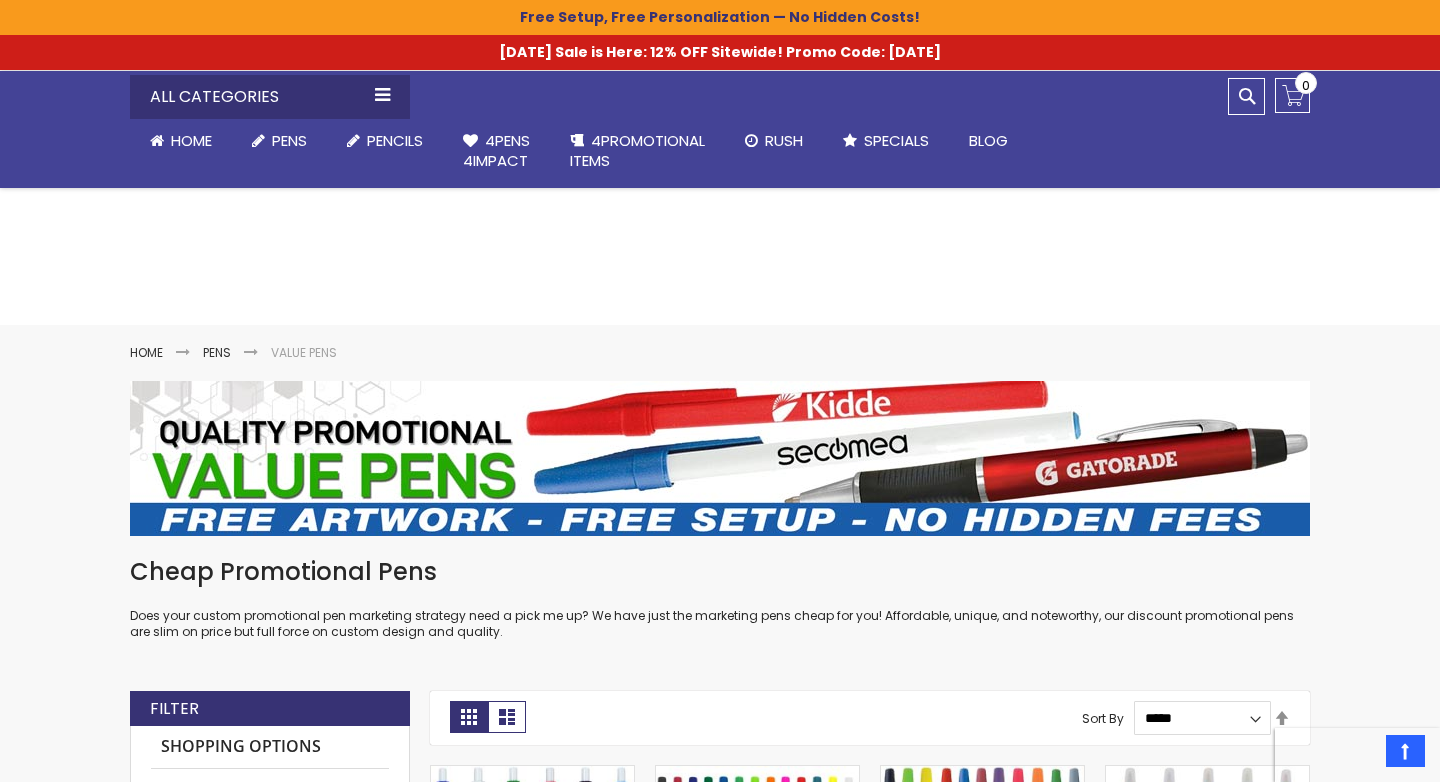 scroll, scrollTop: 4565, scrollLeft: 0, axis: vertical 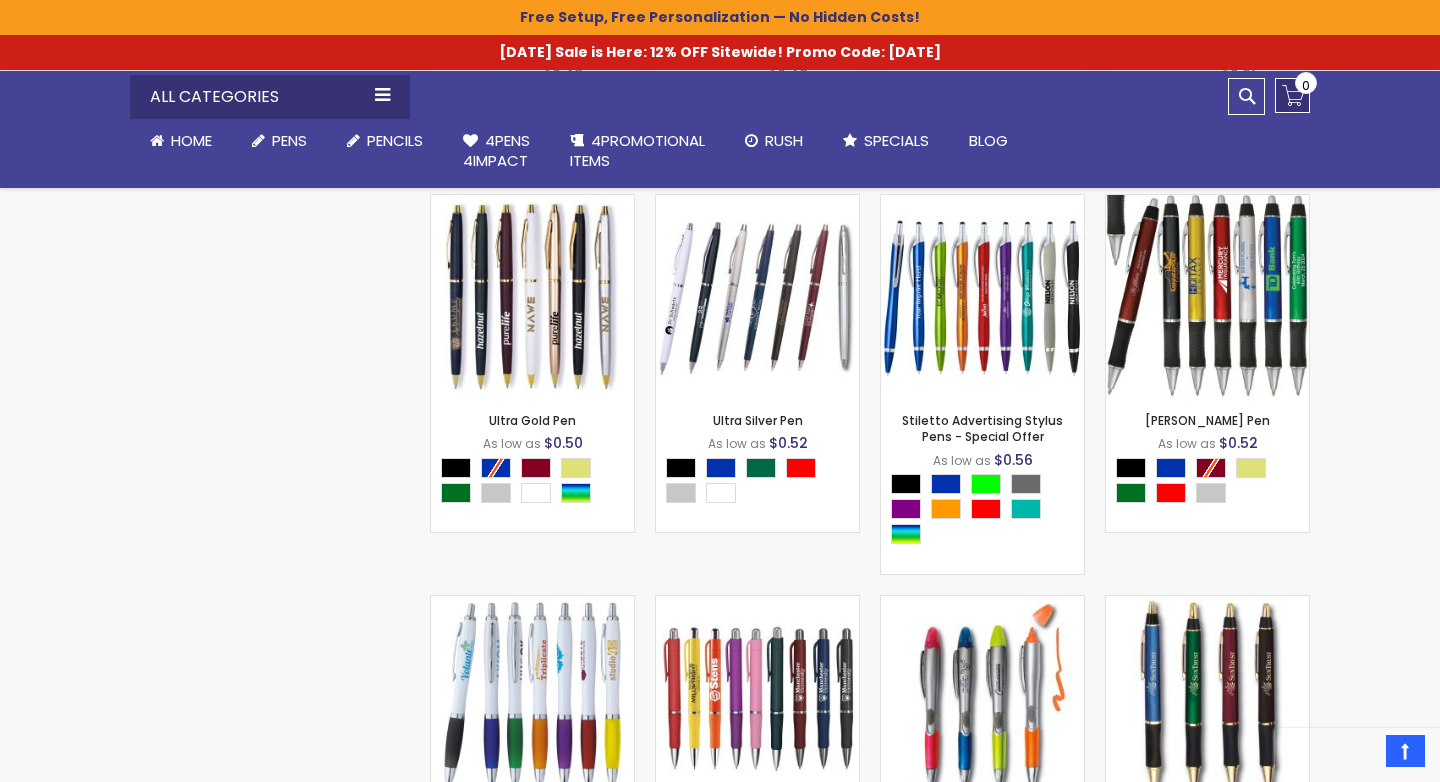 click on "My Cart
0.00
0" at bounding box center (1292, 95) 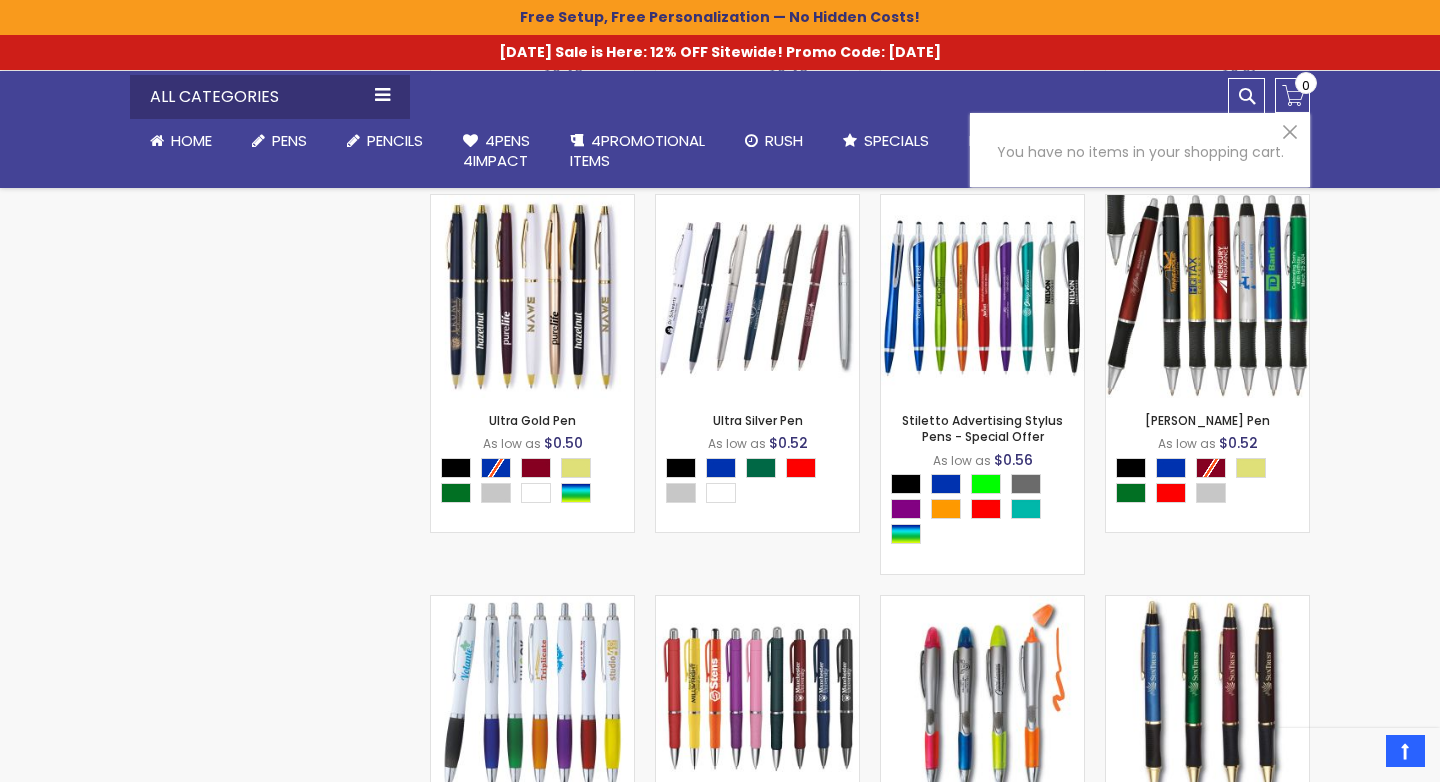 click on "You have no items in your shopping cart." at bounding box center (1140, 152) 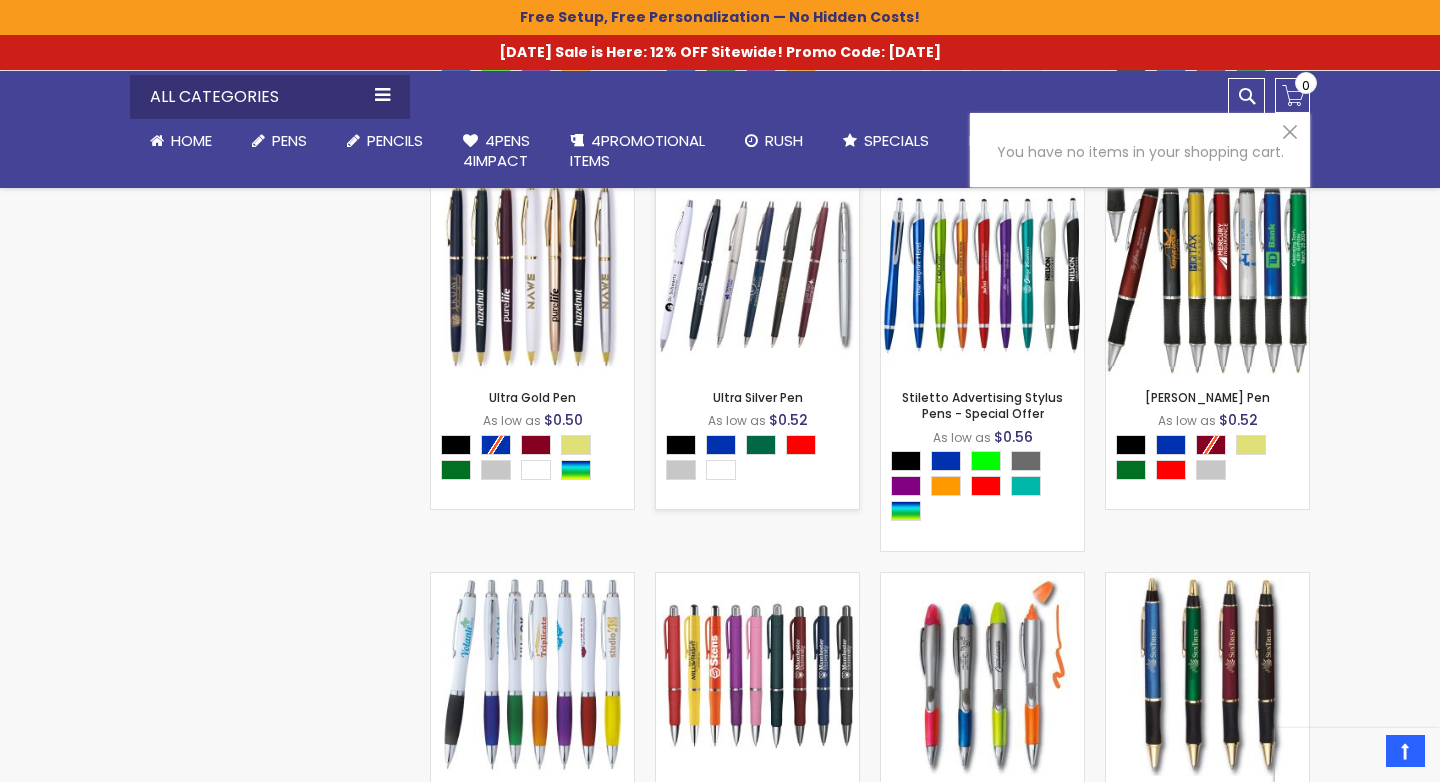 click at bounding box center (757, 273) 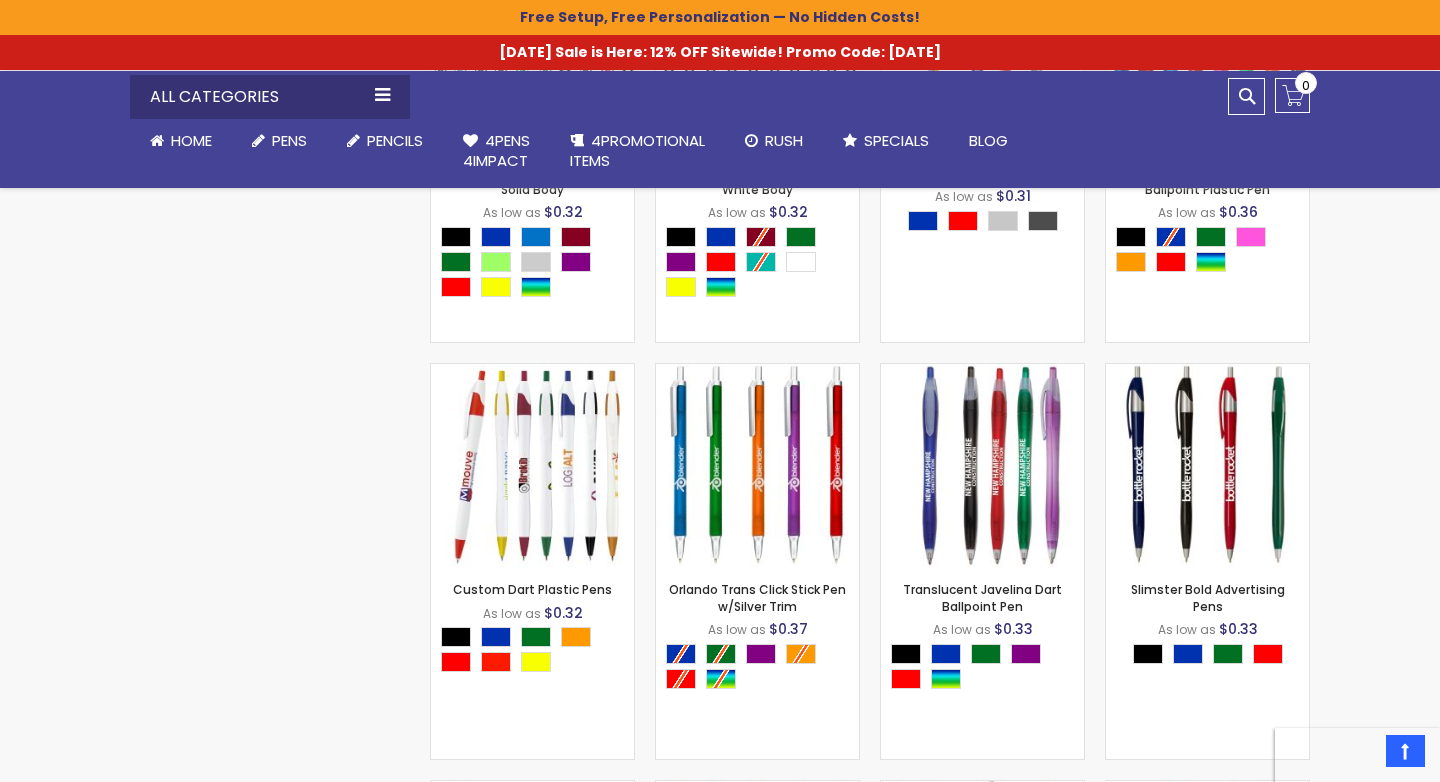 scroll, scrollTop: 1951, scrollLeft: 0, axis: vertical 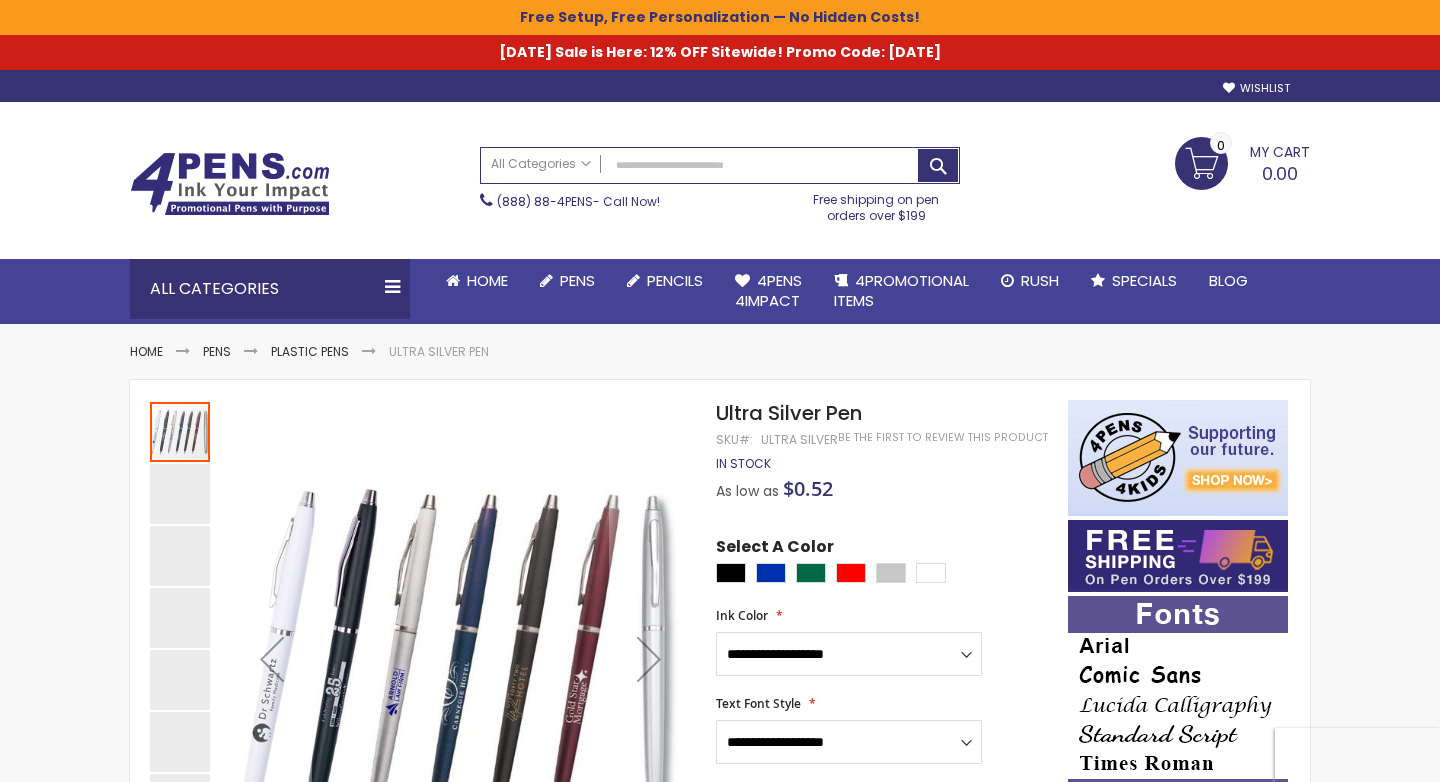 type on "**********" 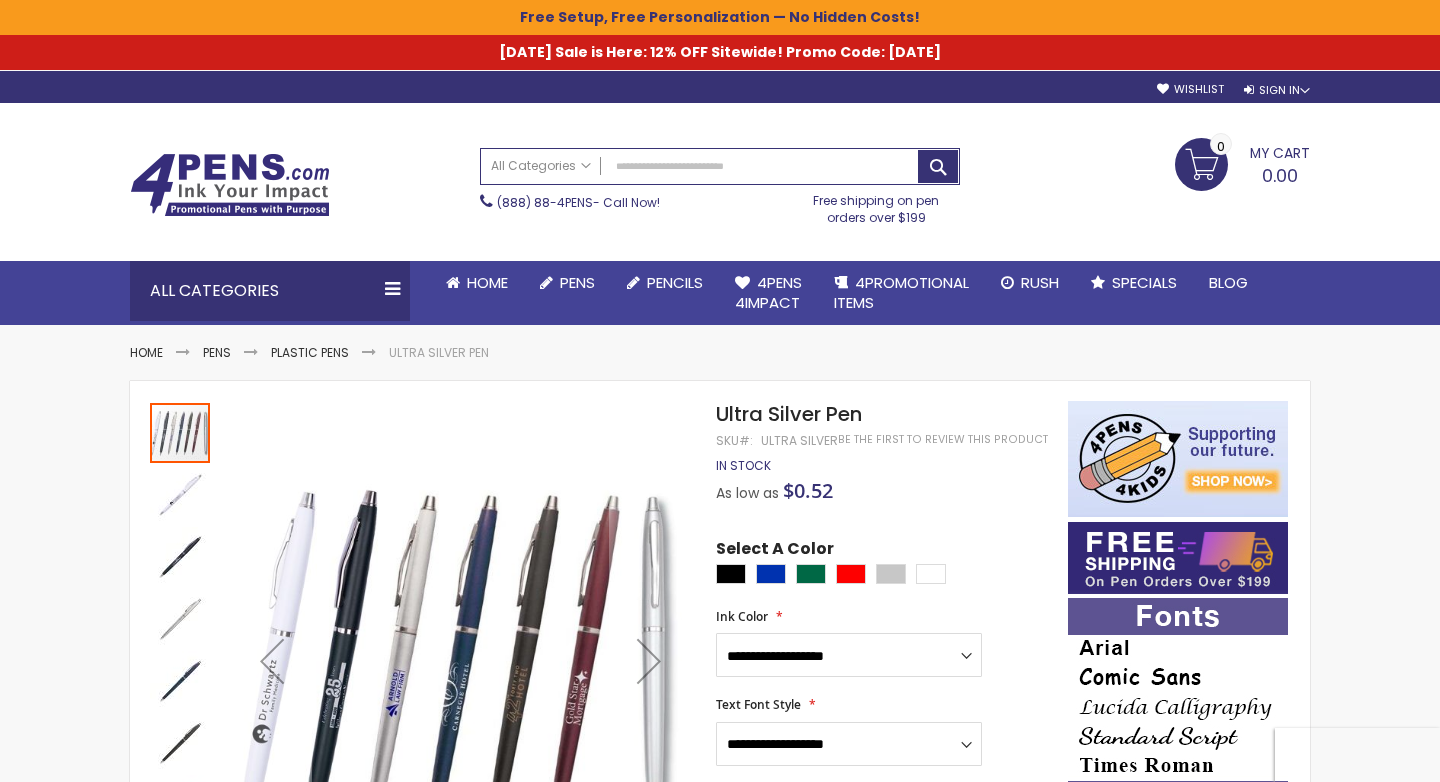 click on "My Cart
0.00
0" at bounding box center [1242, 163] 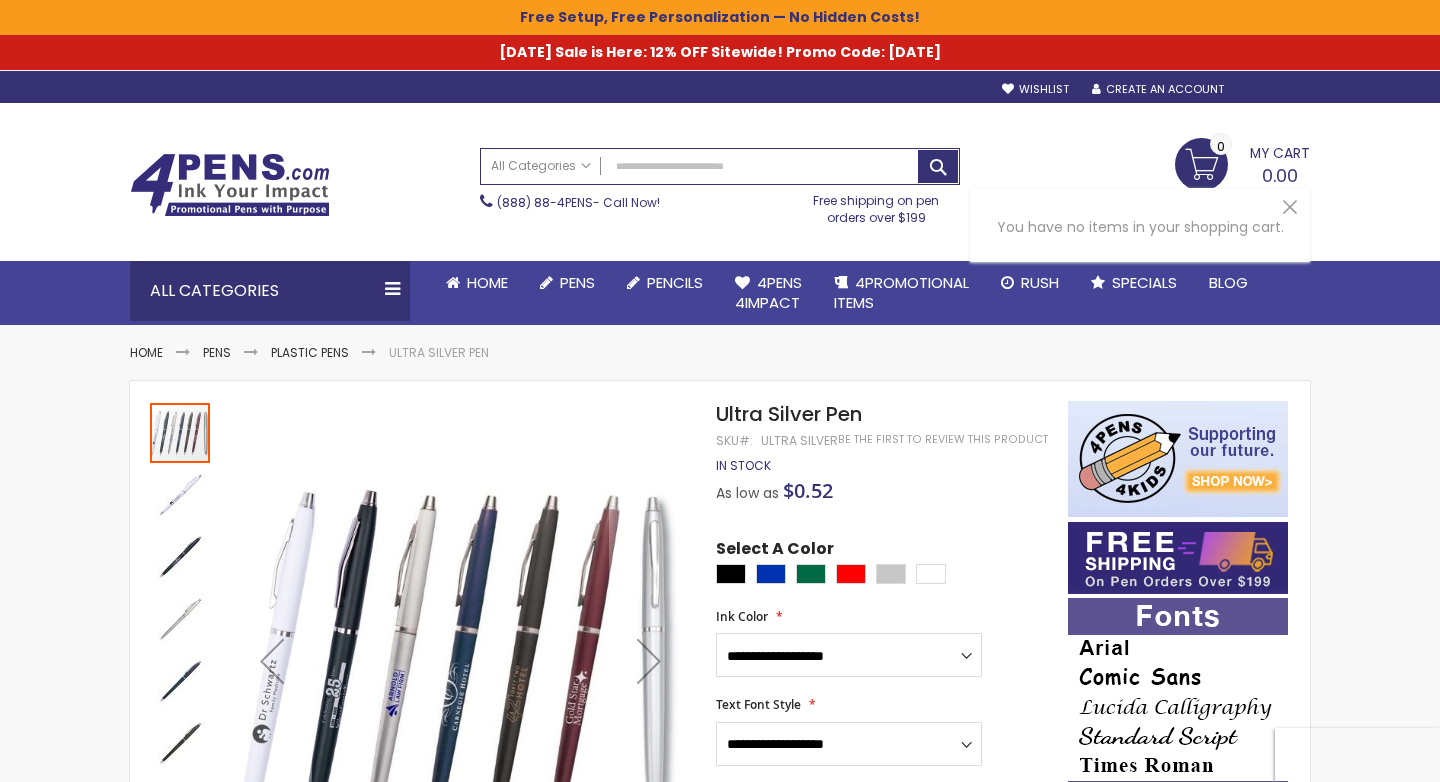 click on "Sign In" at bounding box center [1277, 90] 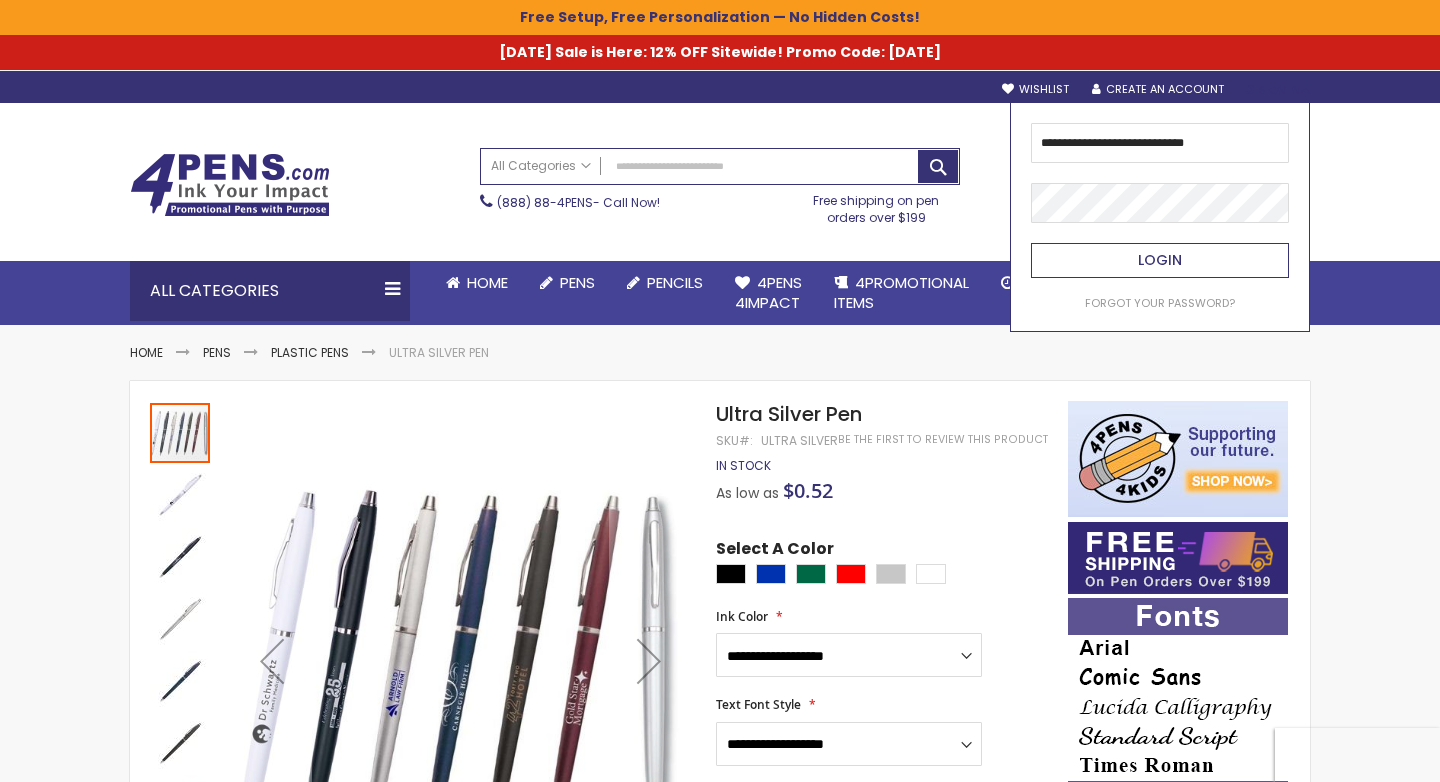 click on "Login" at bounding box center [1160, 260] 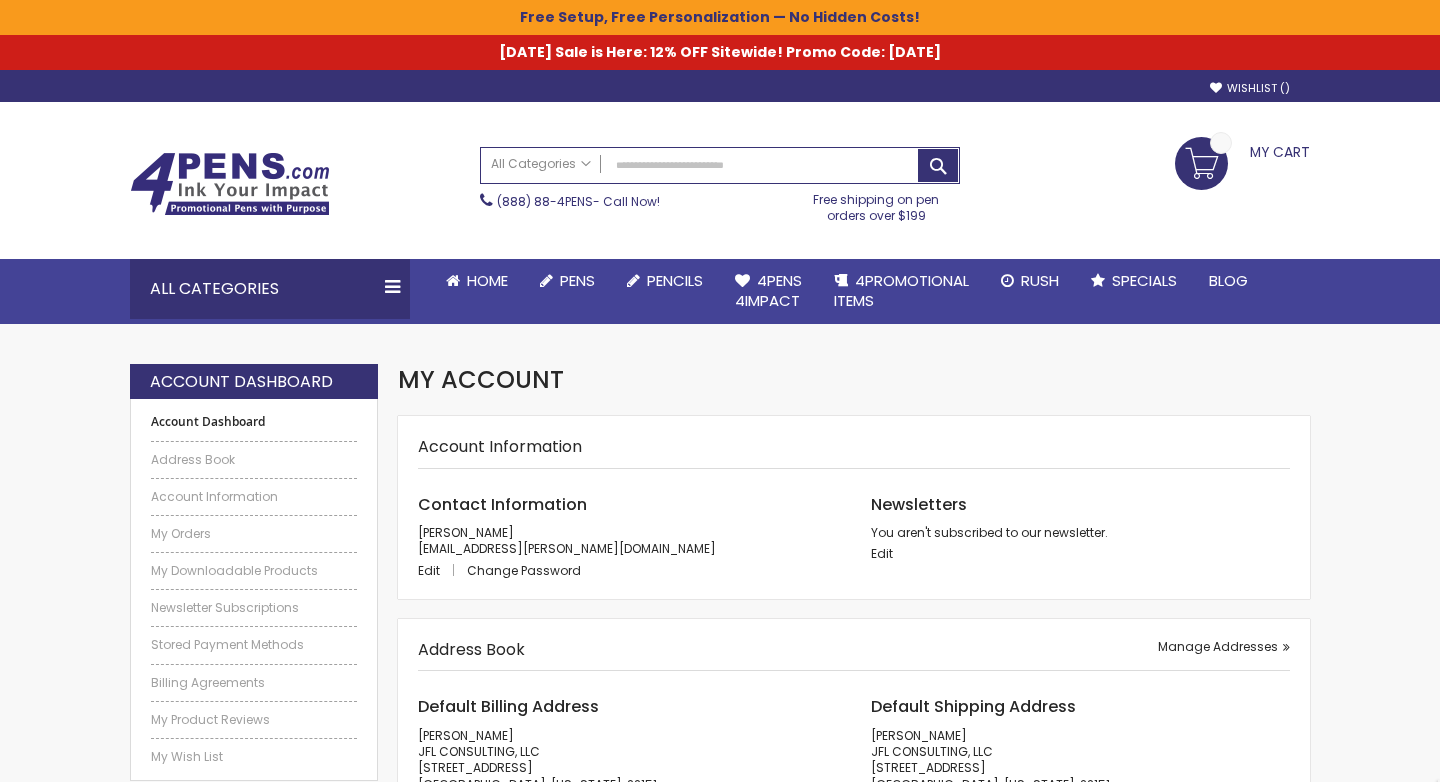 scroll, scrollTop: 0, scrollLeft: 0, axis: both 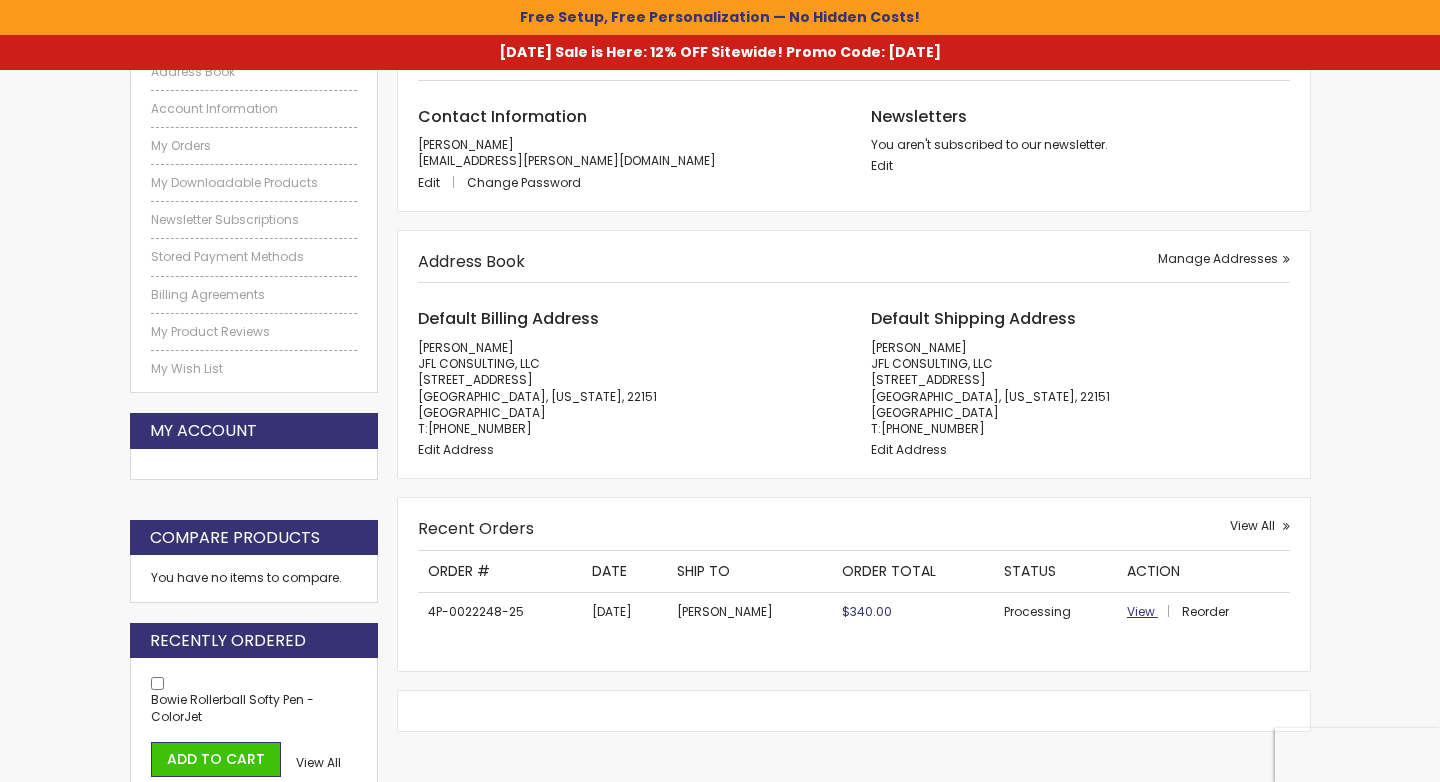click on "View" at bounding box center (1141, 611) 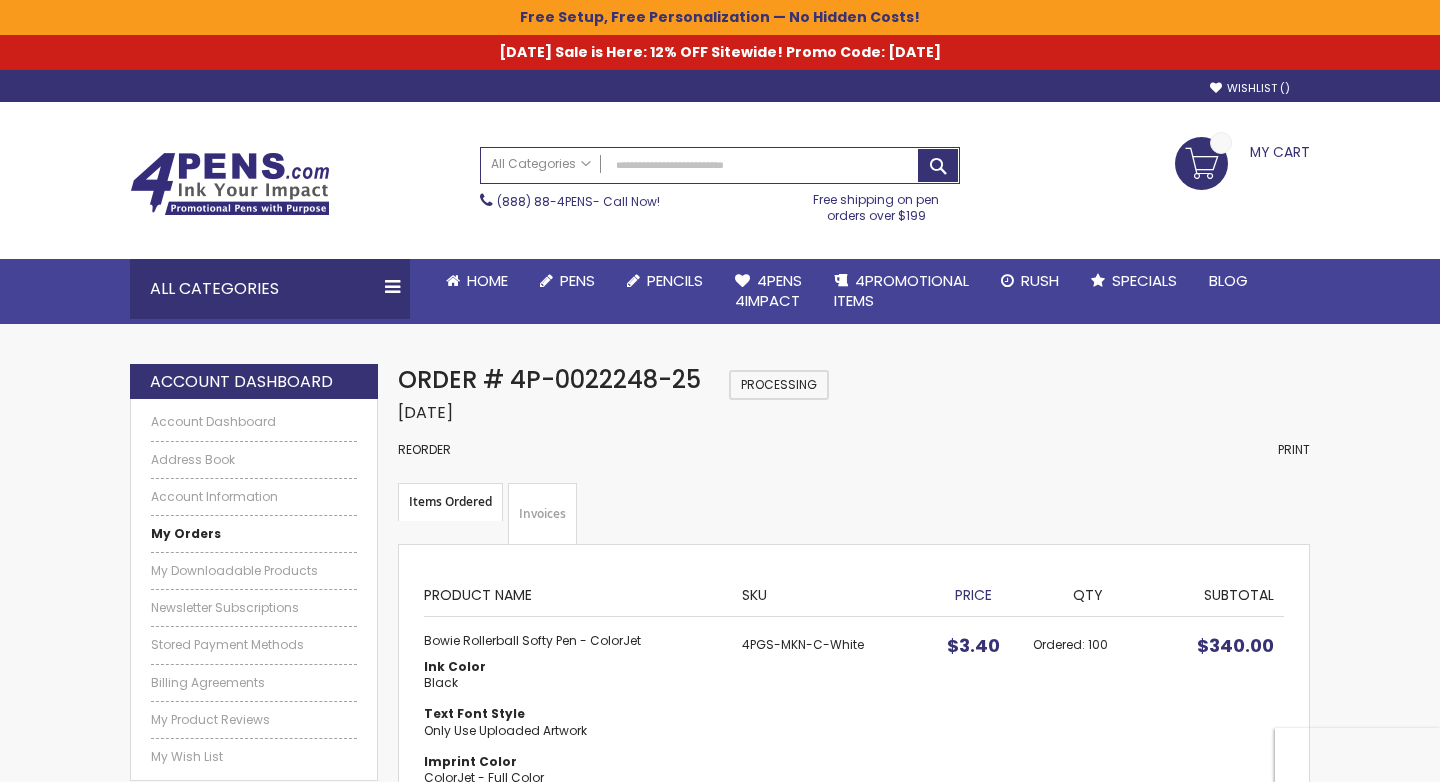 scroll, scrollTop: 0, scrollLeft: 0, axis: both 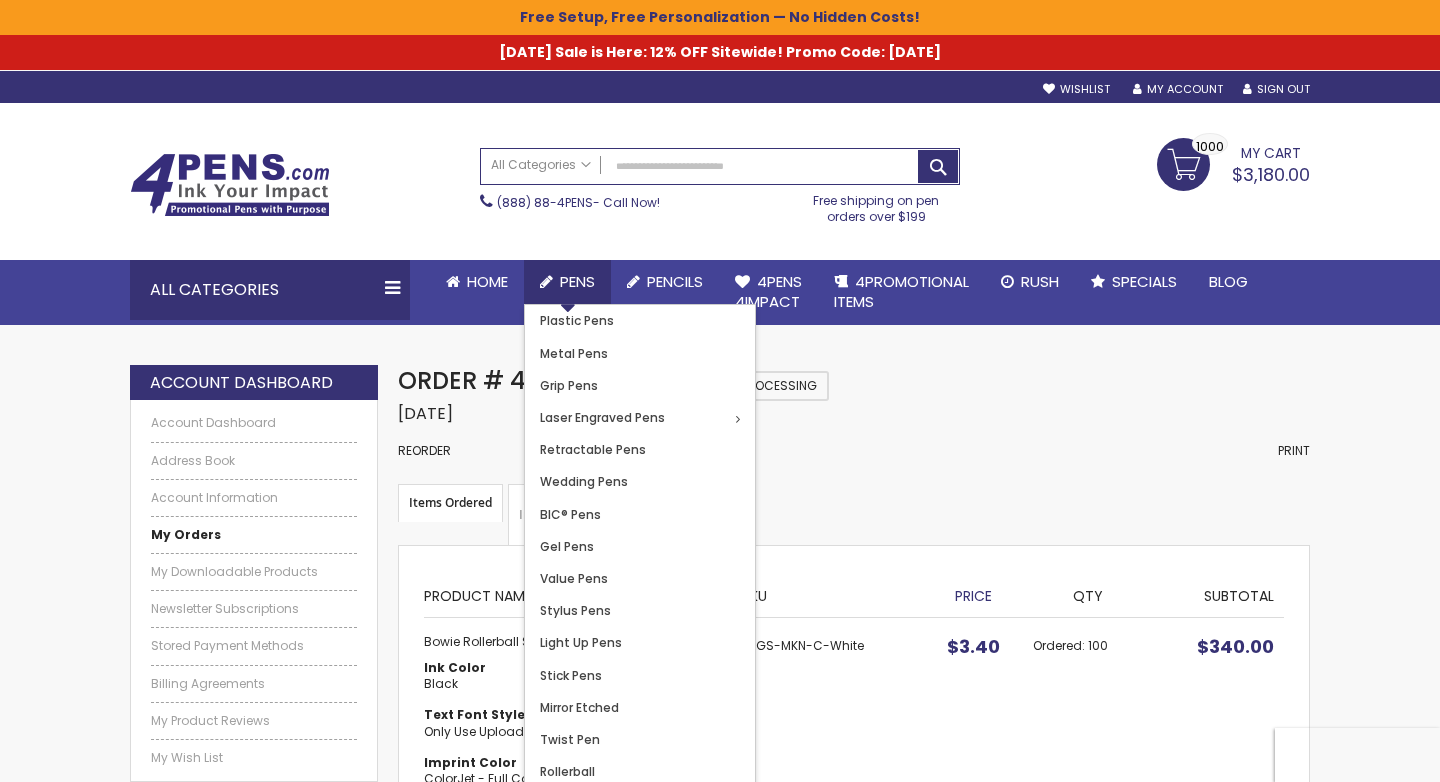 click on "Pens" at bounding box center [577, 281] 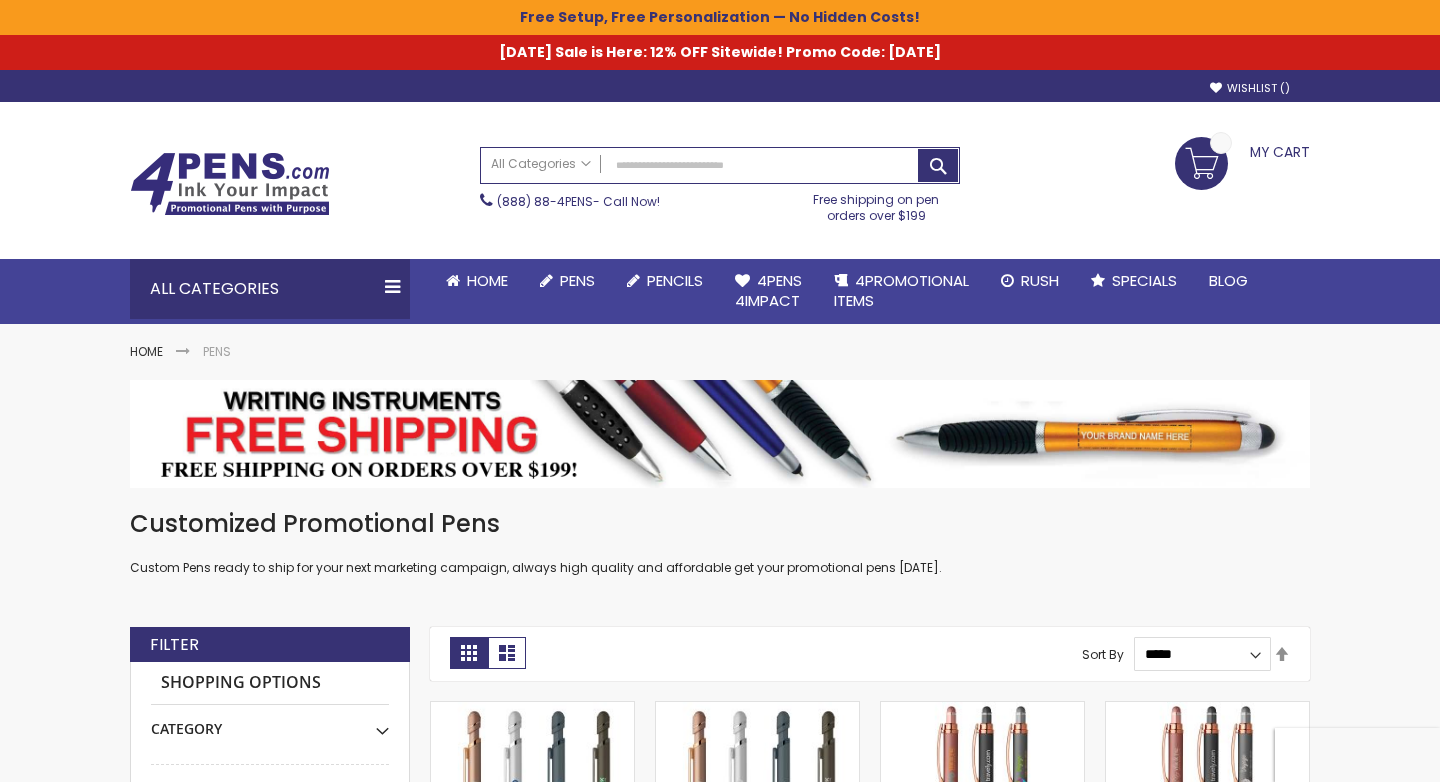 scroll, scrollTop: 0, scrollLeft: 0, axis: both 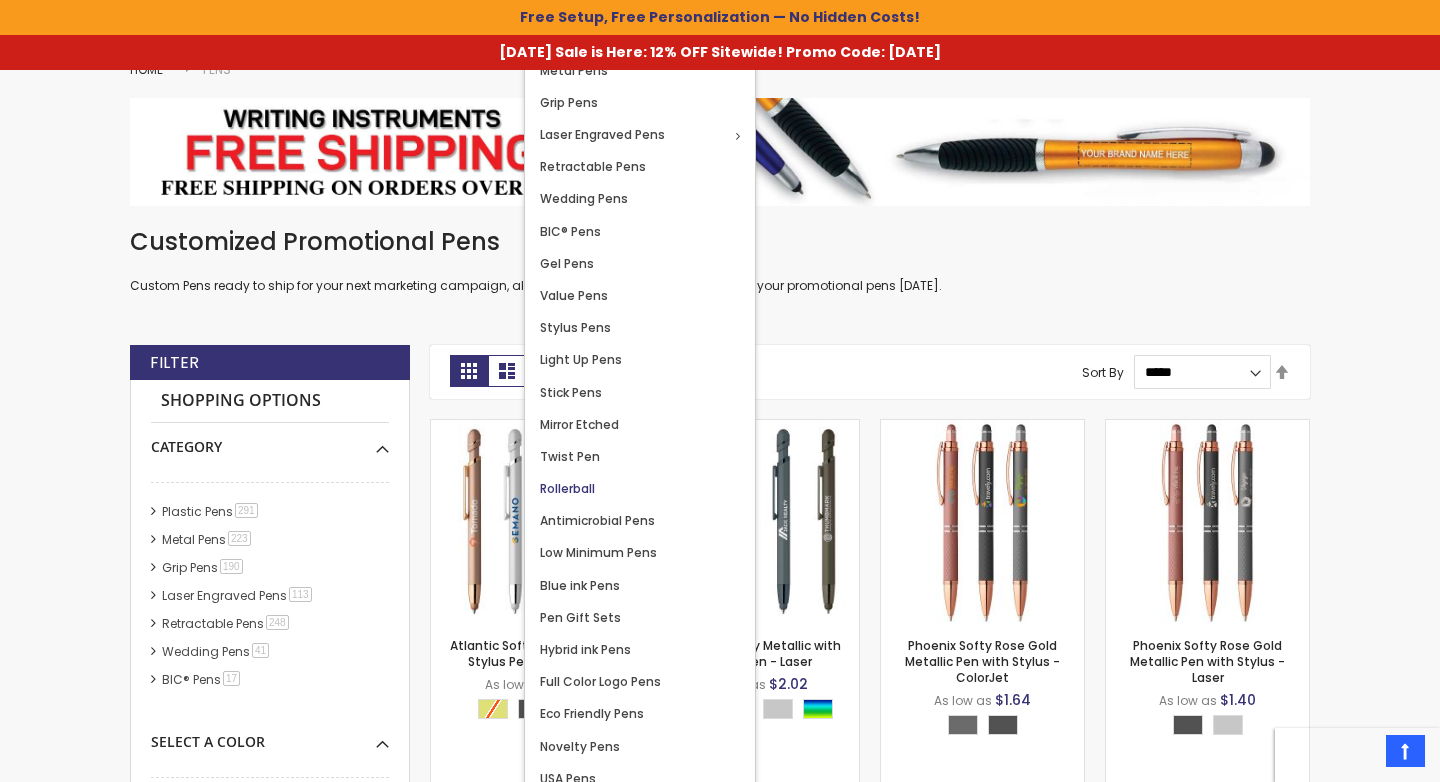 click on "Rollerball" at bounding box center [567, 488] 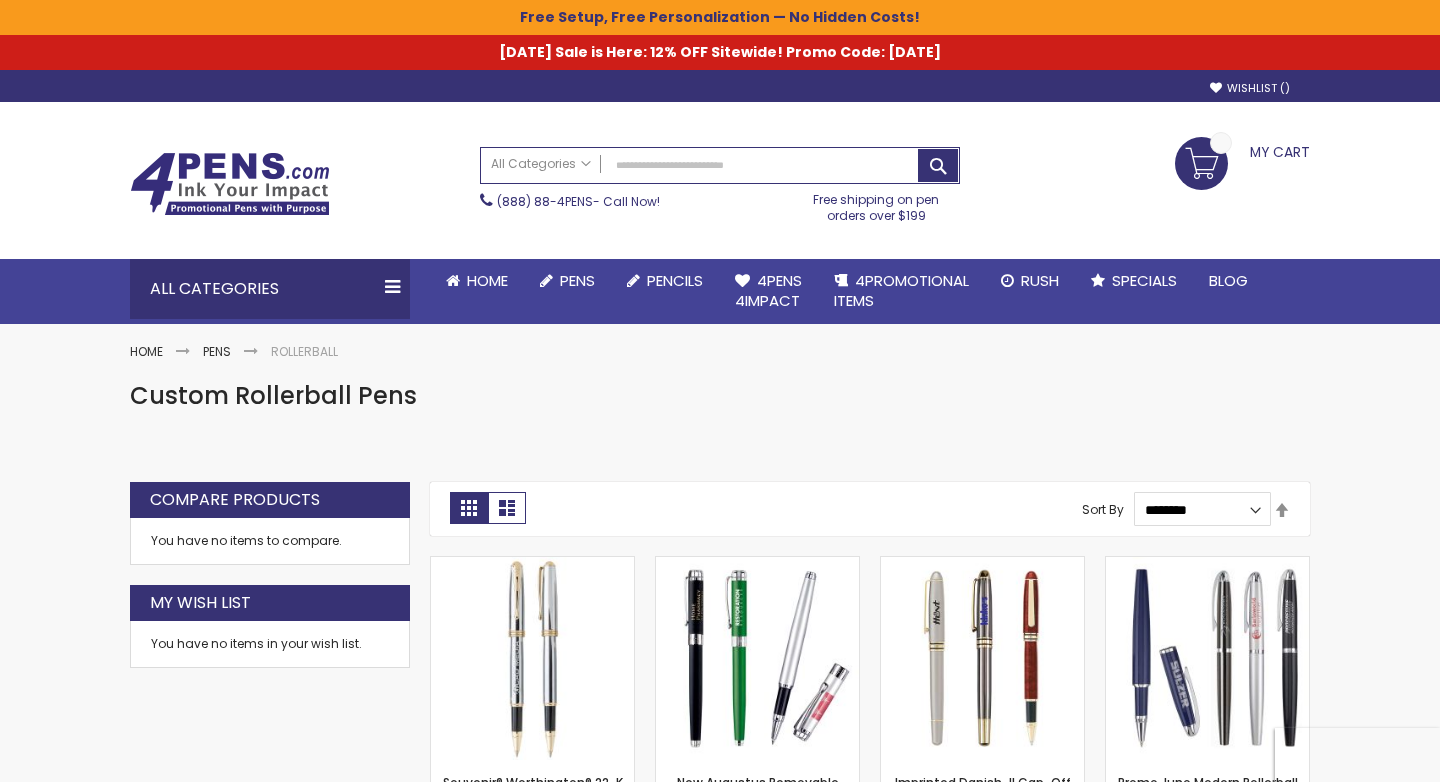 scroll, scrollTop: 0, scrollLeft: 0, axis: both 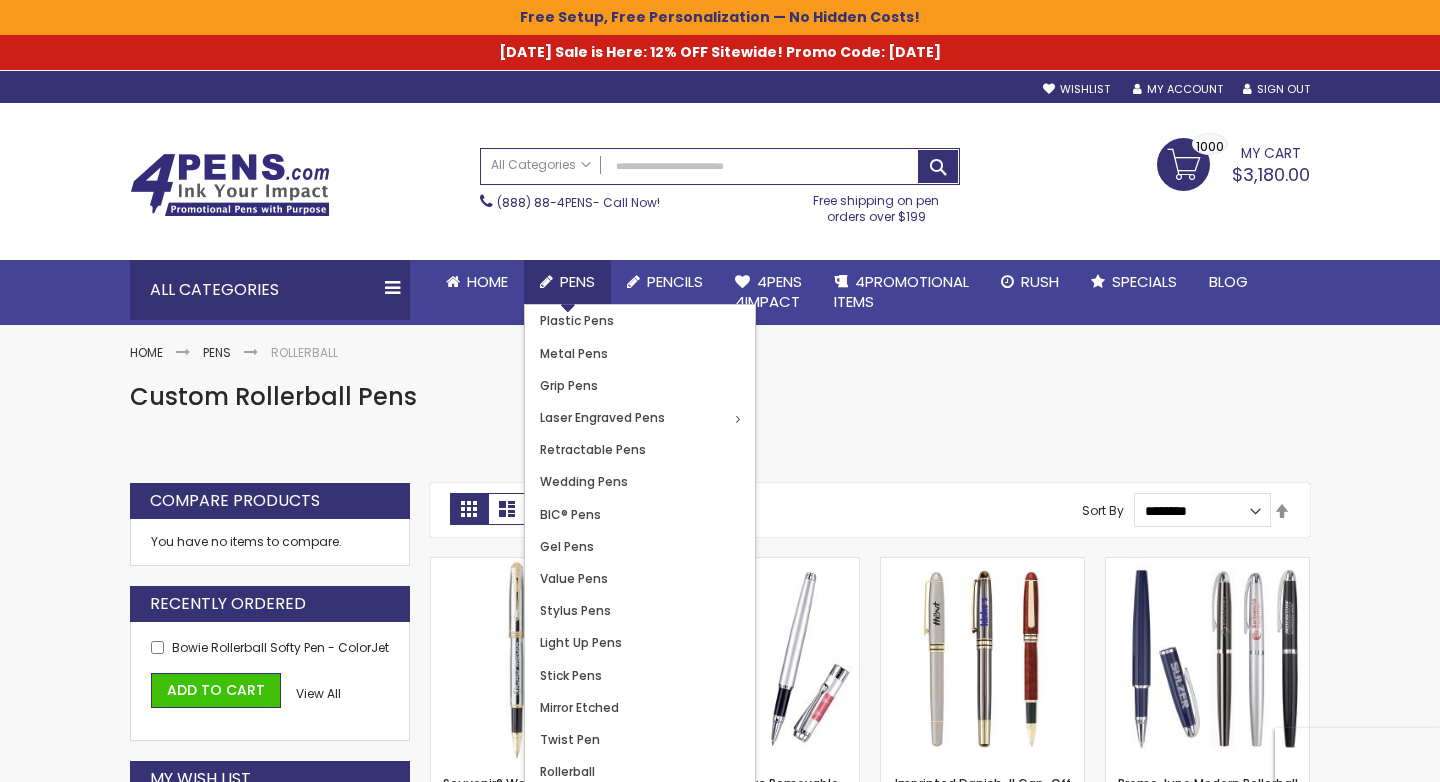 click on "Pens" at bounding box center [577, 281] 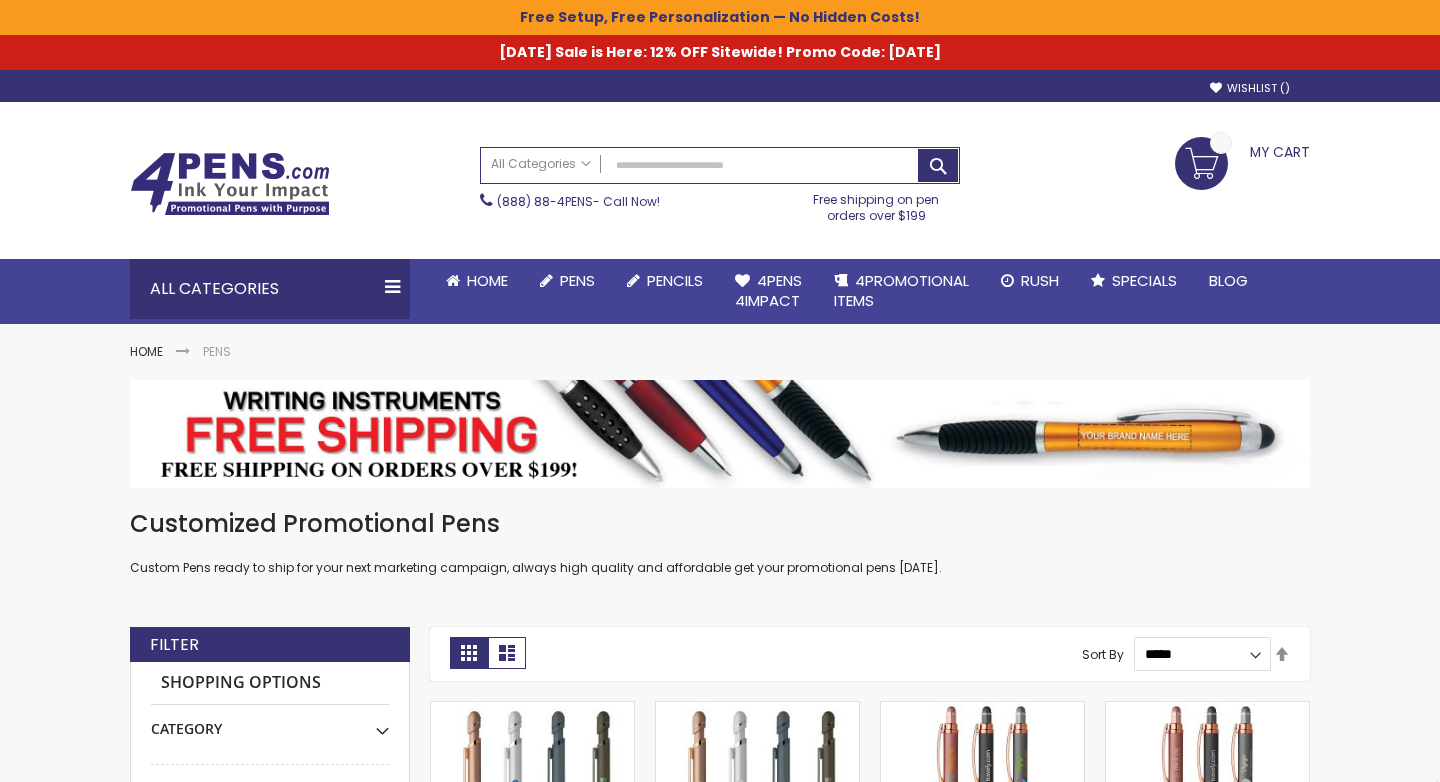 scroll, scrollTop: 0, scrollLeft: 0, axis: both 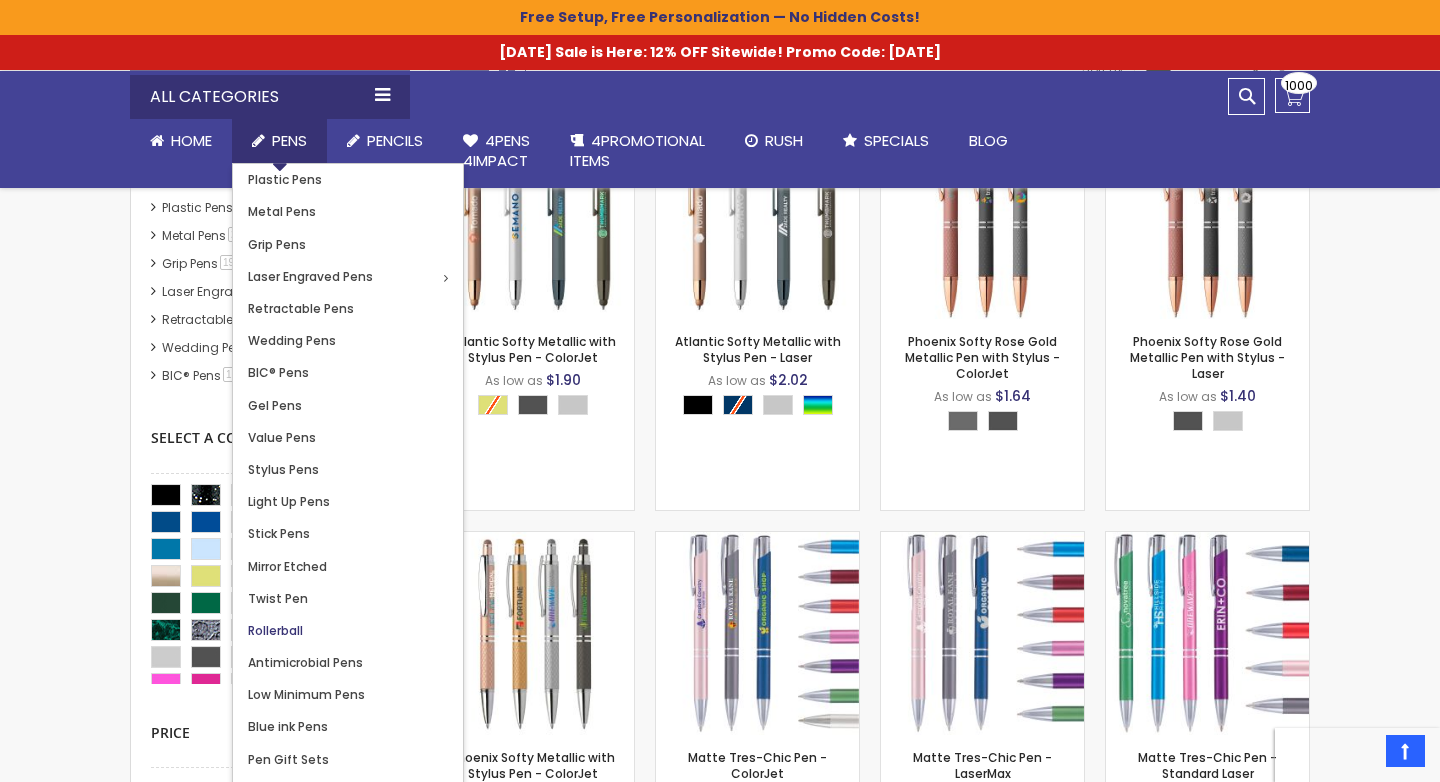 click on "Rollerball" at bounding box center [275, 630] 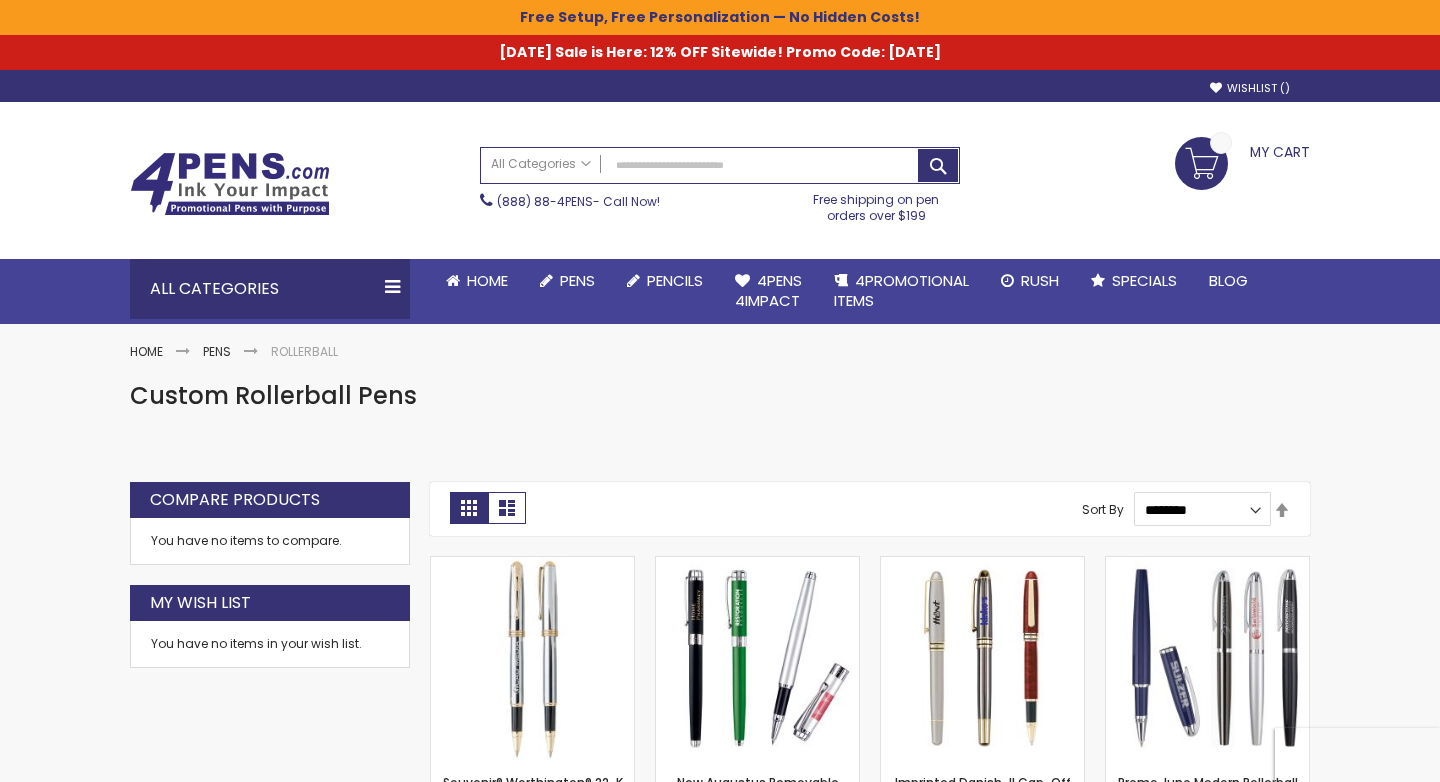 scroll, scrollTop: 0, scrollLeft: 0, axis: both 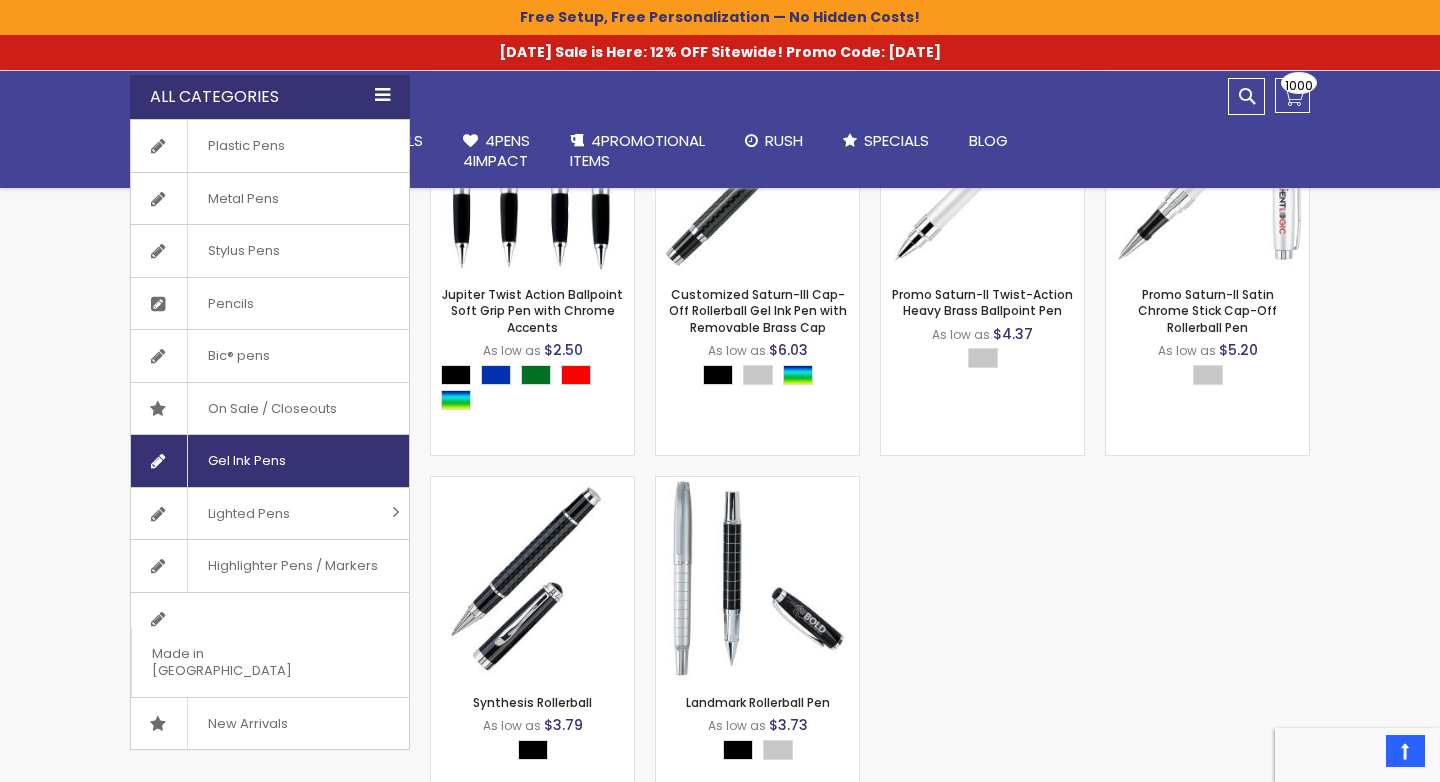 click on "Gel Ink Pens" at bounding box center [246, 461] 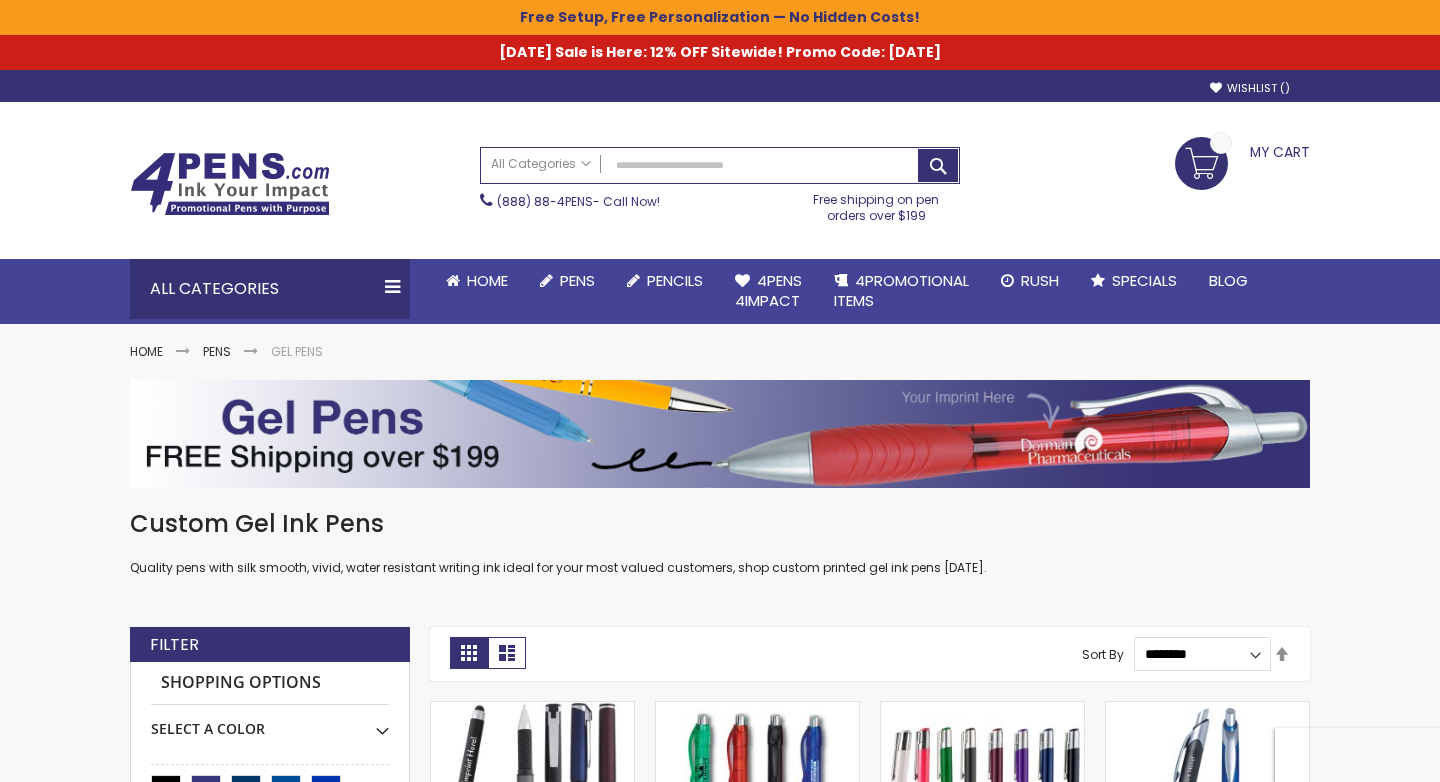 scroll, scrollTop: 0, scrollLeft: 0, axis: both 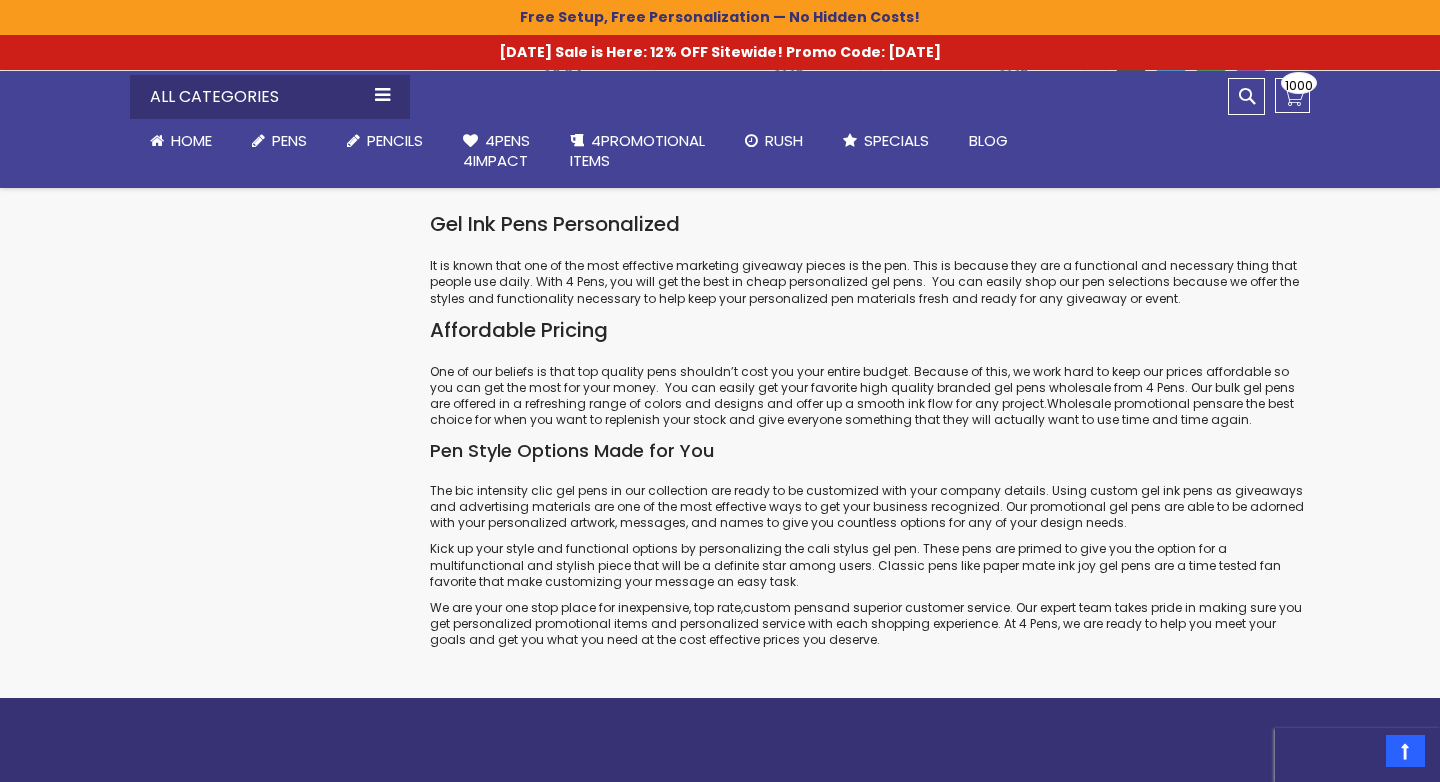 click on "[DATE] Sale is Here: 12% OFF Sitewide! Promo Code: [DATE]" at bounding box center [720, 47] 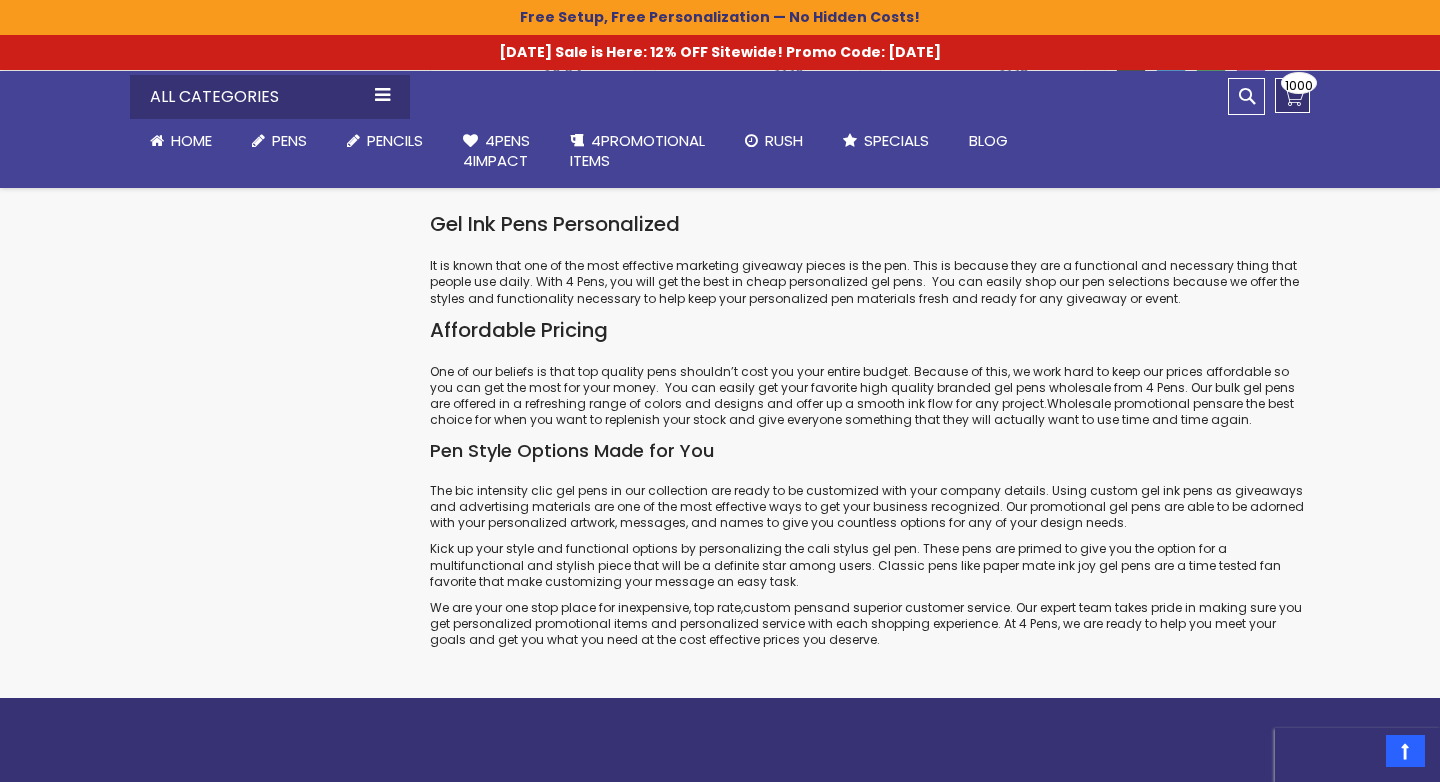 click on "1000" at bounding box center [1299, 85] 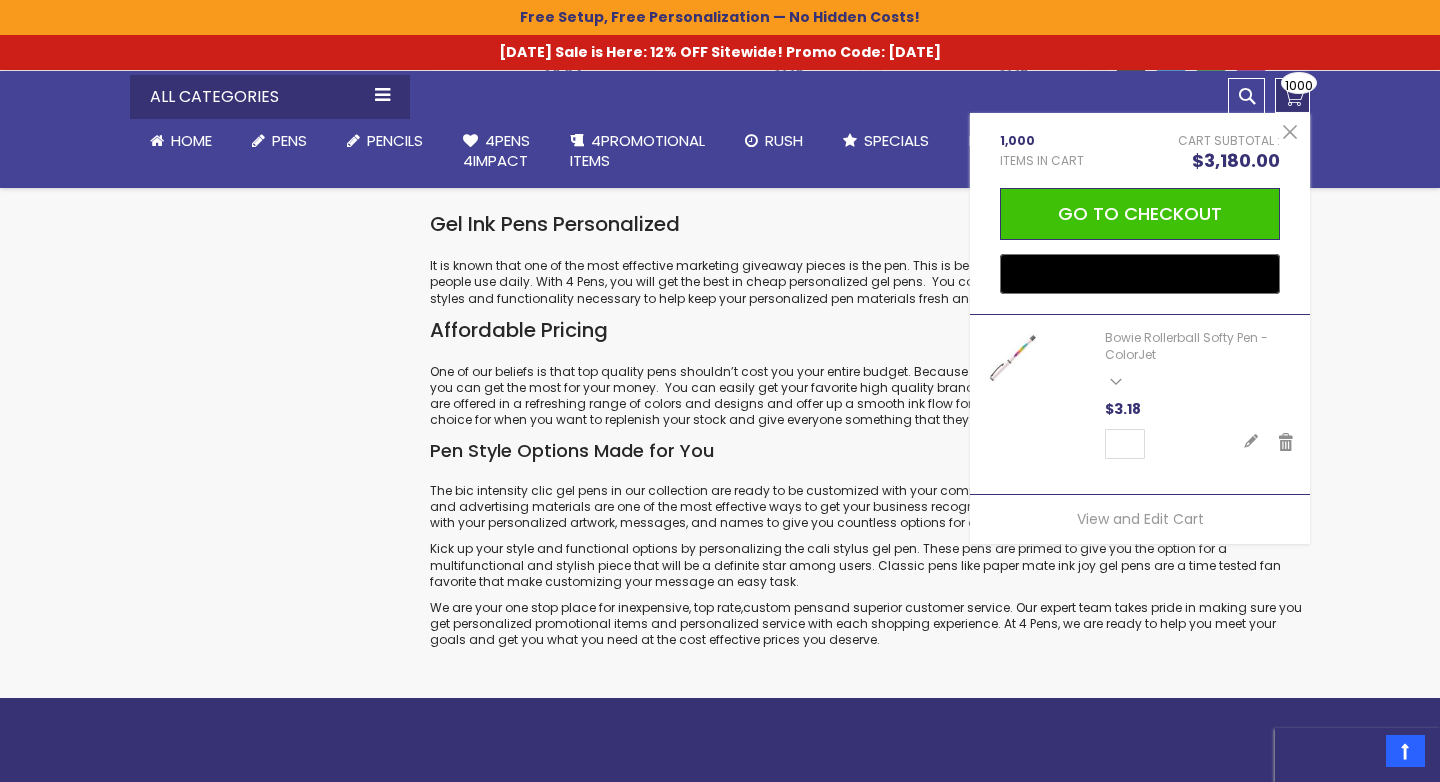 scroll, scrollTop: 5934, scrollLeft: 0, axis: vertical 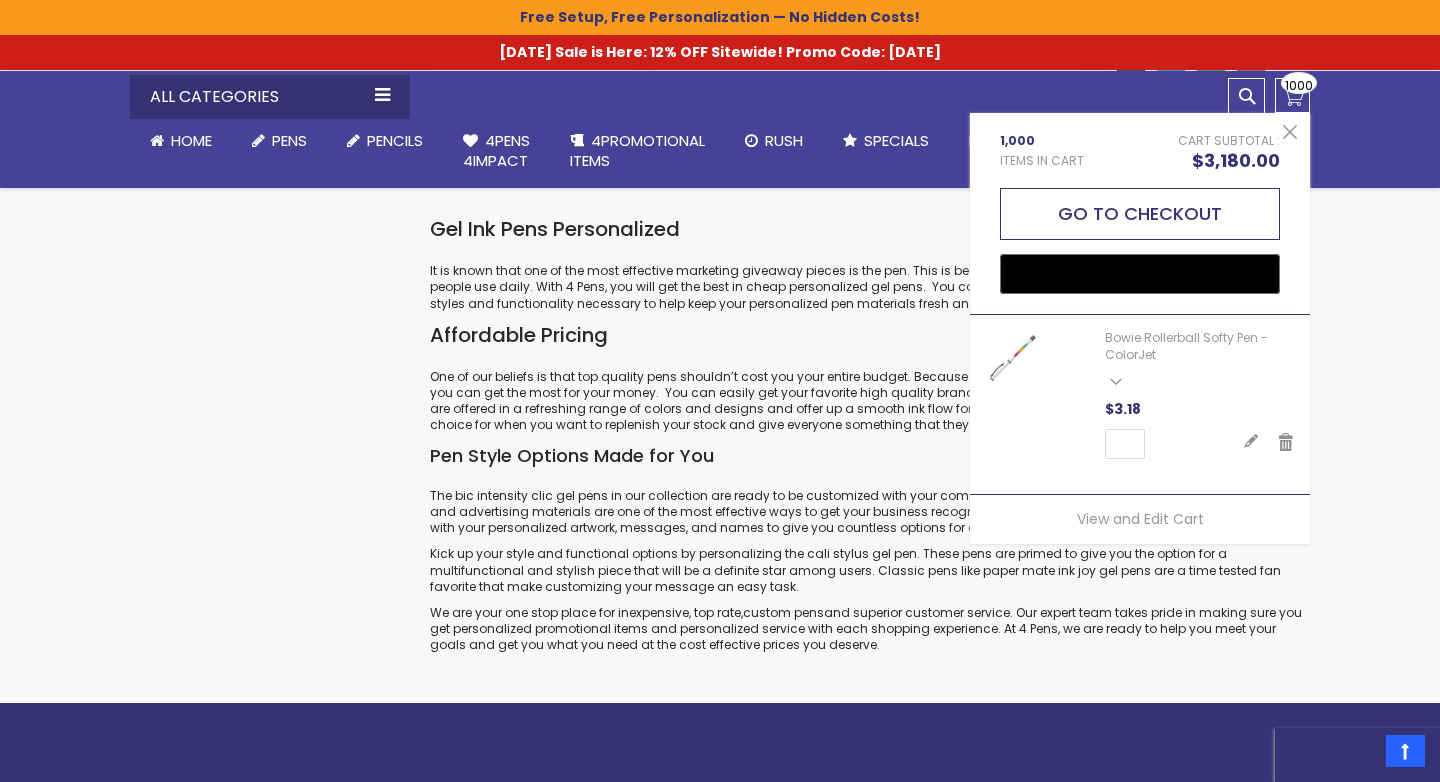 click on "Go to Checkout" at bounding box center [1140, 214] 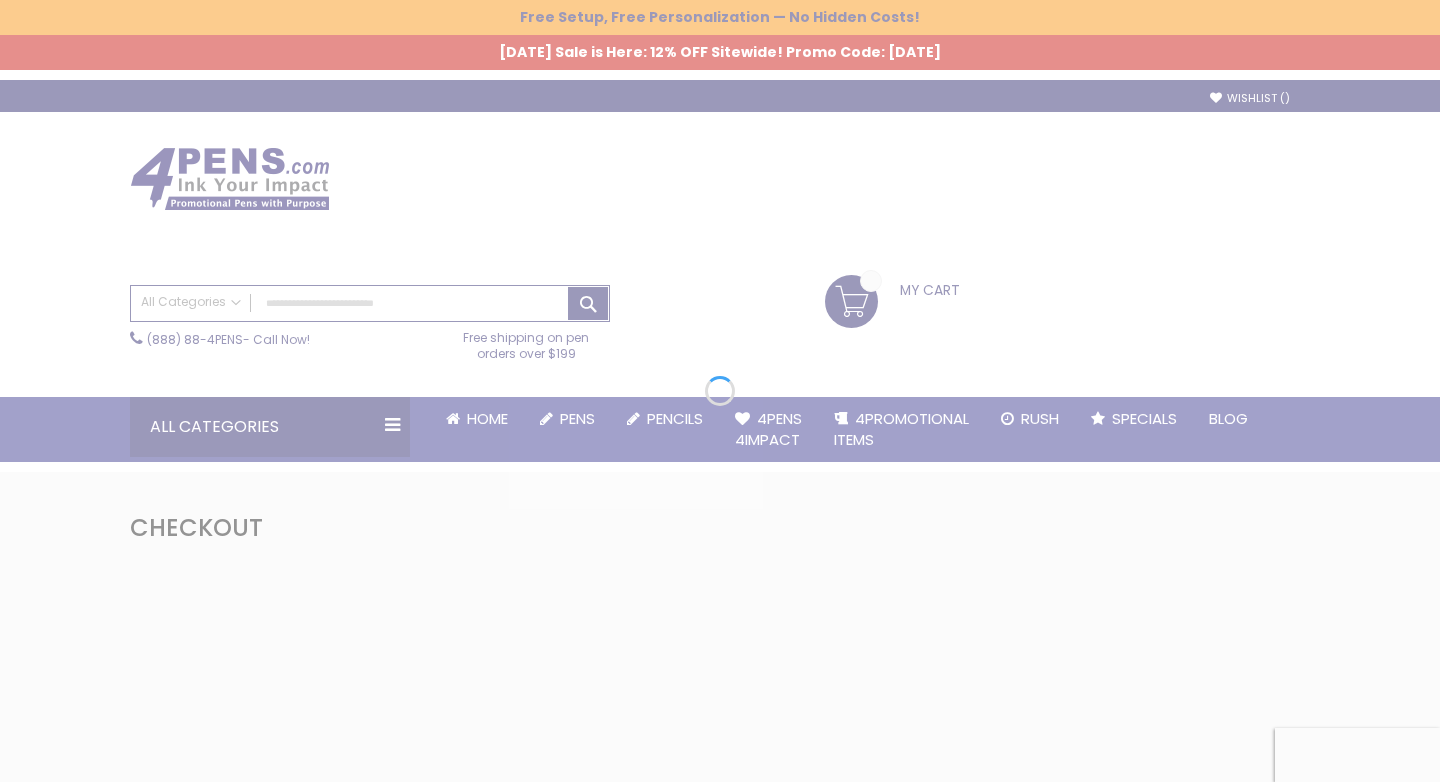 scroll, scrollTop: 0, scrollLeft: 0, axis: both 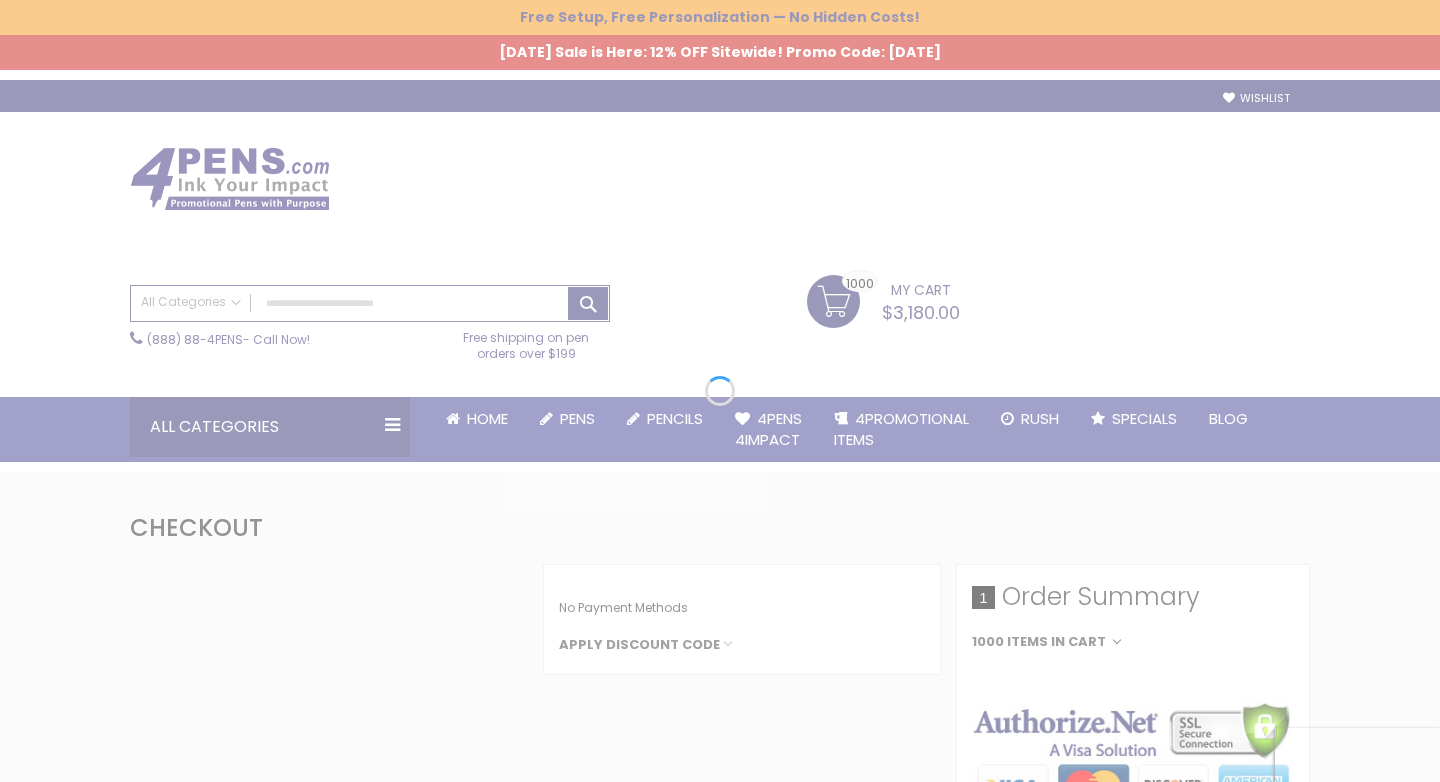 select on "*" 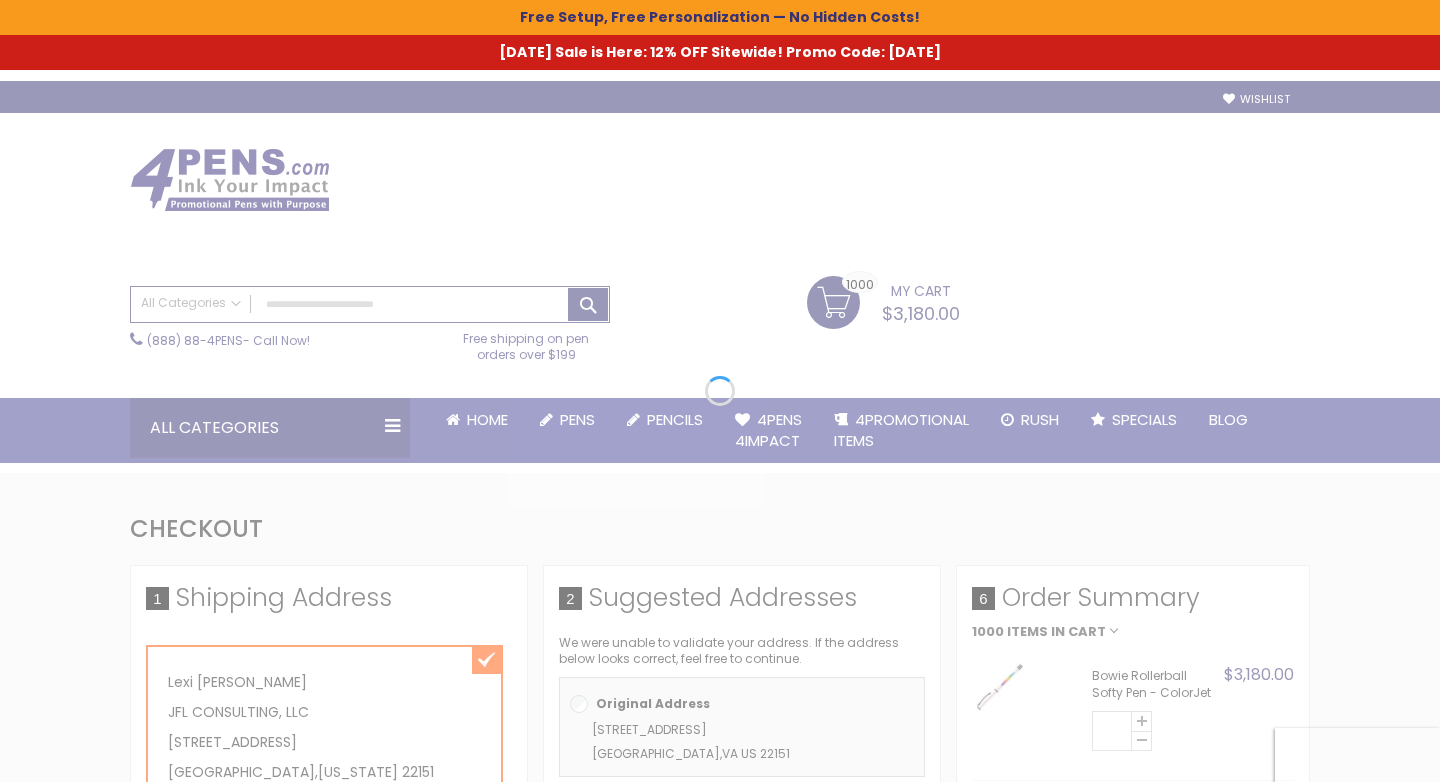 scroll, scrollTop: 0, scrollLeft: 0, axis: both 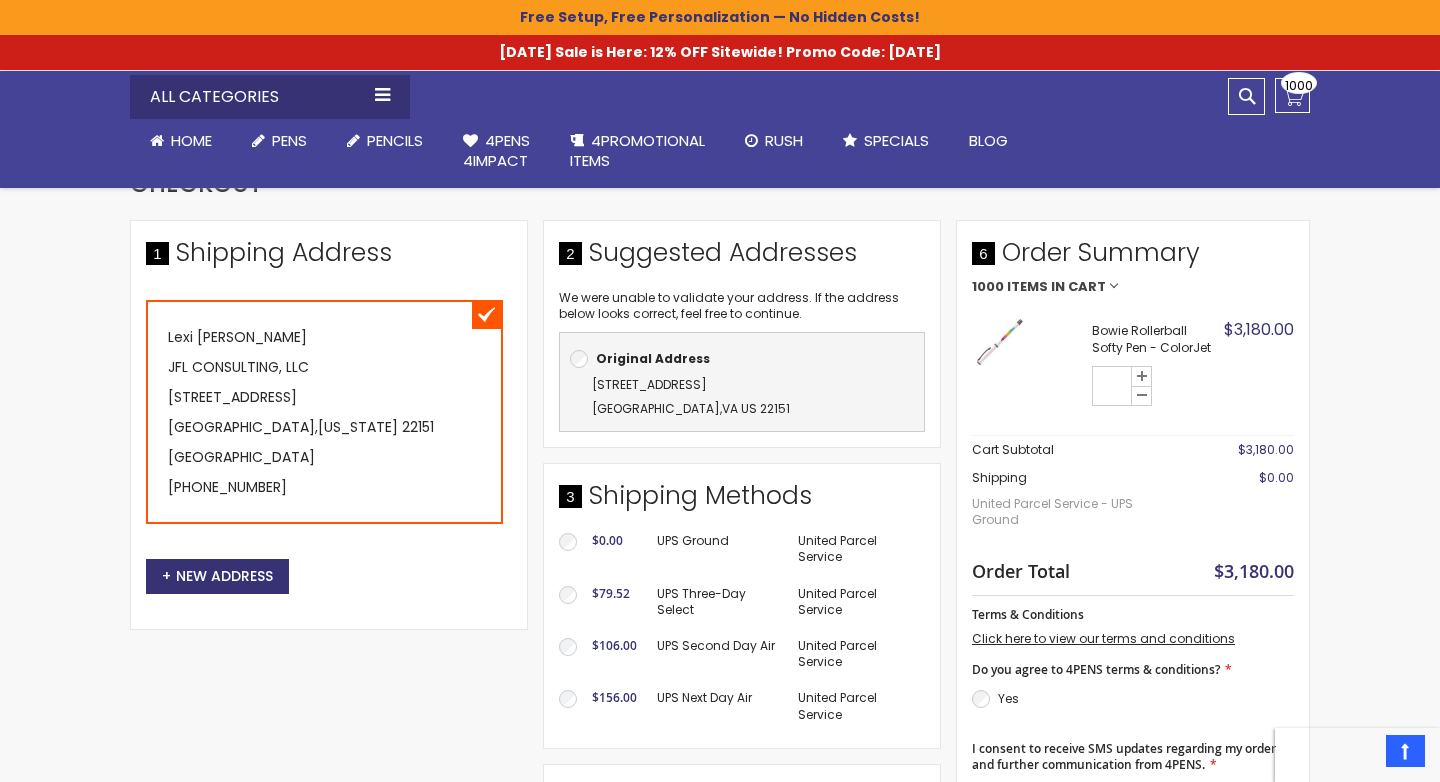click on "Bowie Rollerball Softy Pen - ColorJet" at bounding box center (1155, 339) 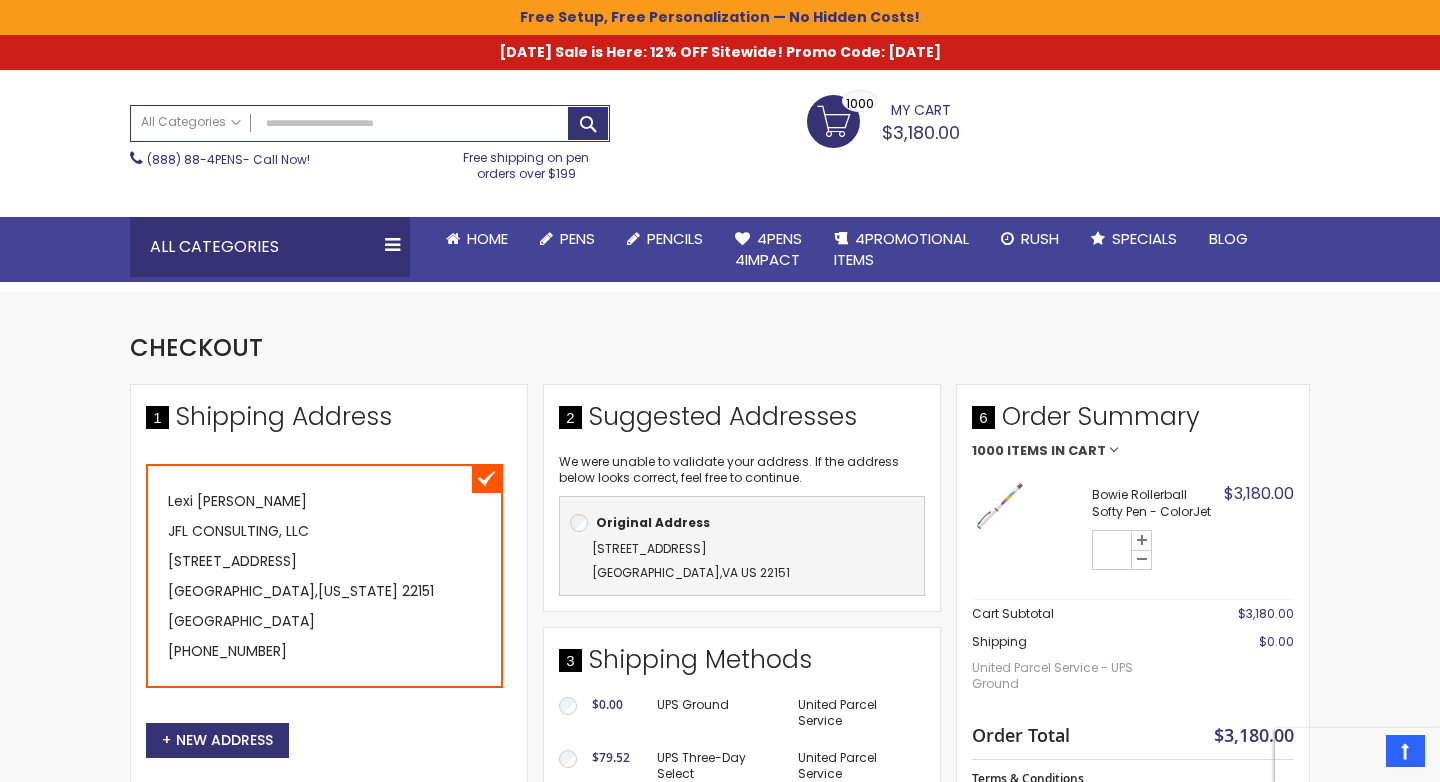 scroll, scrollTop: 0, scrollLeft: 0, axis: both 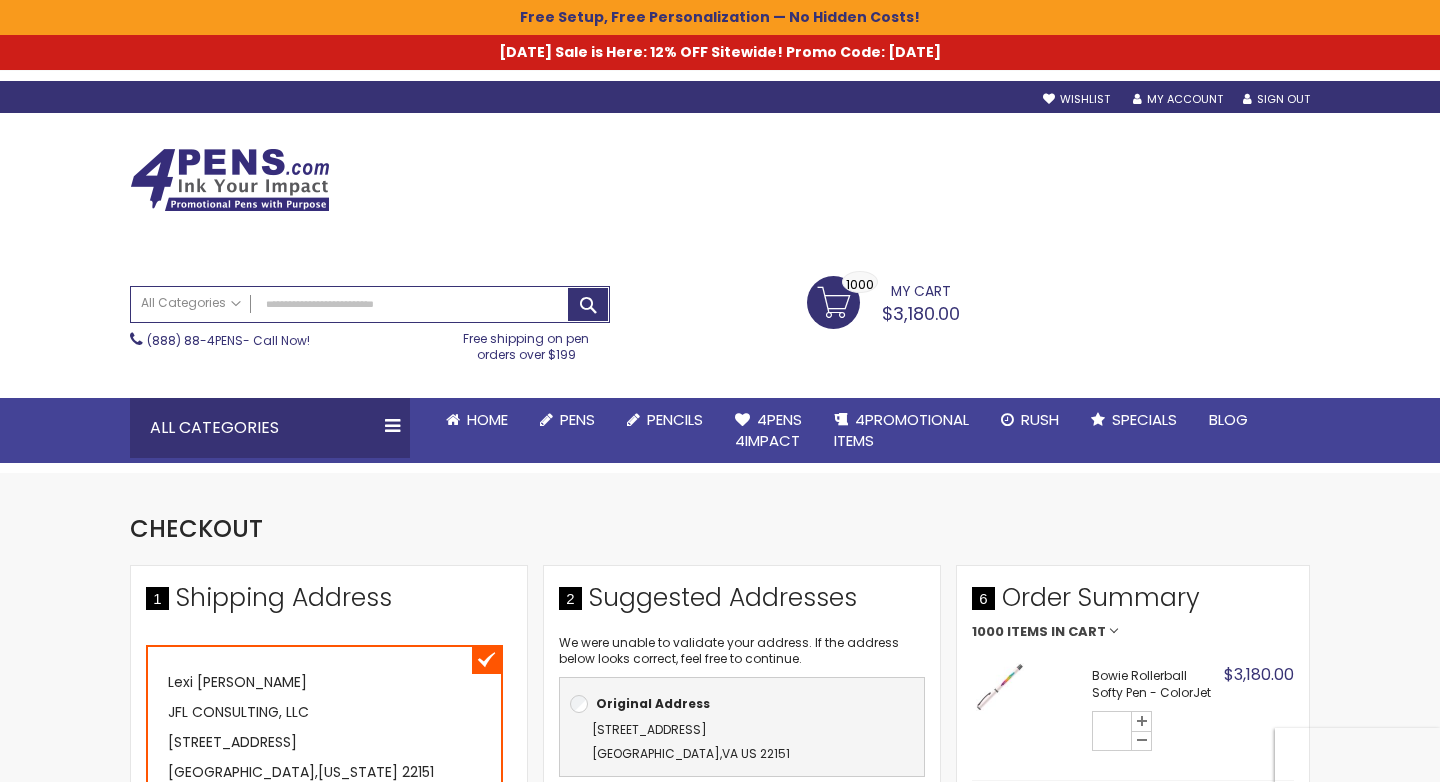 click on "$3,180.00" at bounding box center (921, 313) 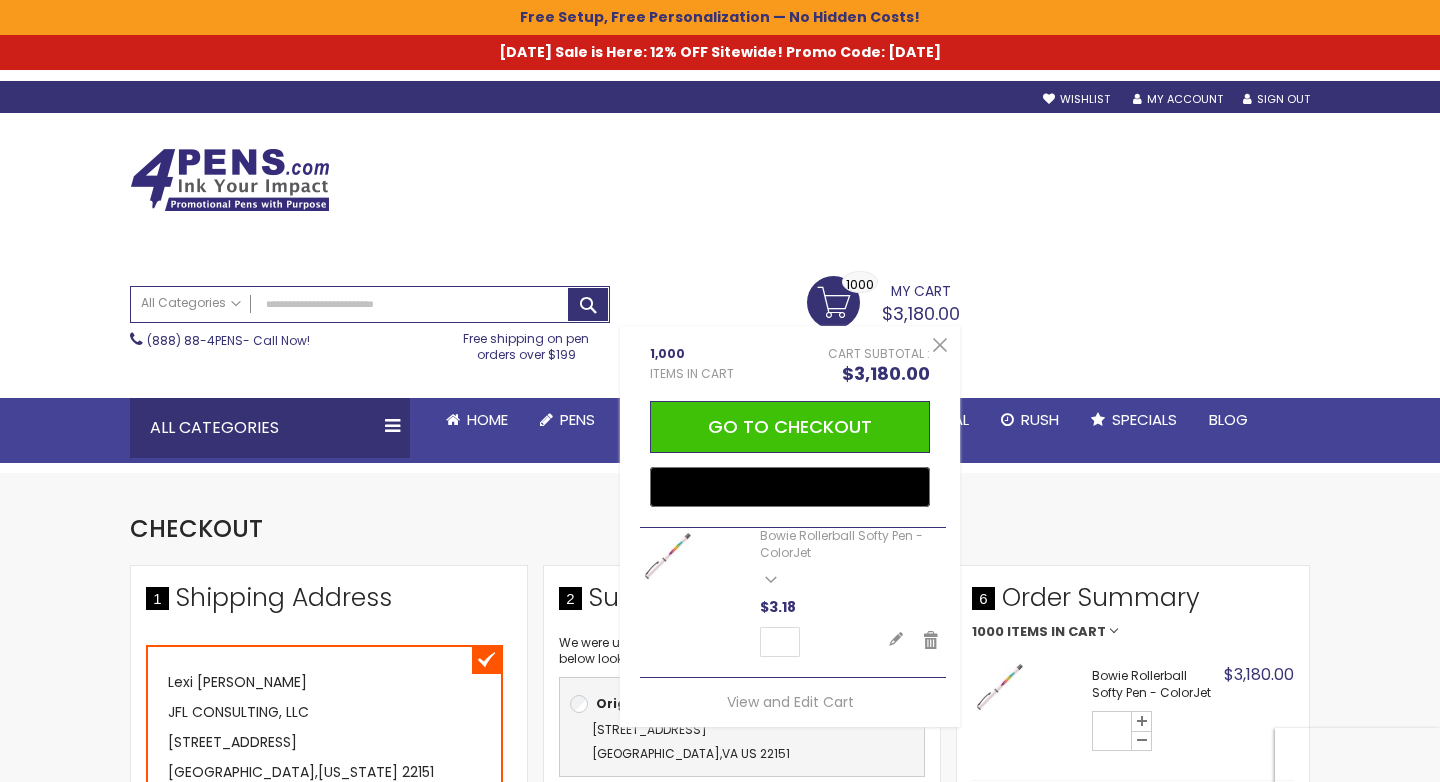 click on "Bowie Rollerball Softy Pen - ColorJet" at bounding box center (850, 544) 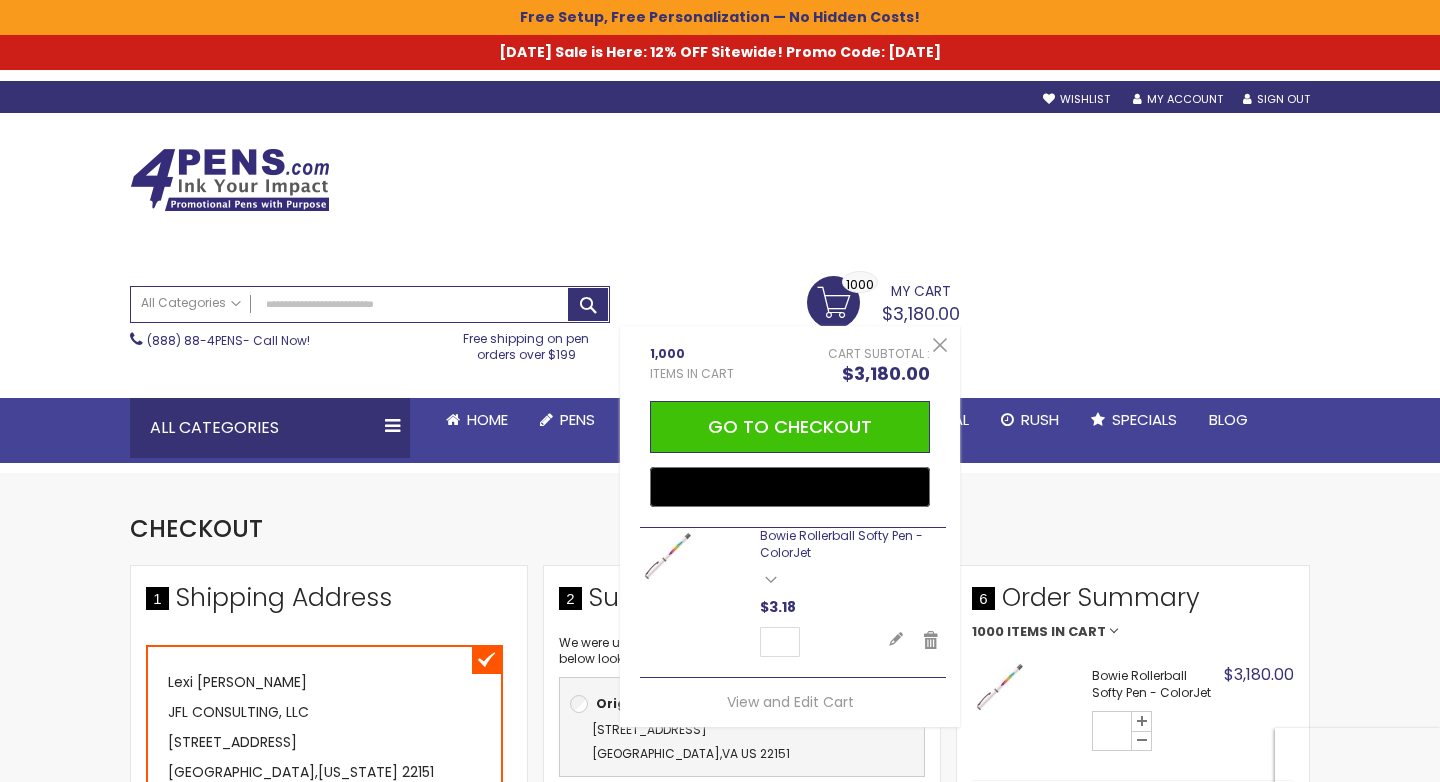 click on "Bowie Rollerball Softy Pen - ColorJet" at bounding box center [841, 543] 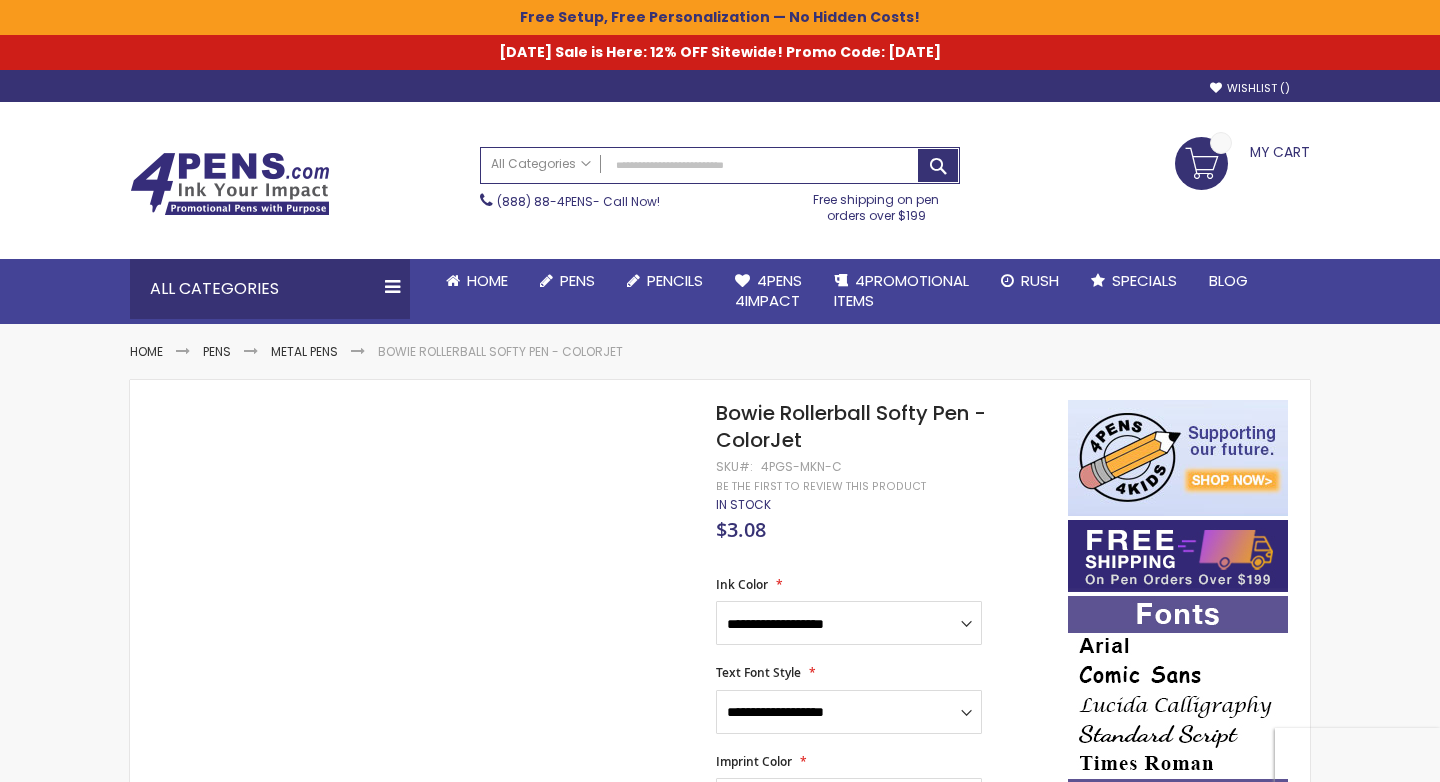 scroll, scrollTop: 0, scrollLeft: 0, axis: both 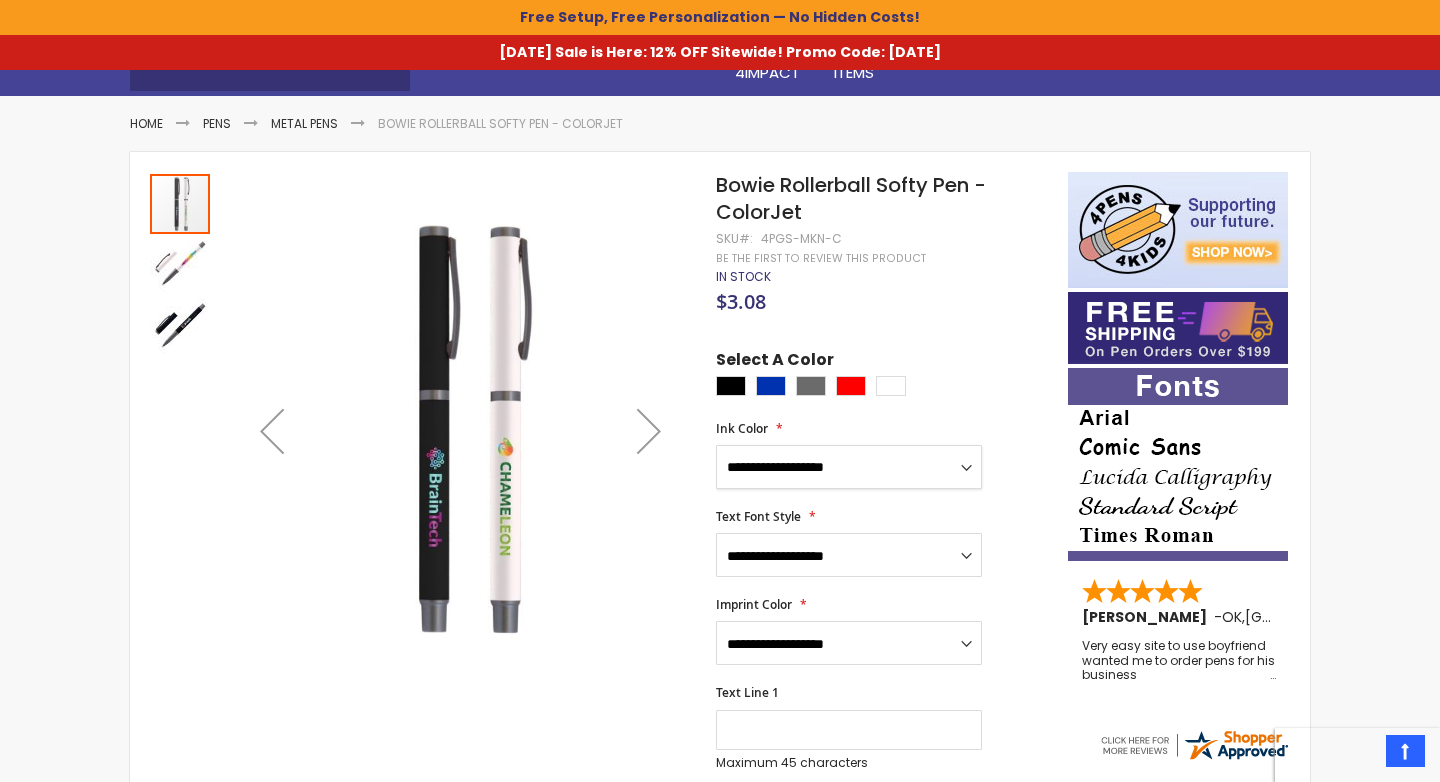 click on "**********" at bounding box center [849, 467] 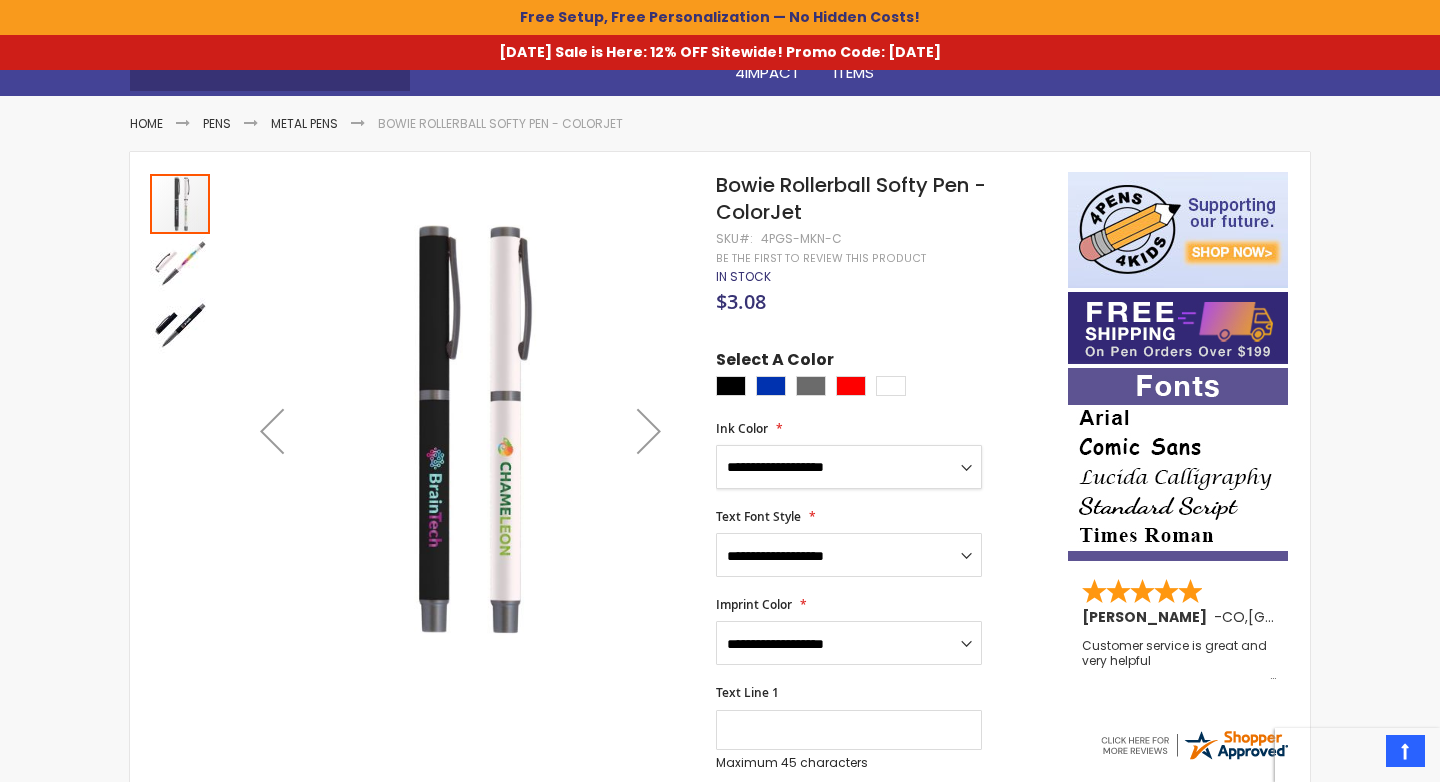 select on "****" 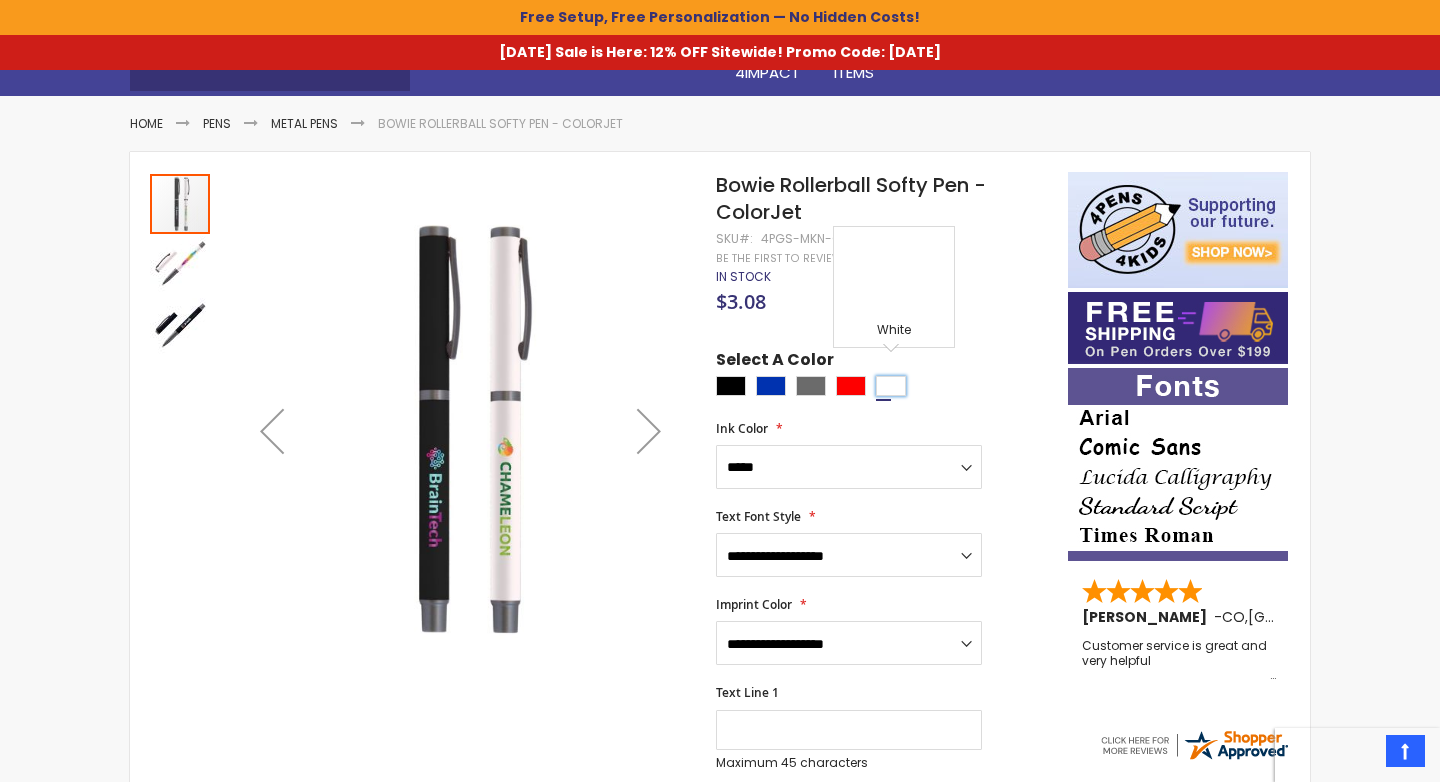 click at bounding box center [891, 386] 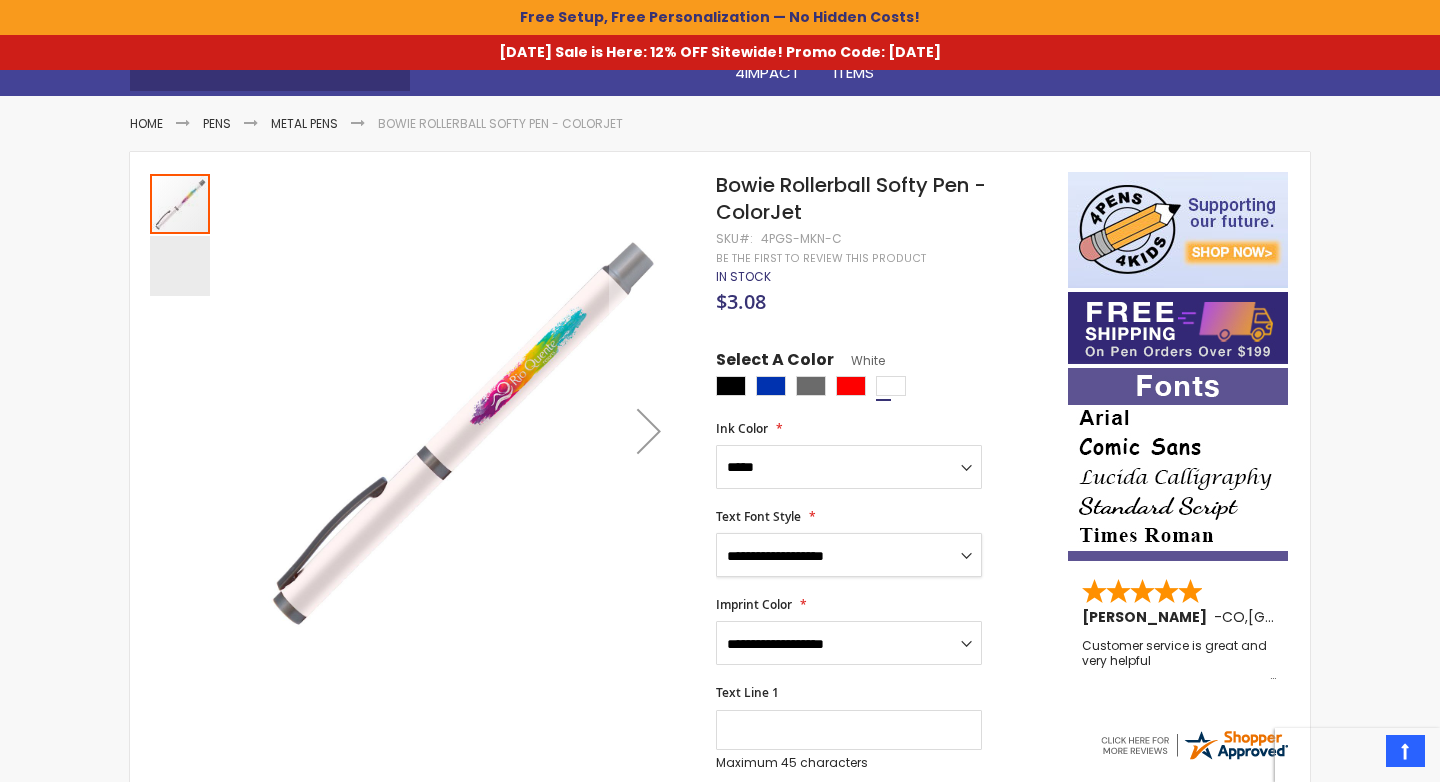 click on "**********" at bounding box center (849, 555) 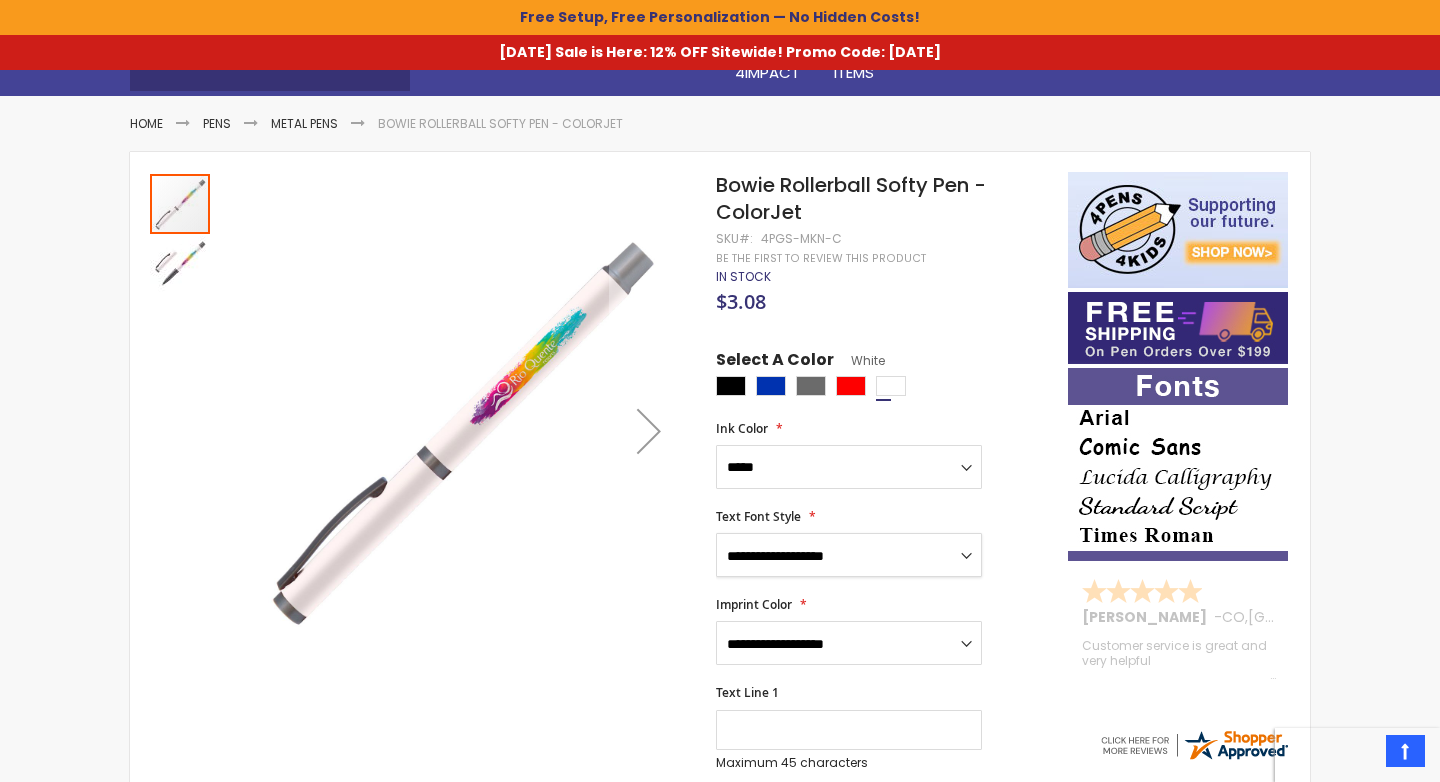 select on "****" 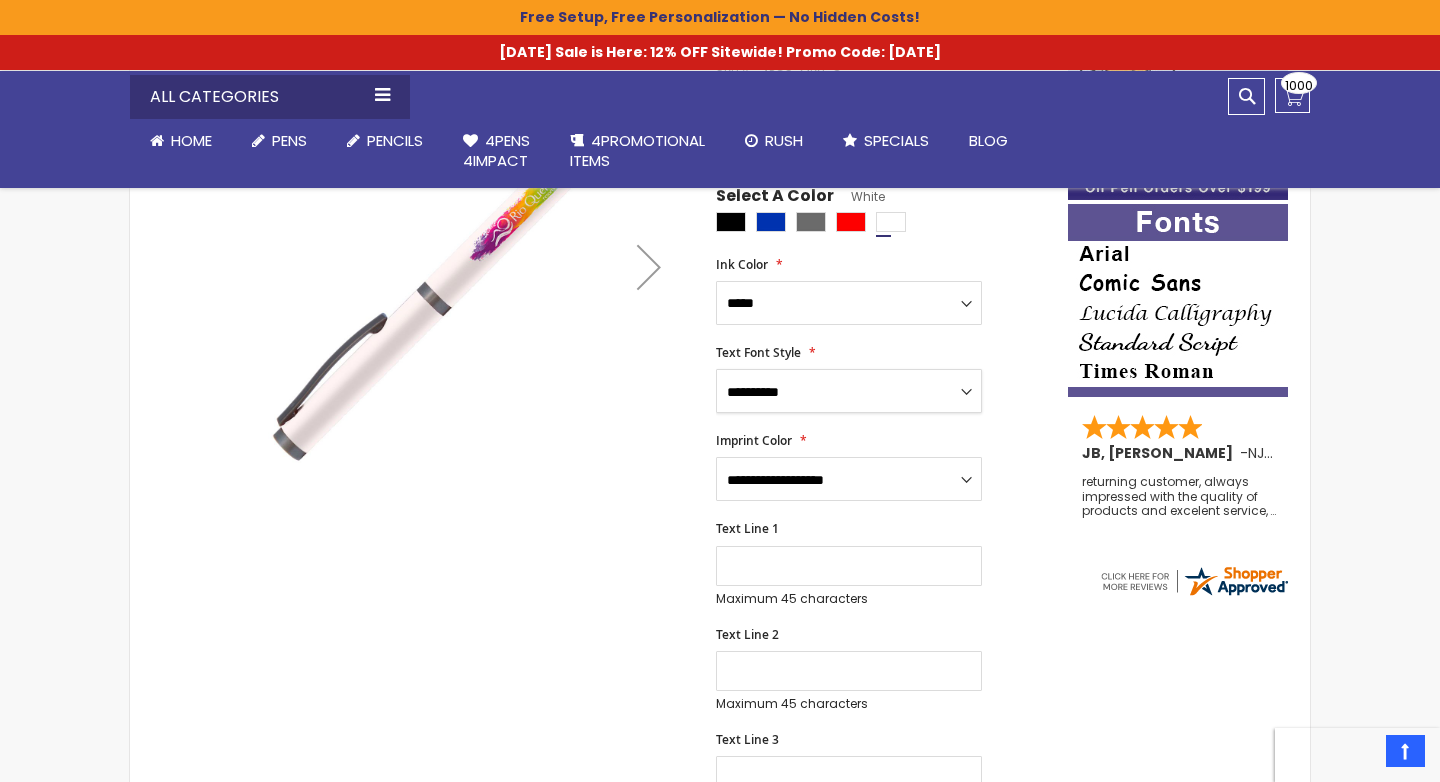 scroll, scrollTop: 405, scrollLeft: 0, axis: vertical 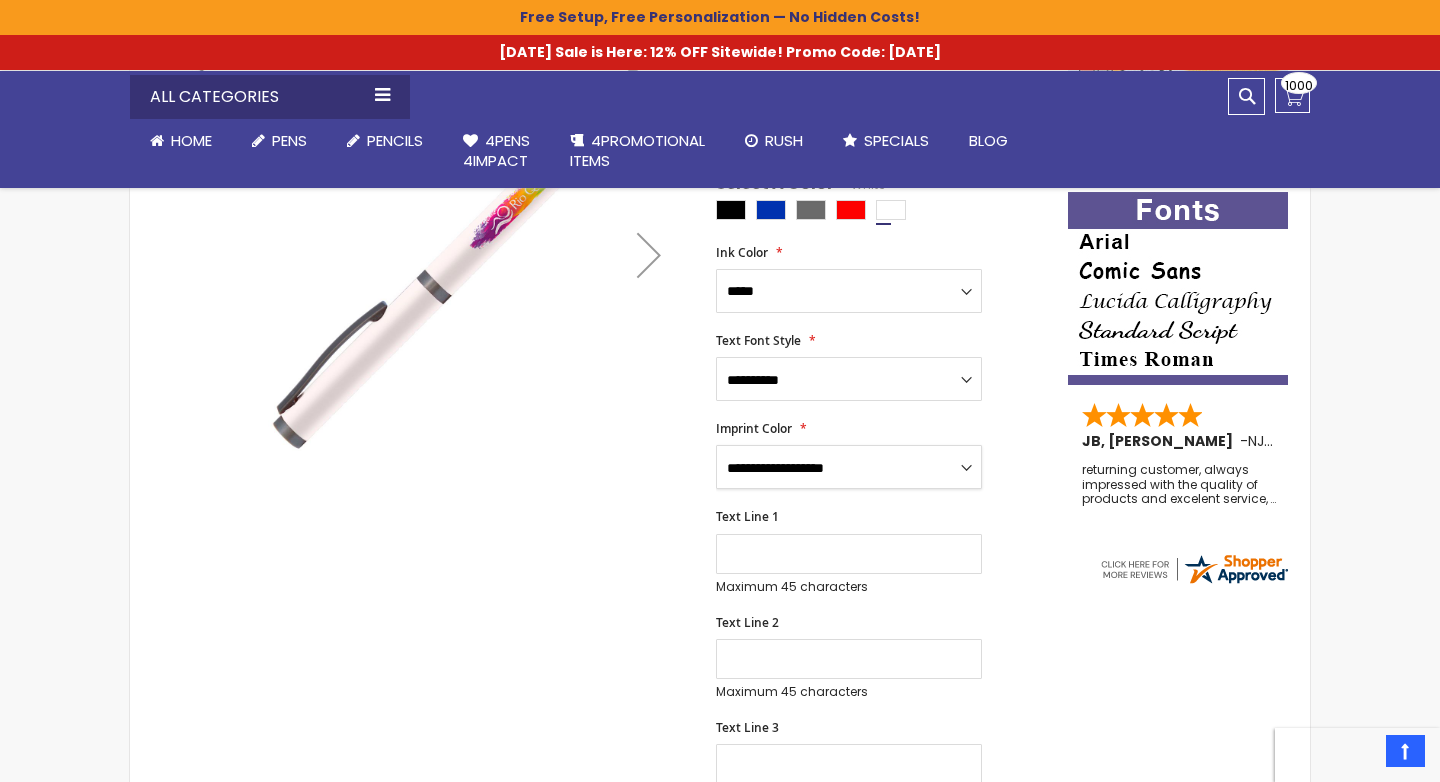 click on "**********" at bounding box center (849, 467) 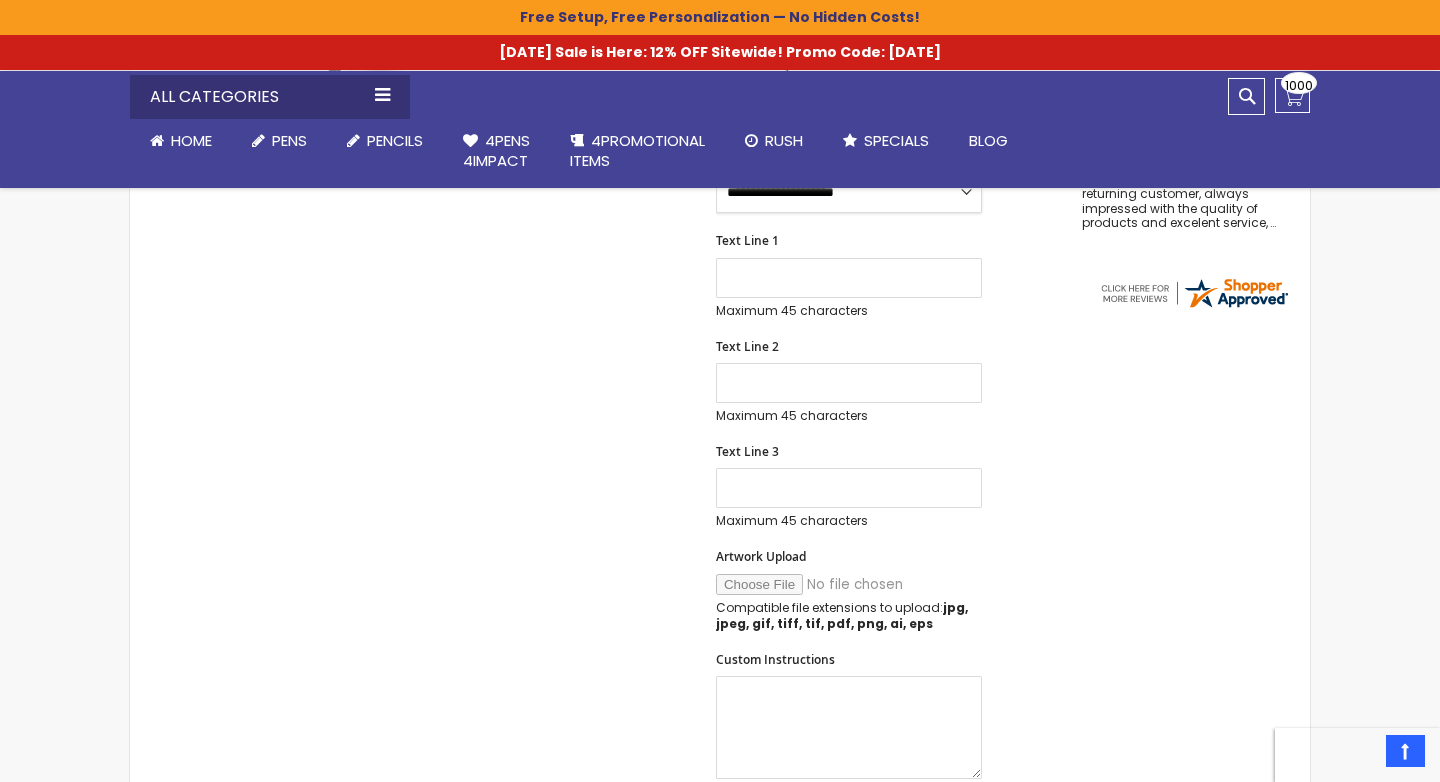 scroll, scrollTop: 809, scrollLeft: 0, axis: vertical 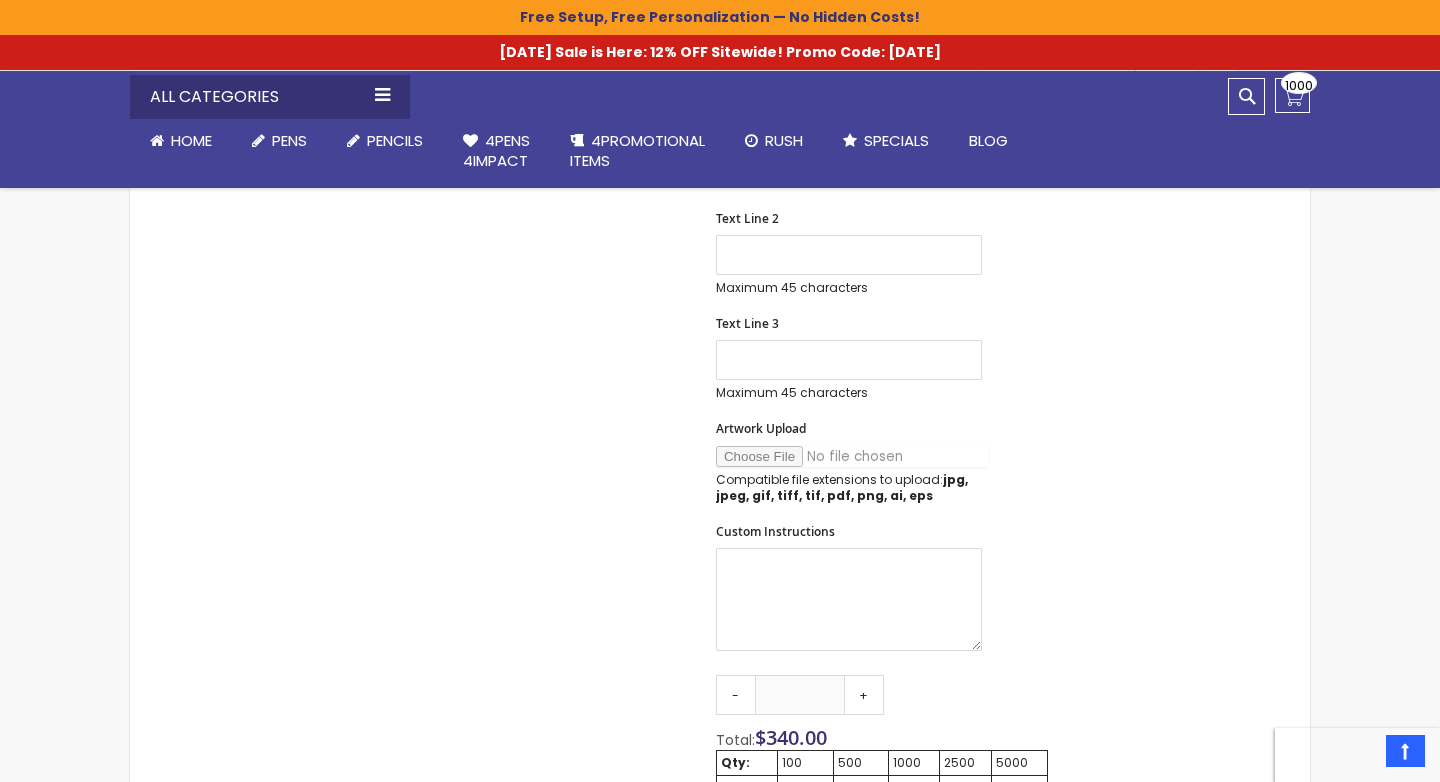 click on "Artwork Upload" at bounding box center [852, 456] 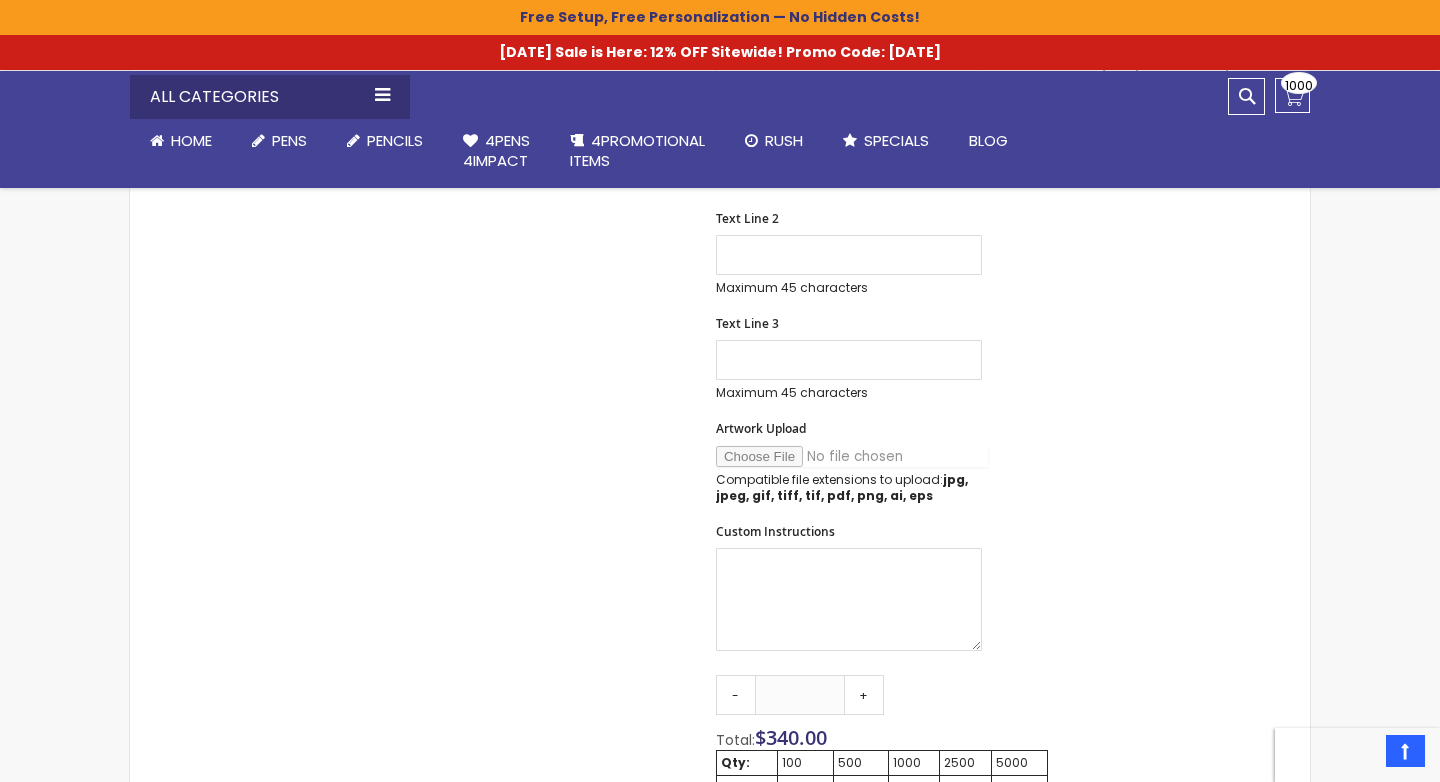 type on "**********" 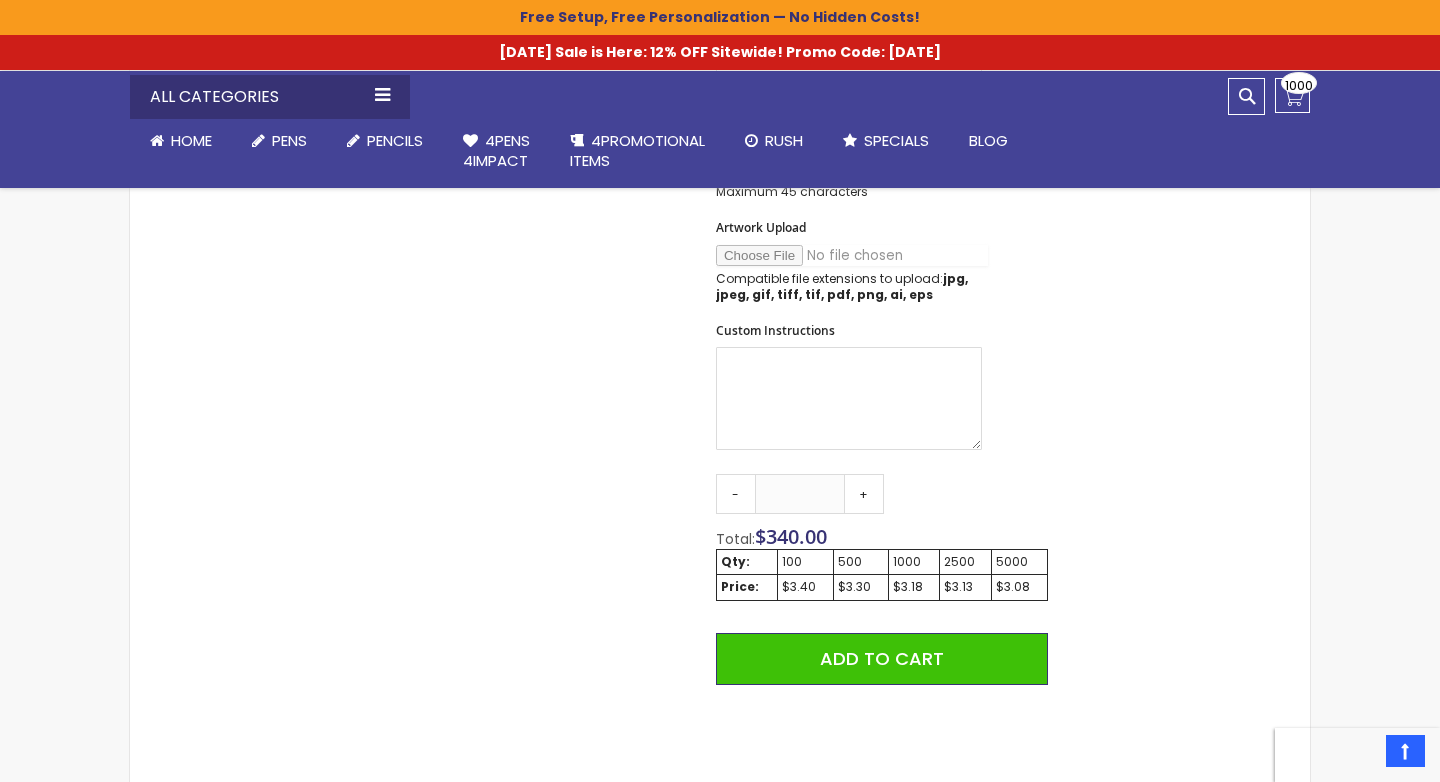 scroll, scrollTop: 1011, scrollLeft: 0, axis: vertical 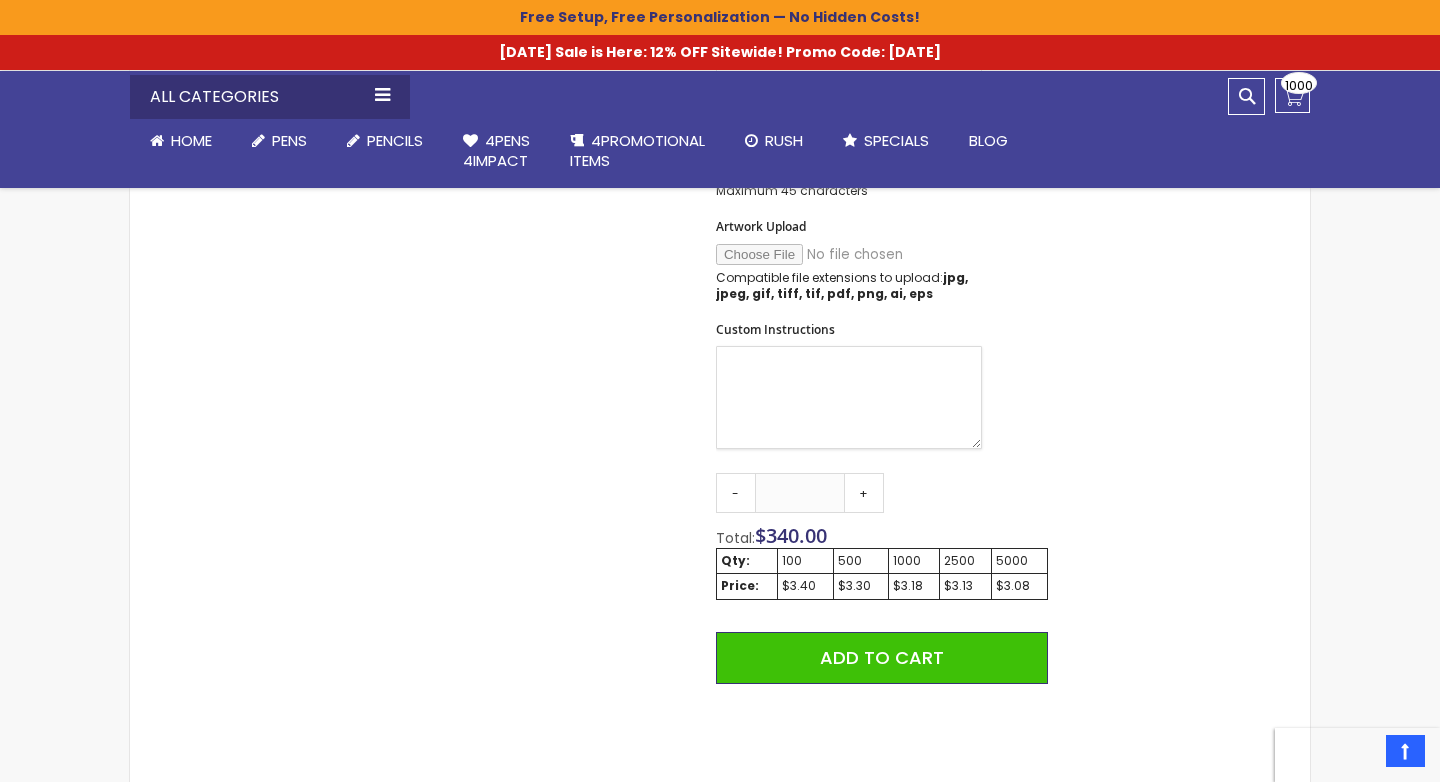 click on "Custom Instructions" at bounding box center (849, 397) 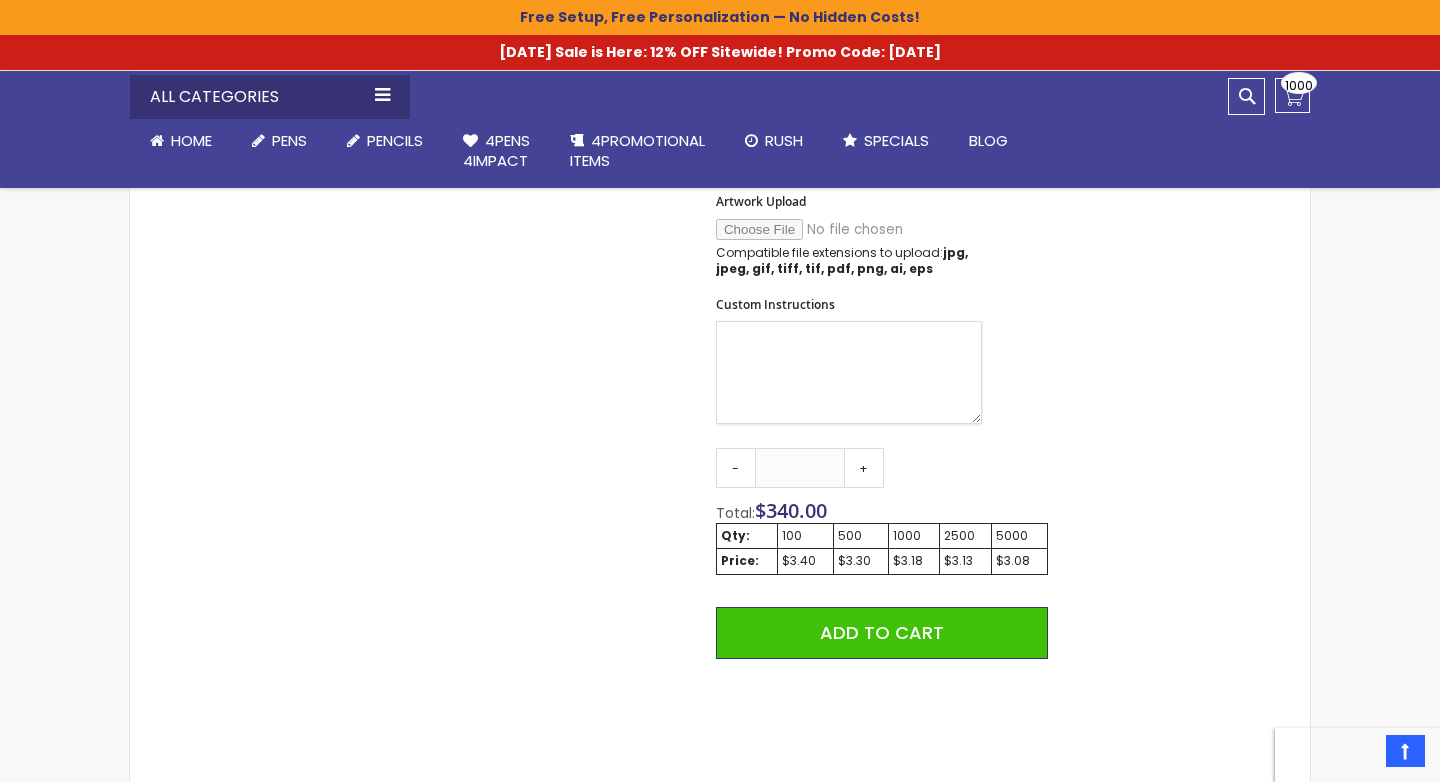 scroll, scrollTop: 1043, scrollLeft: 0, axis: vertical 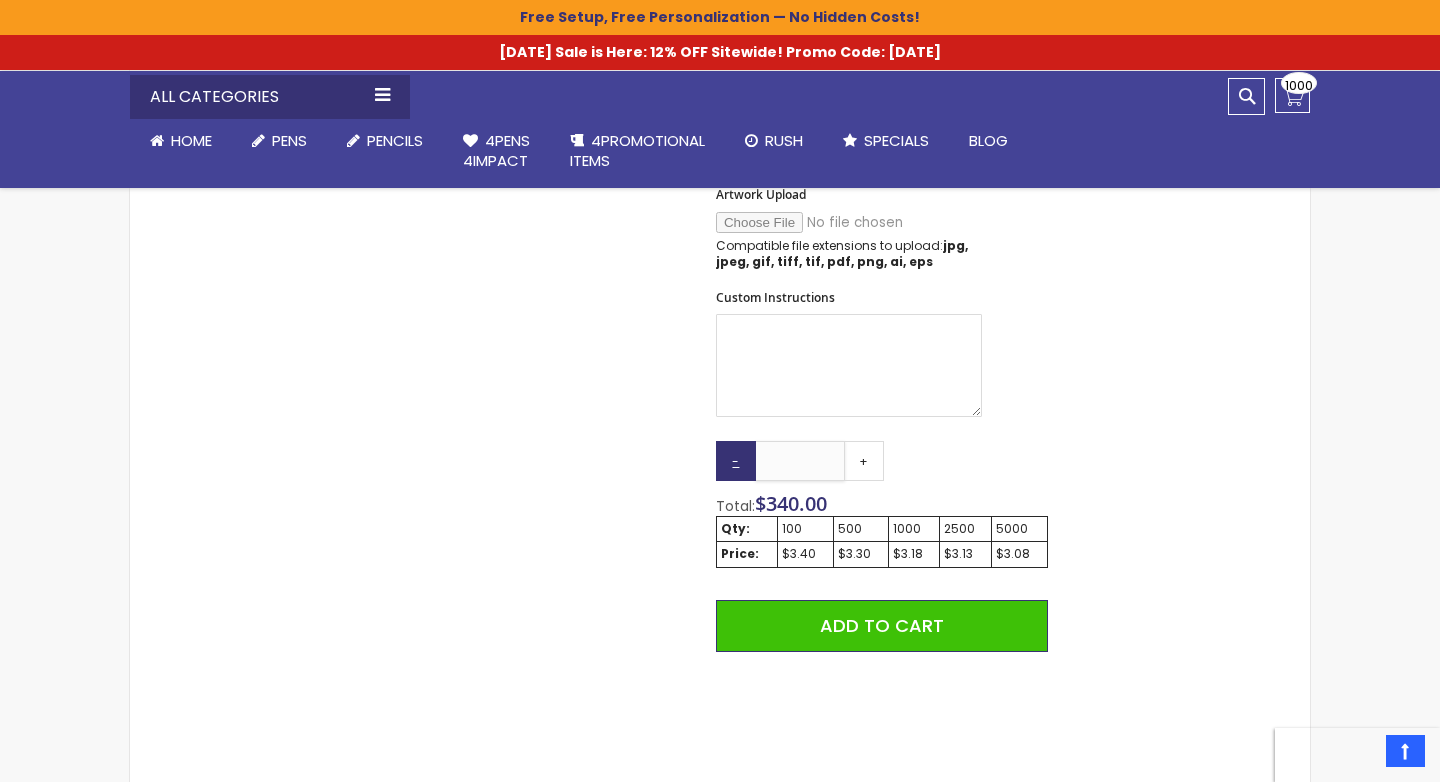 drag, startPoint x: 820, startPoint y: 452, endPoint x: 732, endPoint y: 442, distance: 88.56636 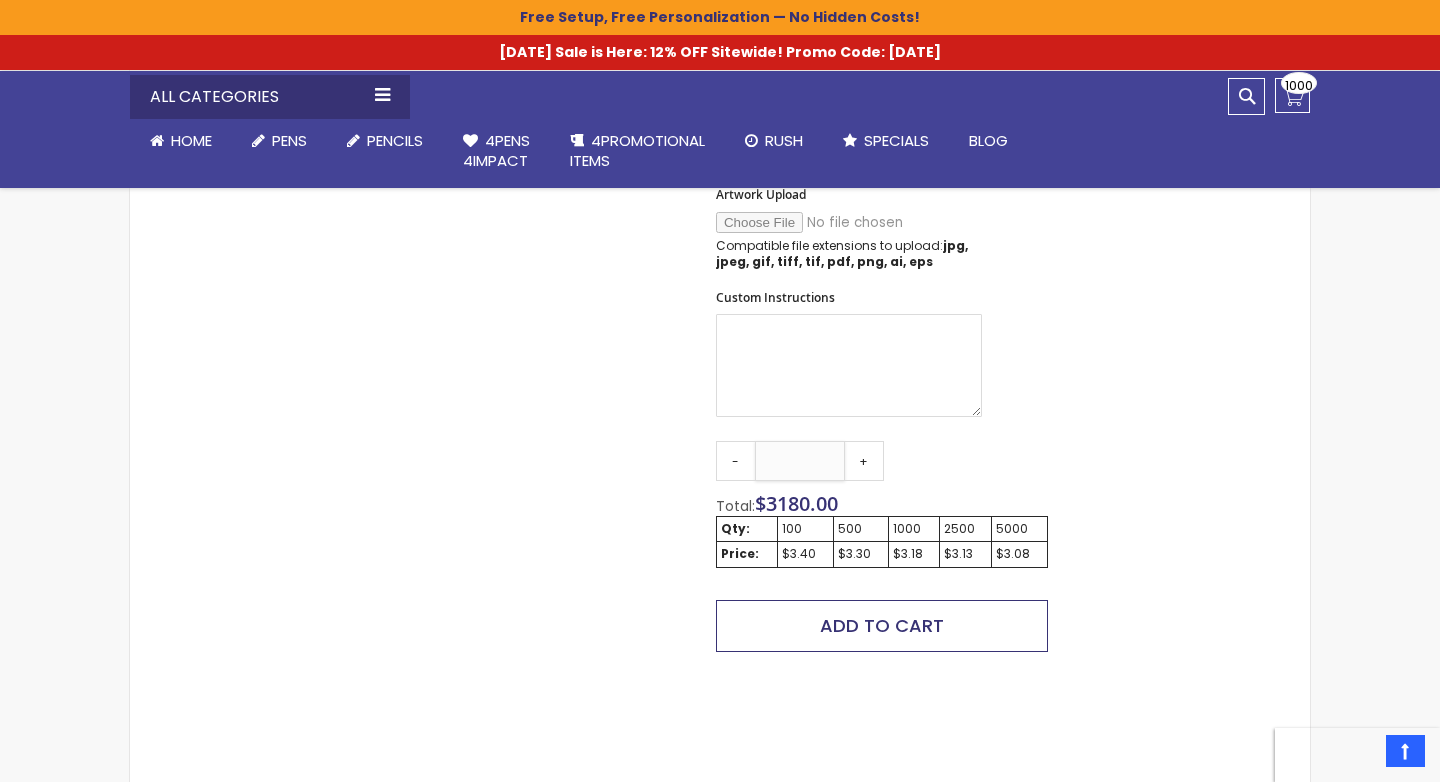type on "****" 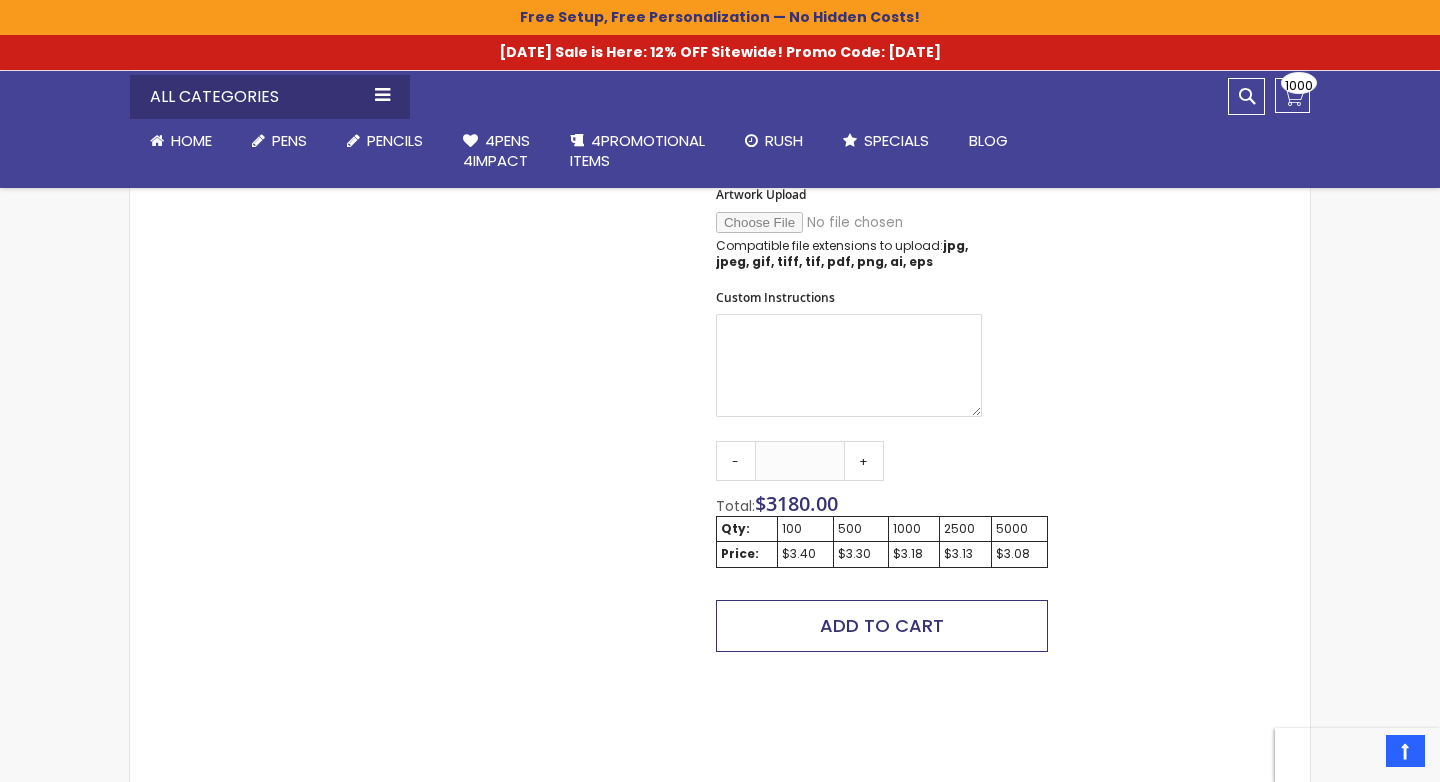 click on "Add to Cart" at bounding box center (882, 625) 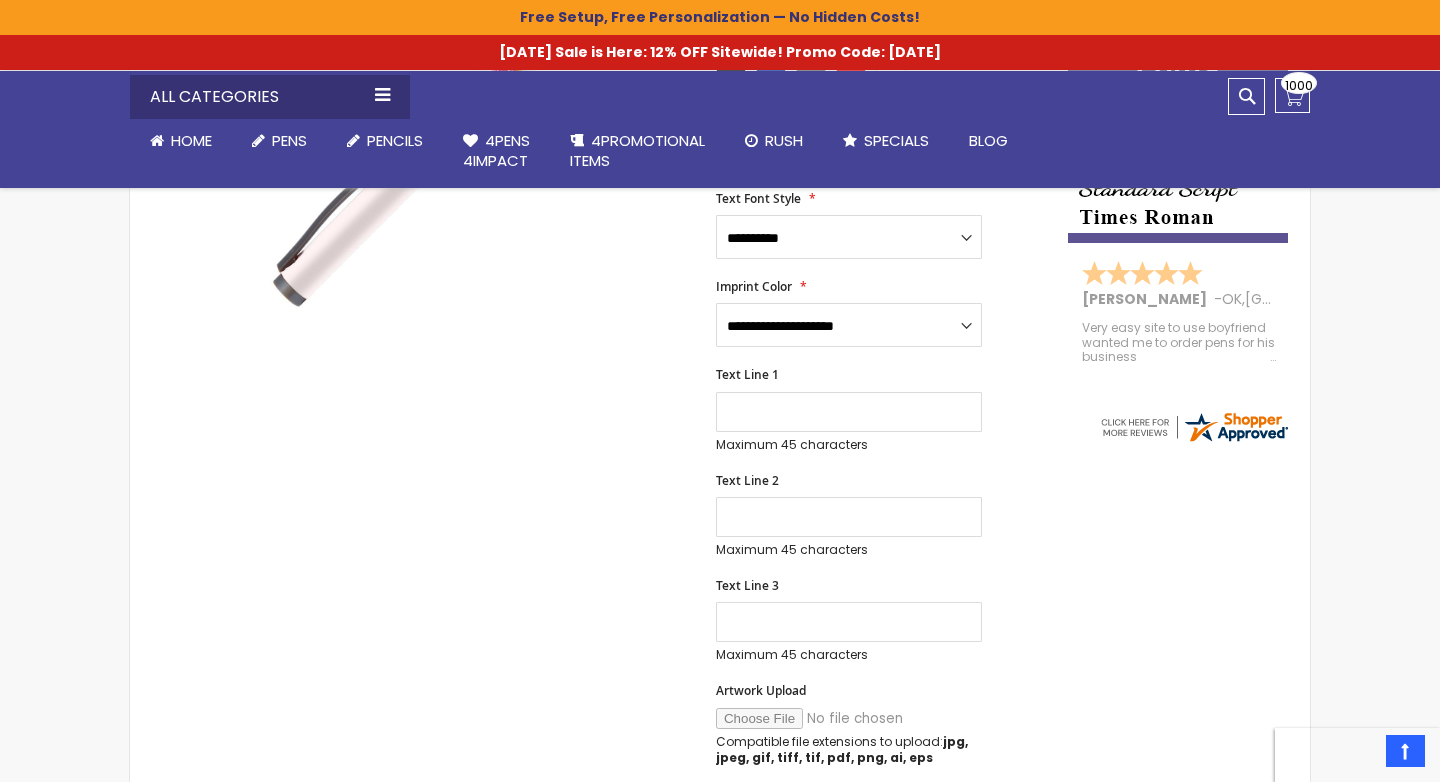 scroll, scrollTop: 544, scrollLeft: 0, axis: vertical 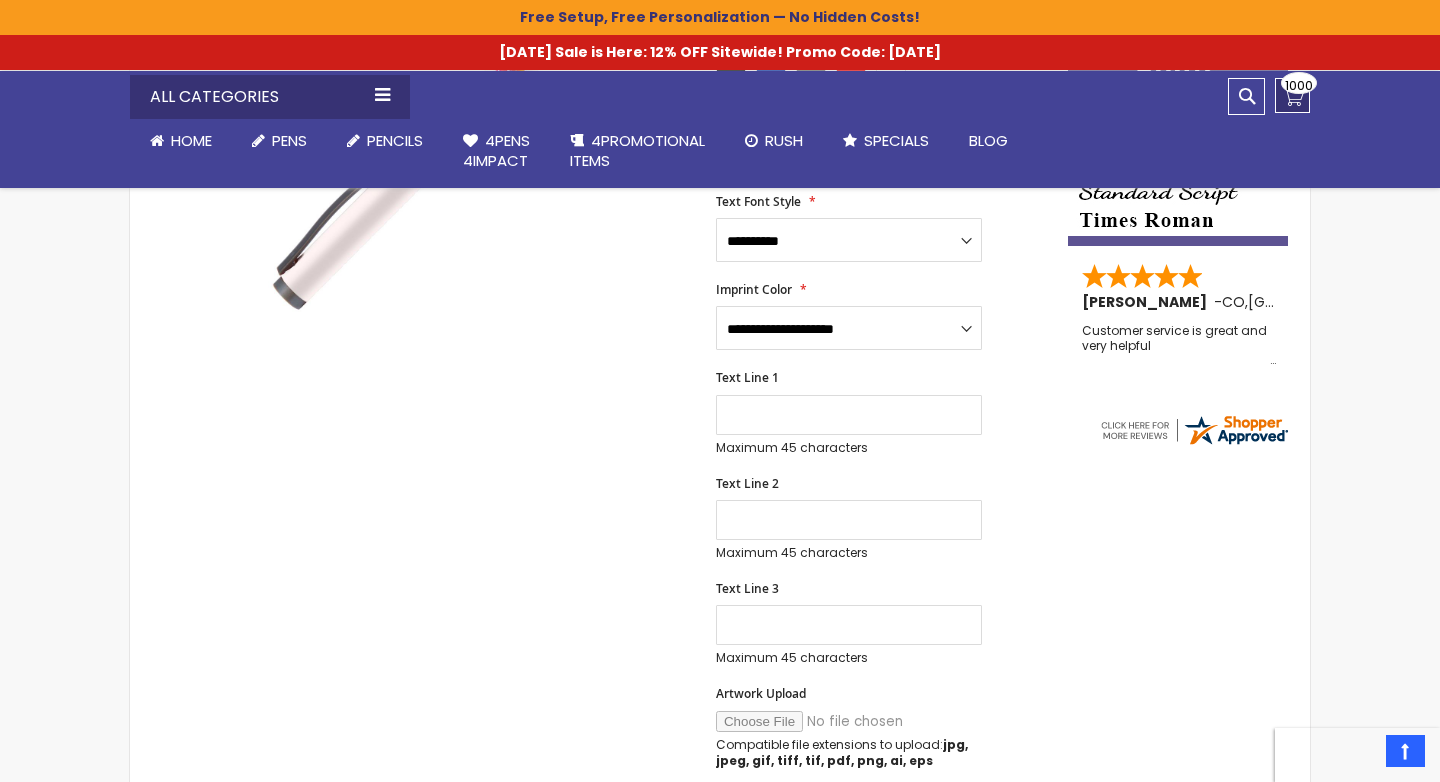 click on "My Cart
$3,180.00
1000
1000
items" at bounding box center (1292, 95) 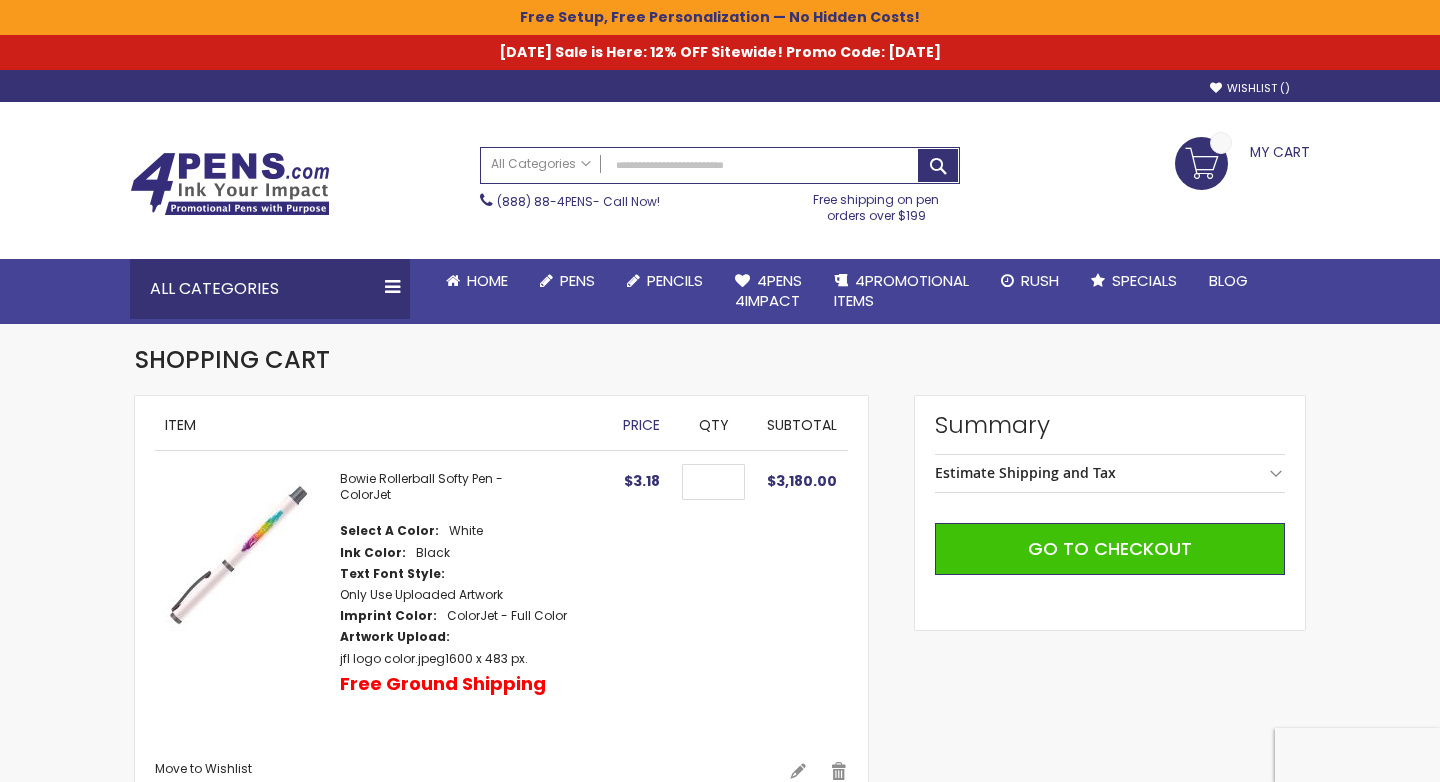 scroll, scrollTop: 0, scrollLeft: 0, axis: both 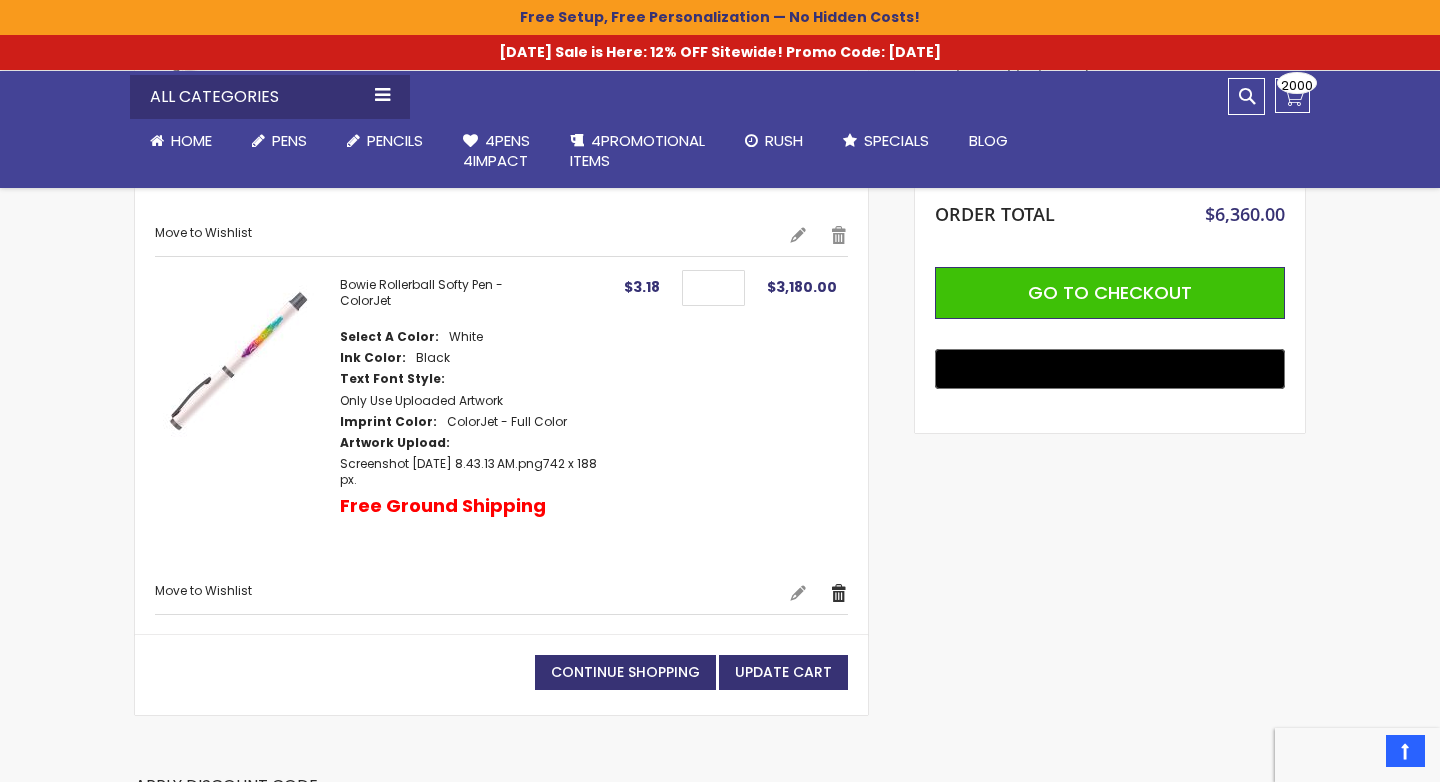 click on "Remove" at bounding box center [839, 593] 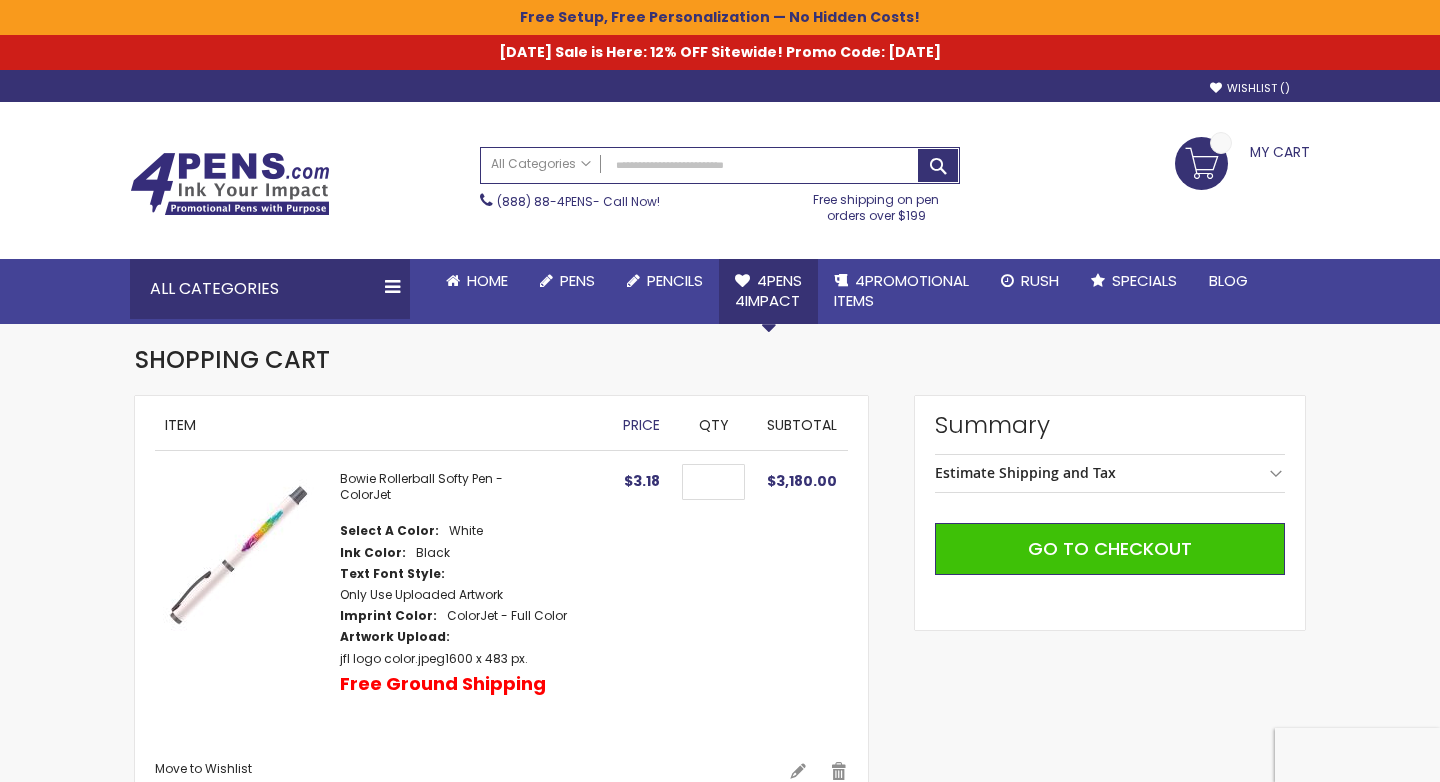 scroll, scrollTop: 0, scrollLeft: 0, axis: both 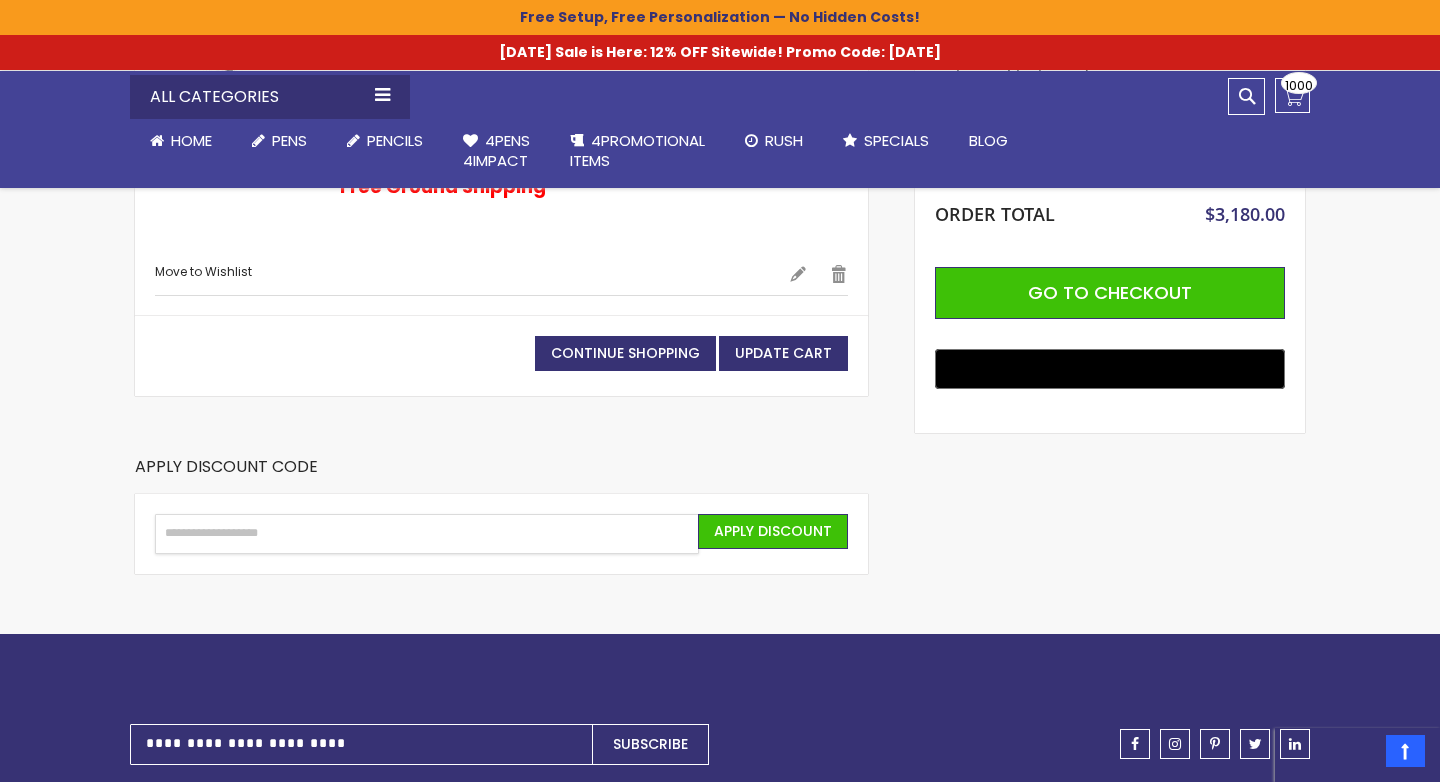 click on "Enter discount code" at bounding box center (427, 534) 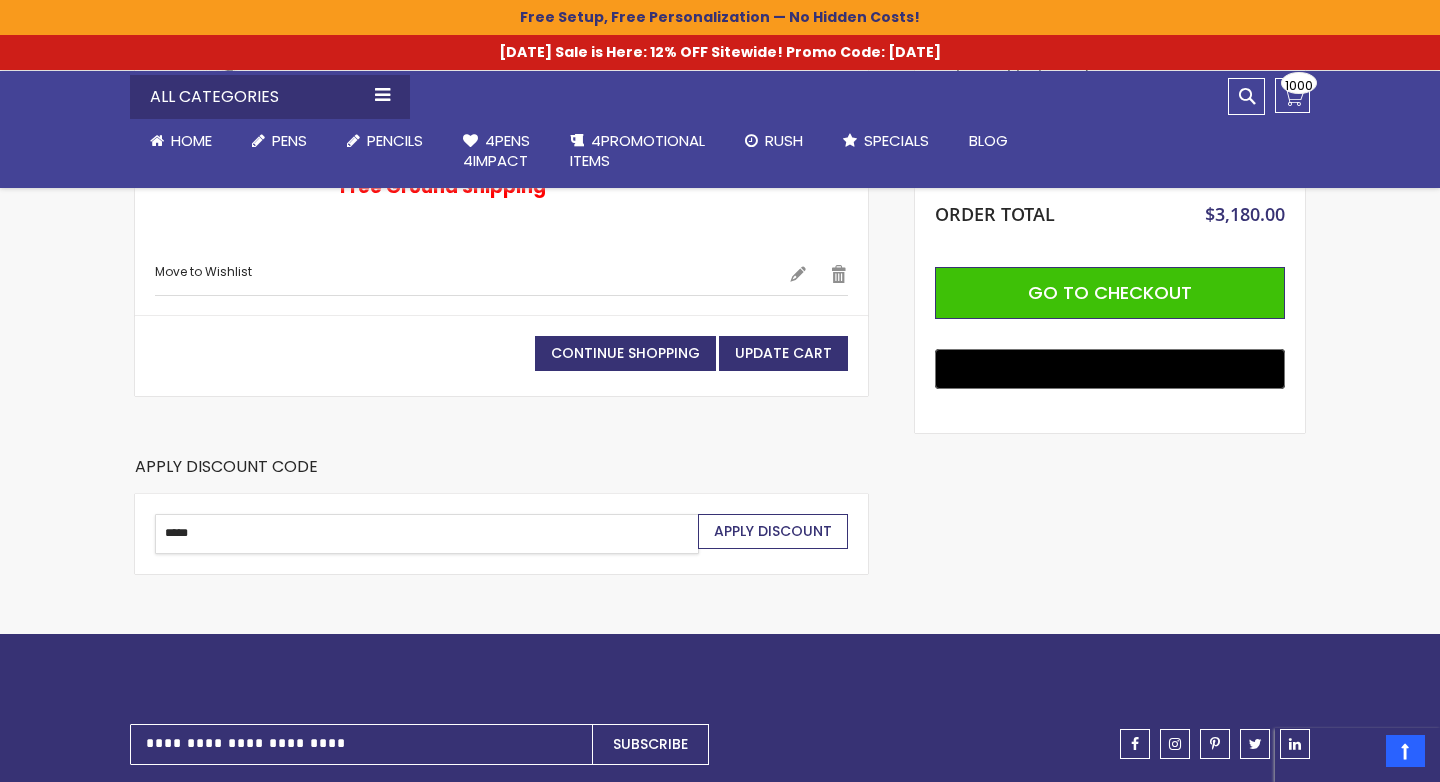 type on "*****" 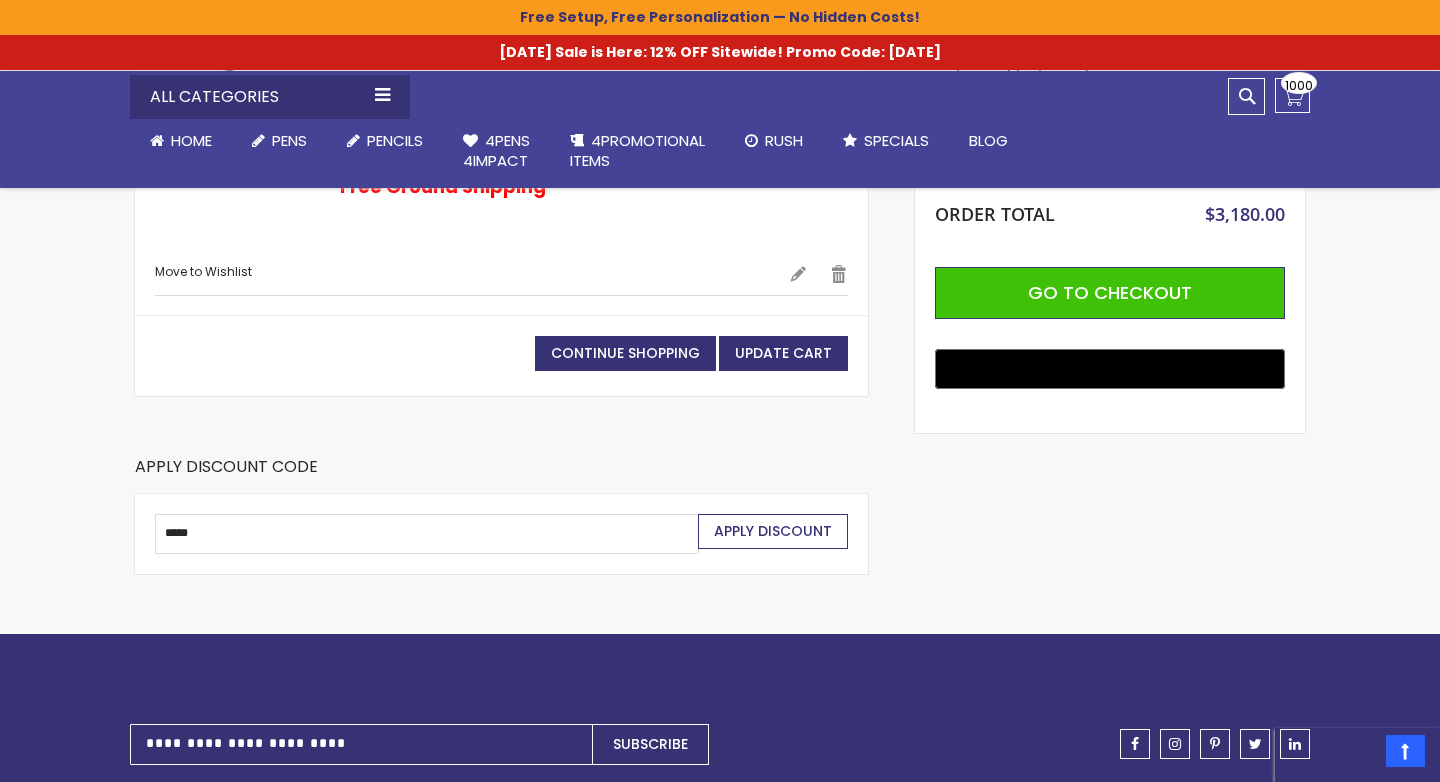 click on "Apply Discount" at bounding box center [773, 531] 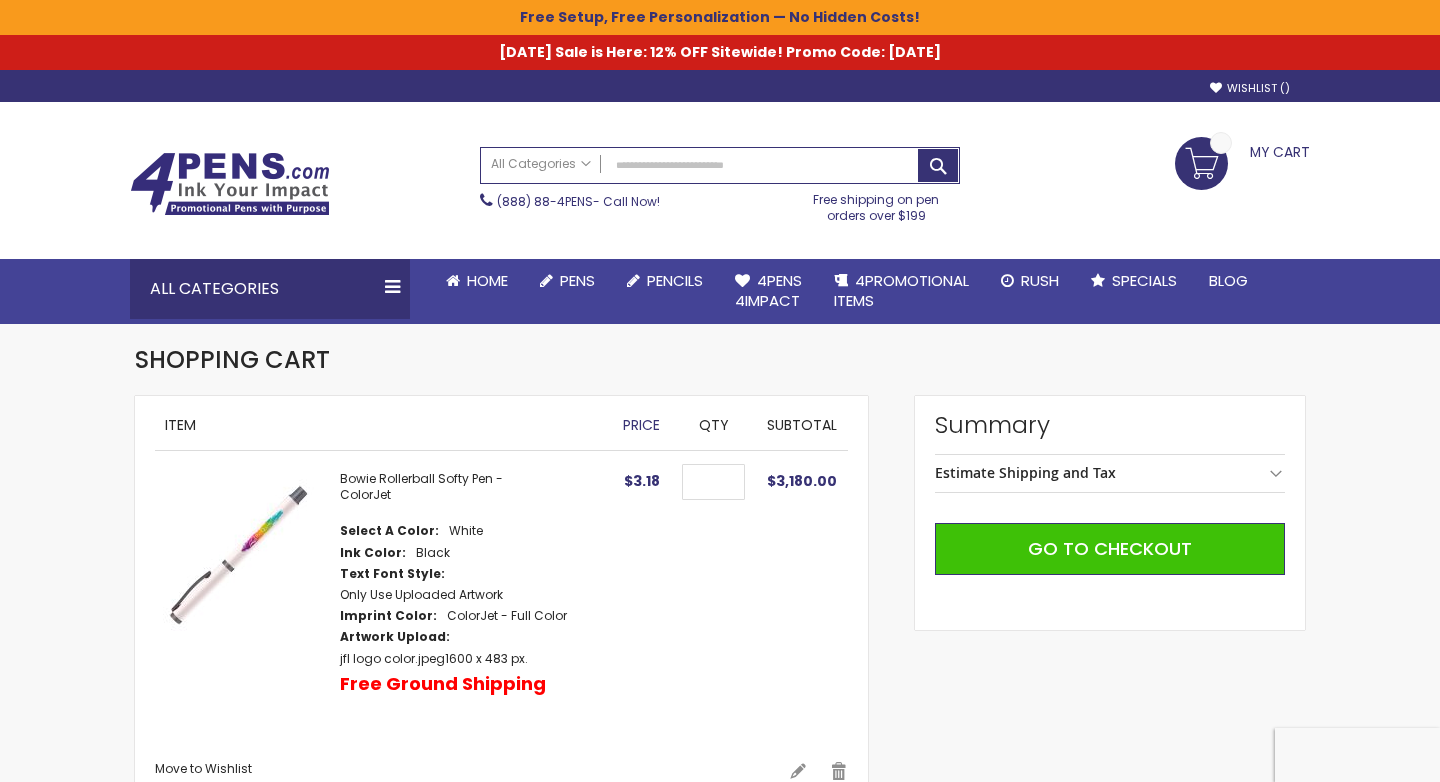 scroll, scrollTop: 0, scrollLeft: 0, axis: both 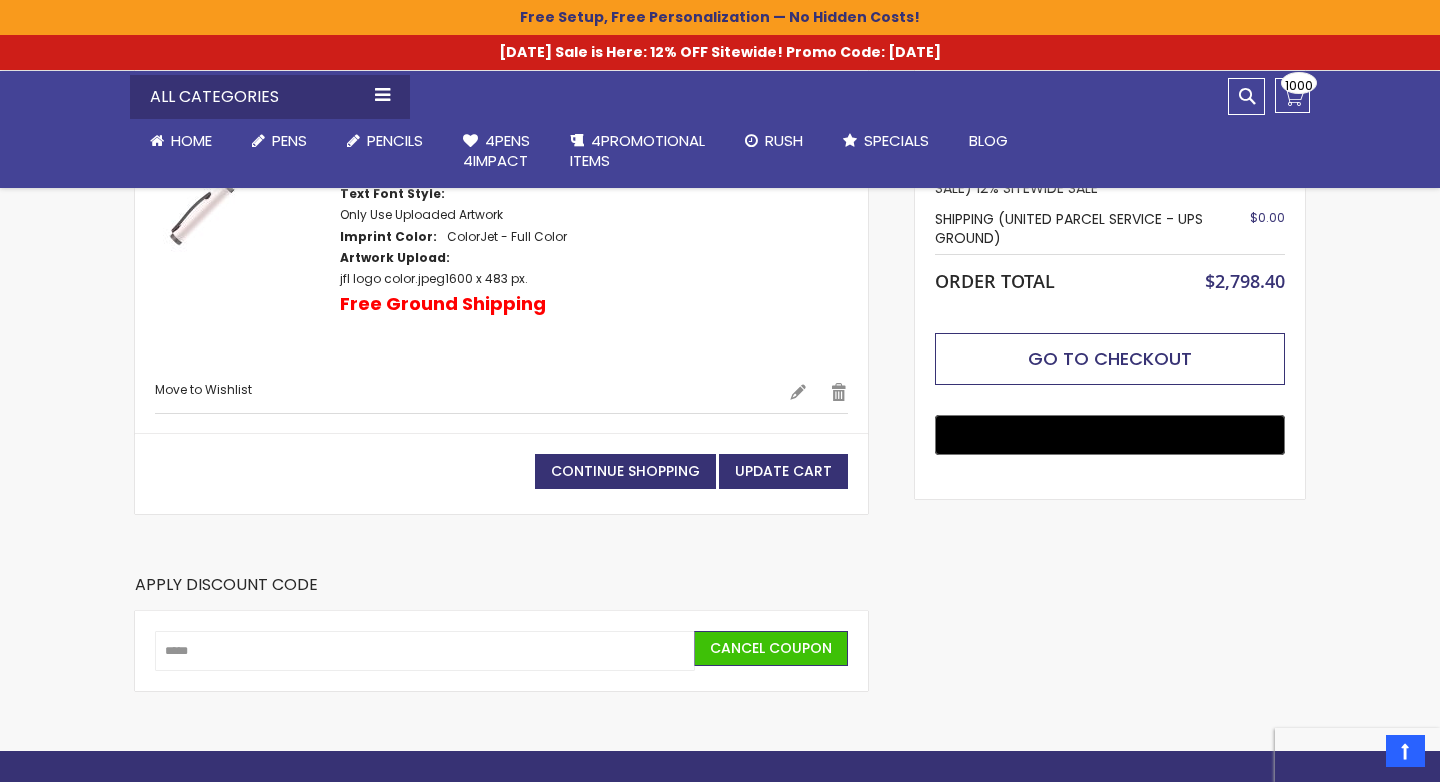 click on "Go to Checkout" at bounding box center (1110, 359) 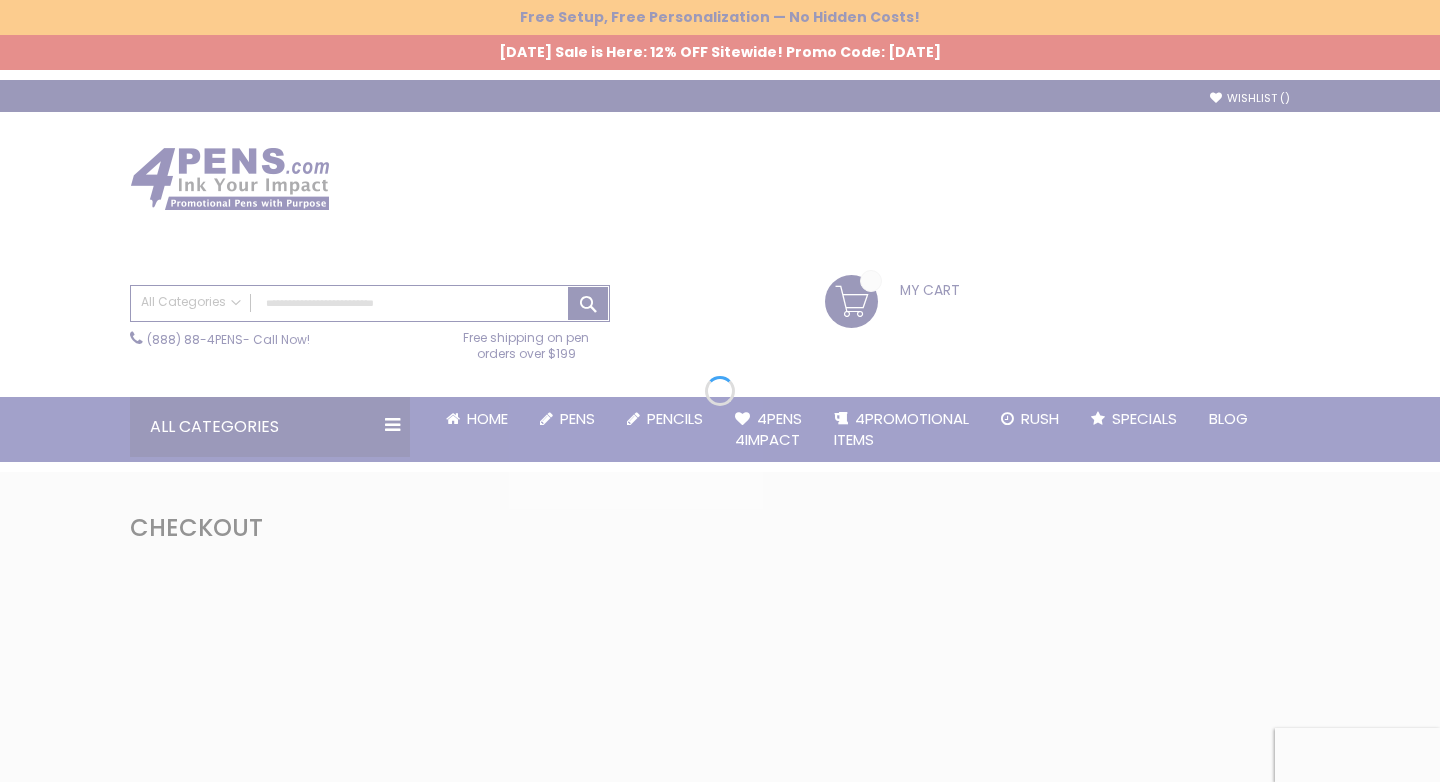 scroll, scrollTop: 0, scrollLeft: 0, axis: both 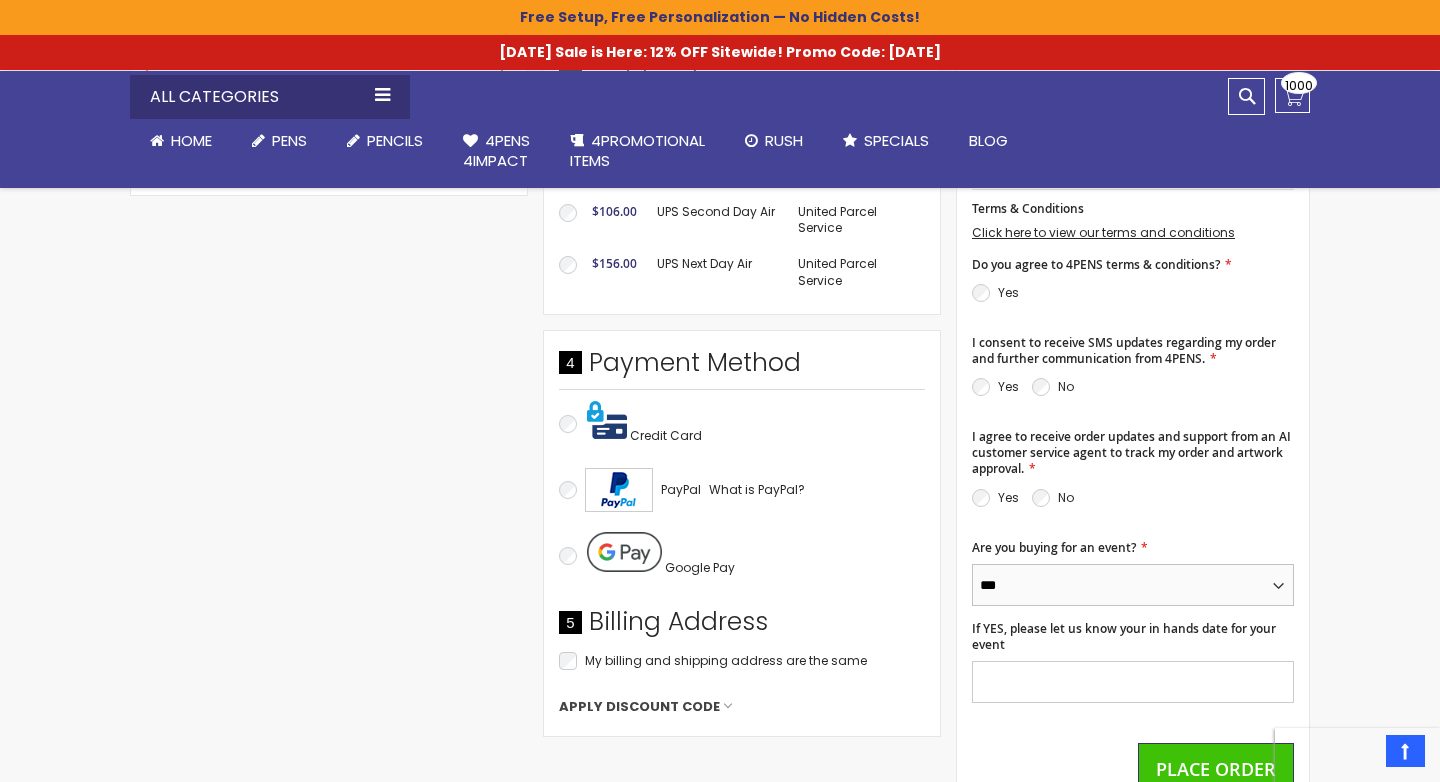 click on "*** **" at bounding box center (1133, 585) 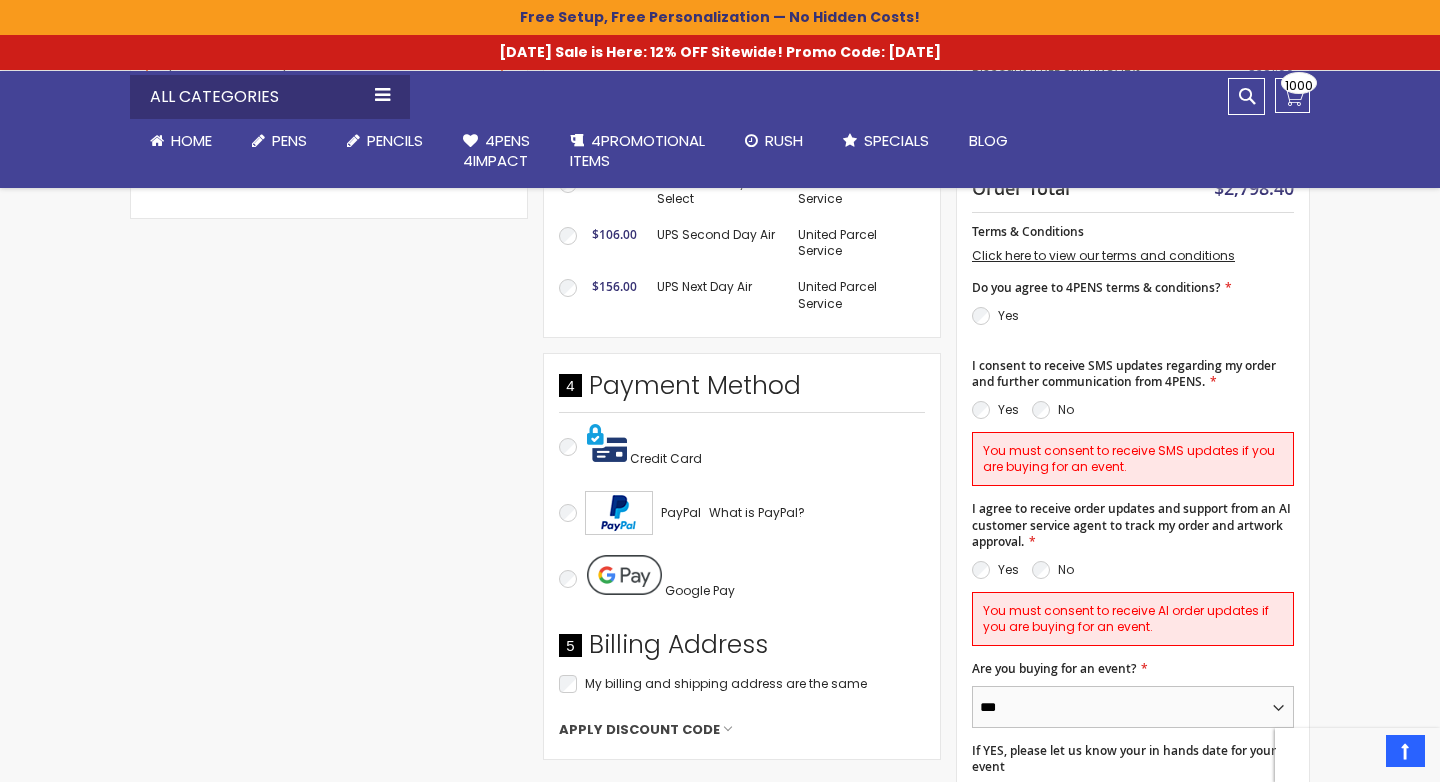 scroll, scrollTop: 825, scrollLeft: 0, axis: vertical 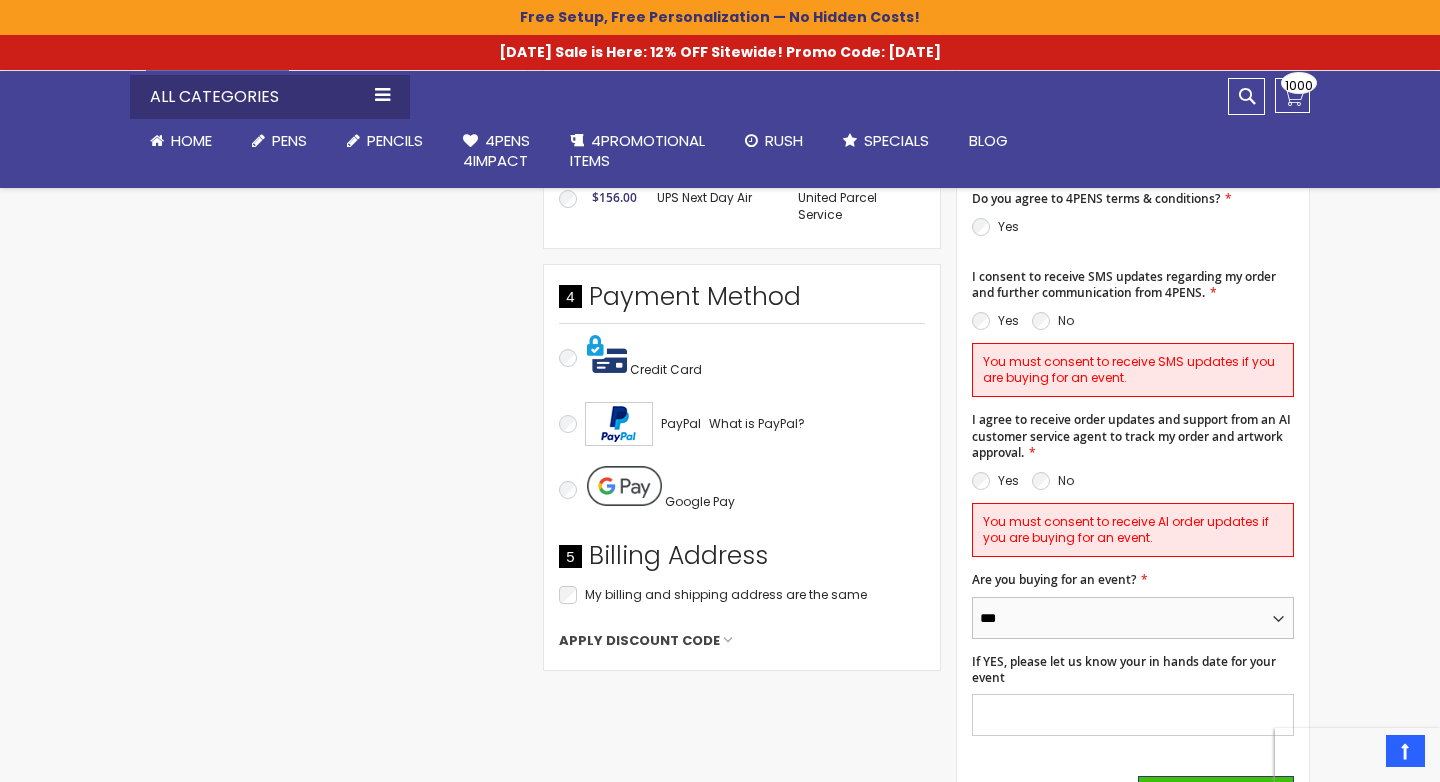 click on "*** **" at bounding box center [1133, 618] 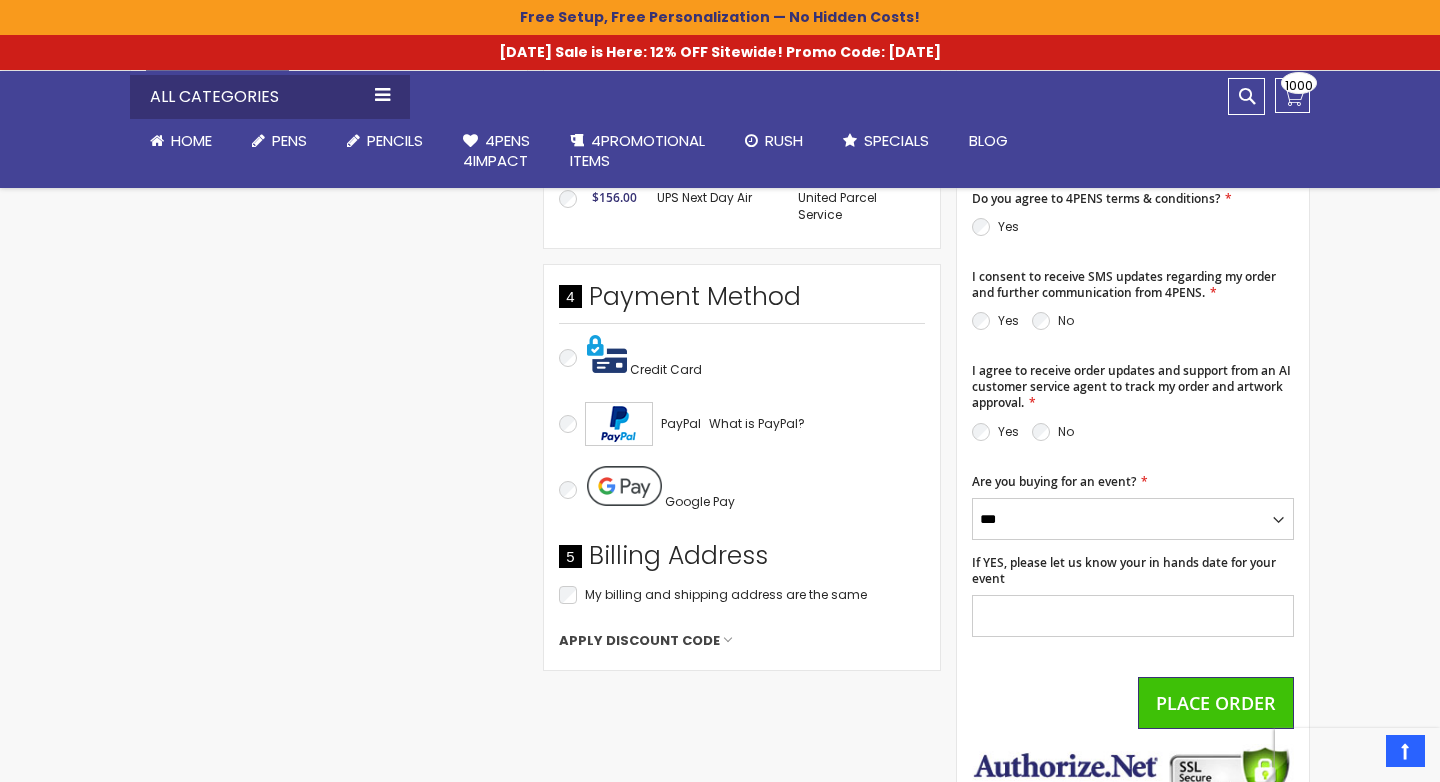 click on "Yes
No" at bounding box center [1133, 326] 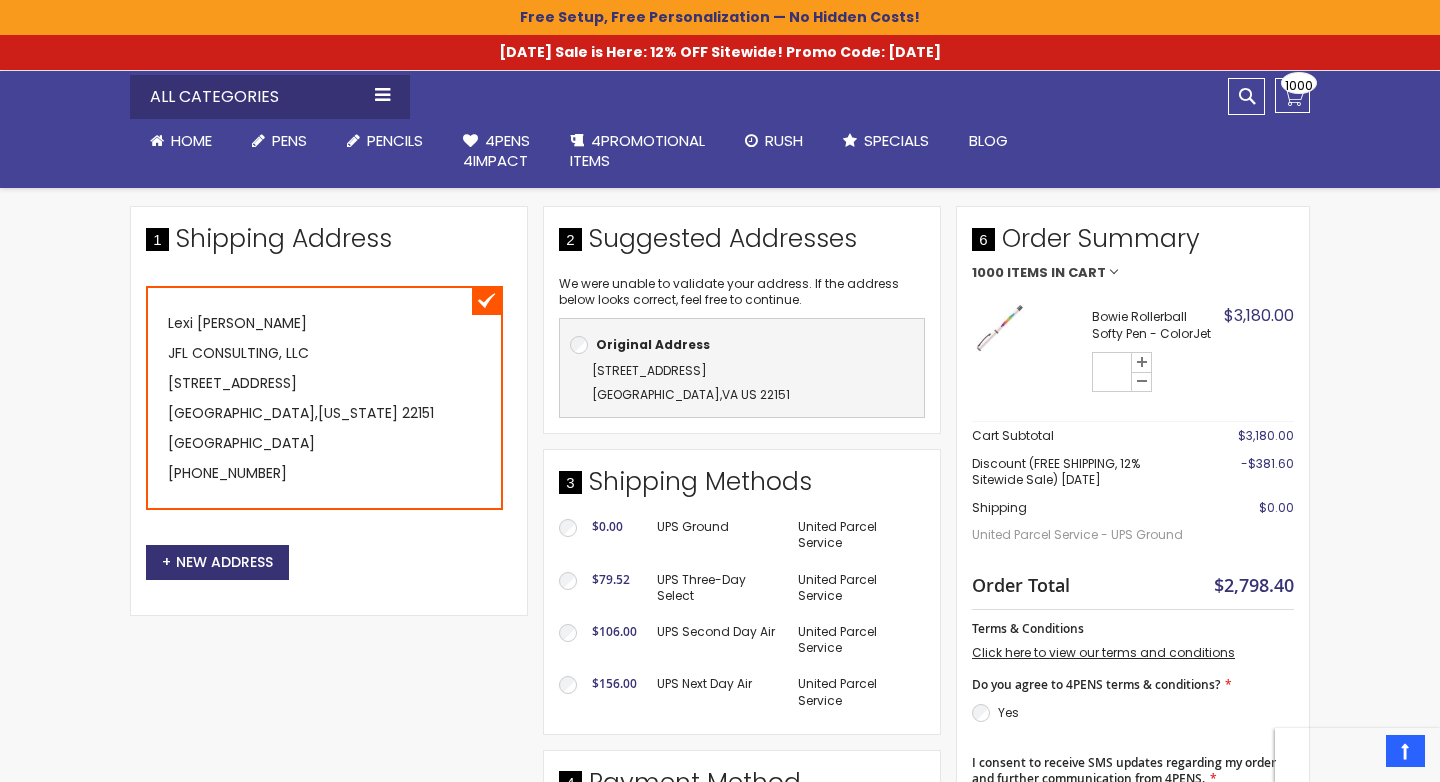 scroll, scrollTop: 345, scrollLeft: 0, axis: vertical 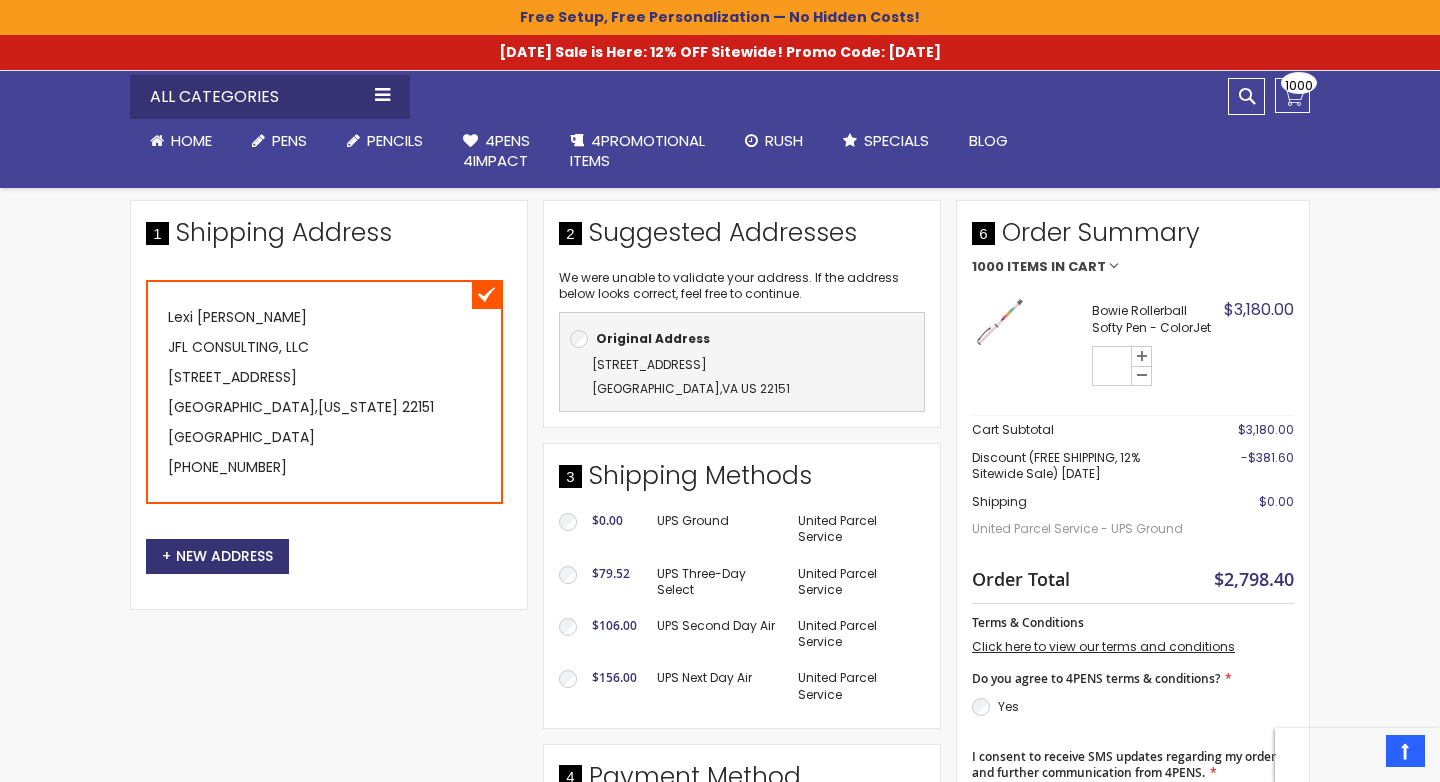 click on "Original Address" at bounding box center (653, 338) 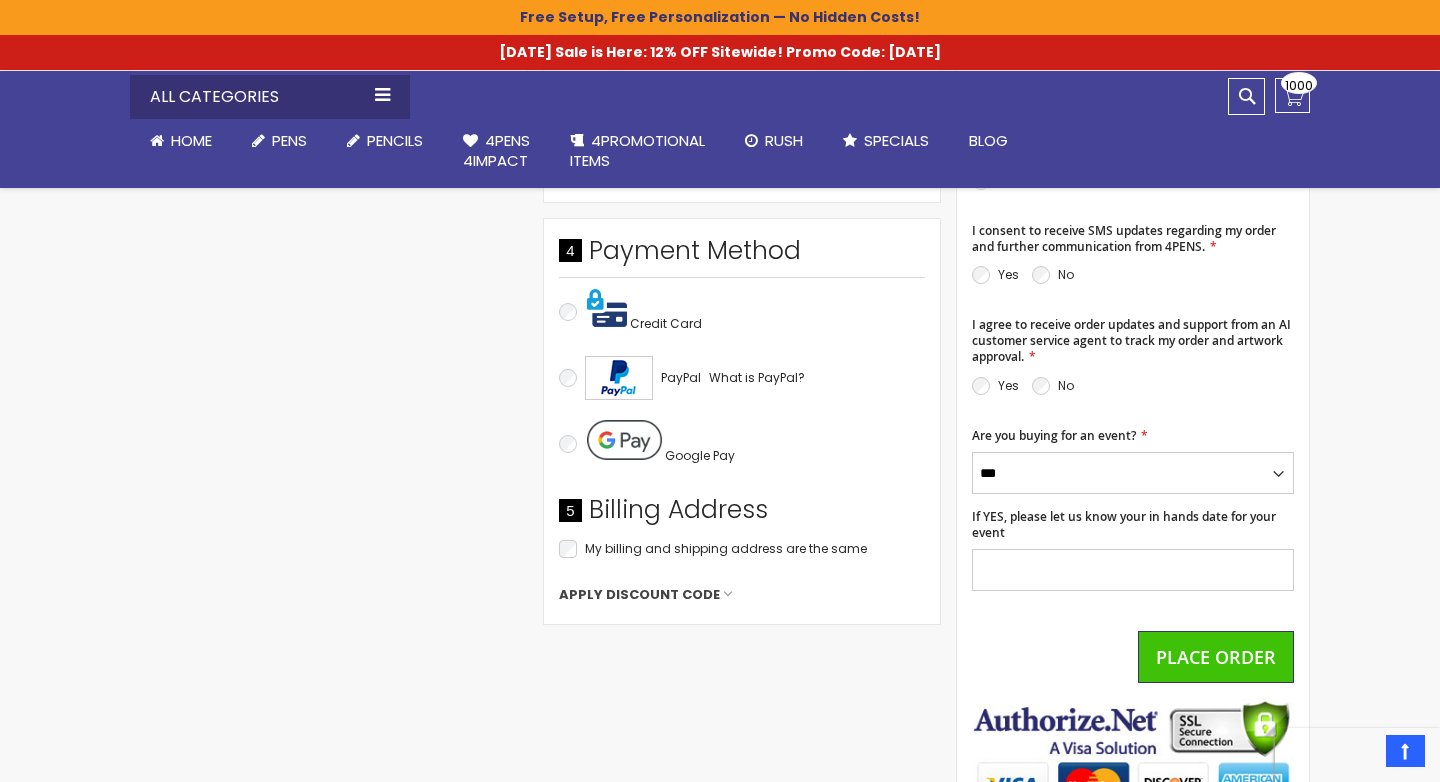 scroll, scrollTop: 881, scrollLeft: 0, axis: vertical 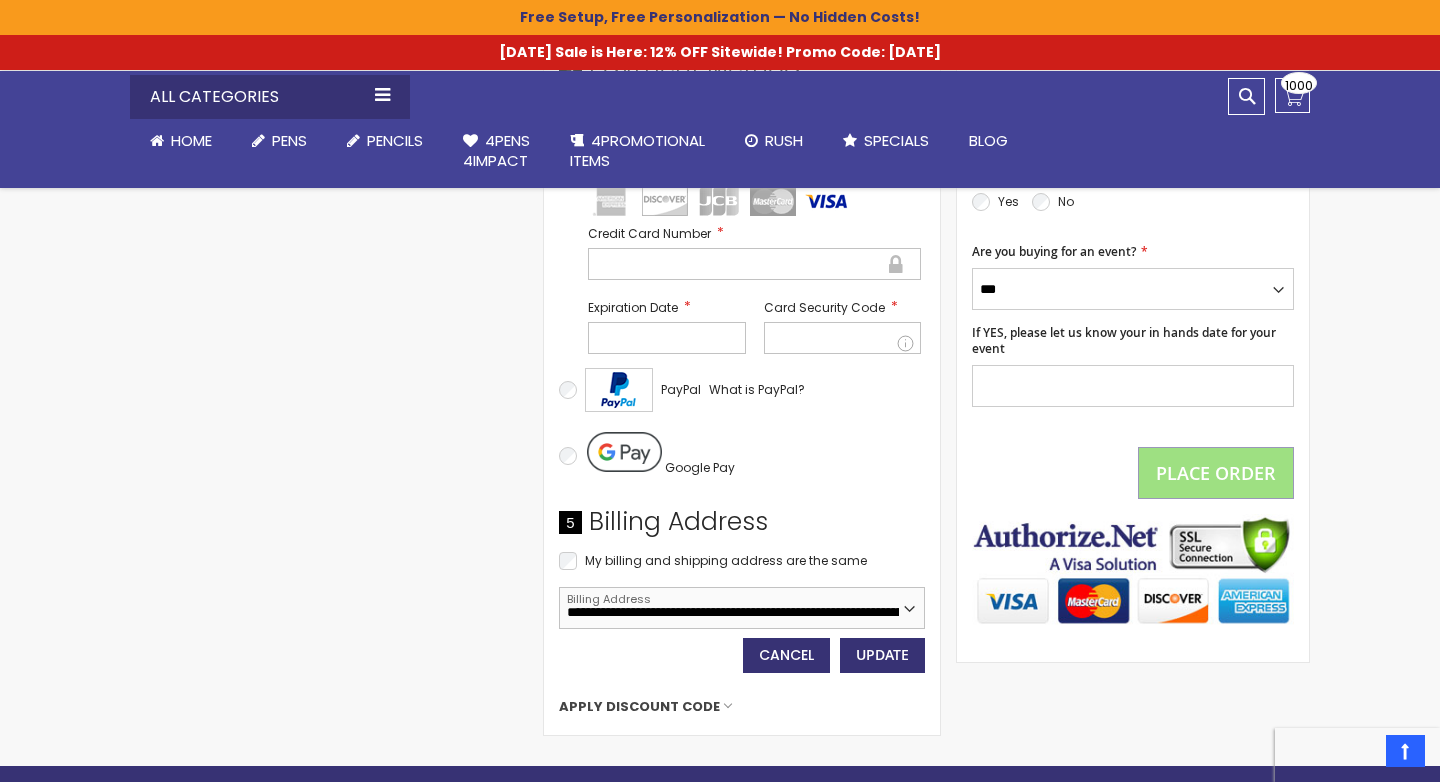 click on "**********" at bounding box center (742, 608) 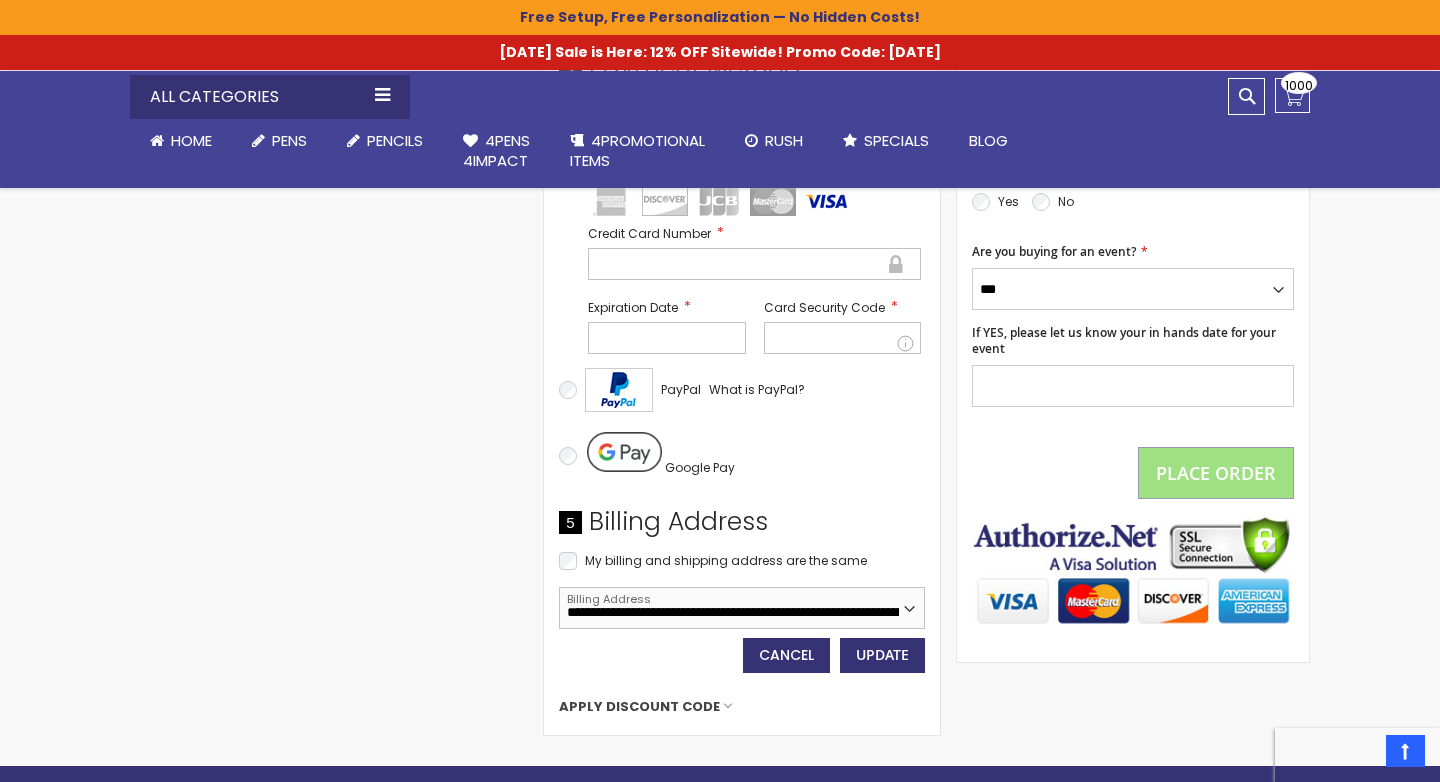 select 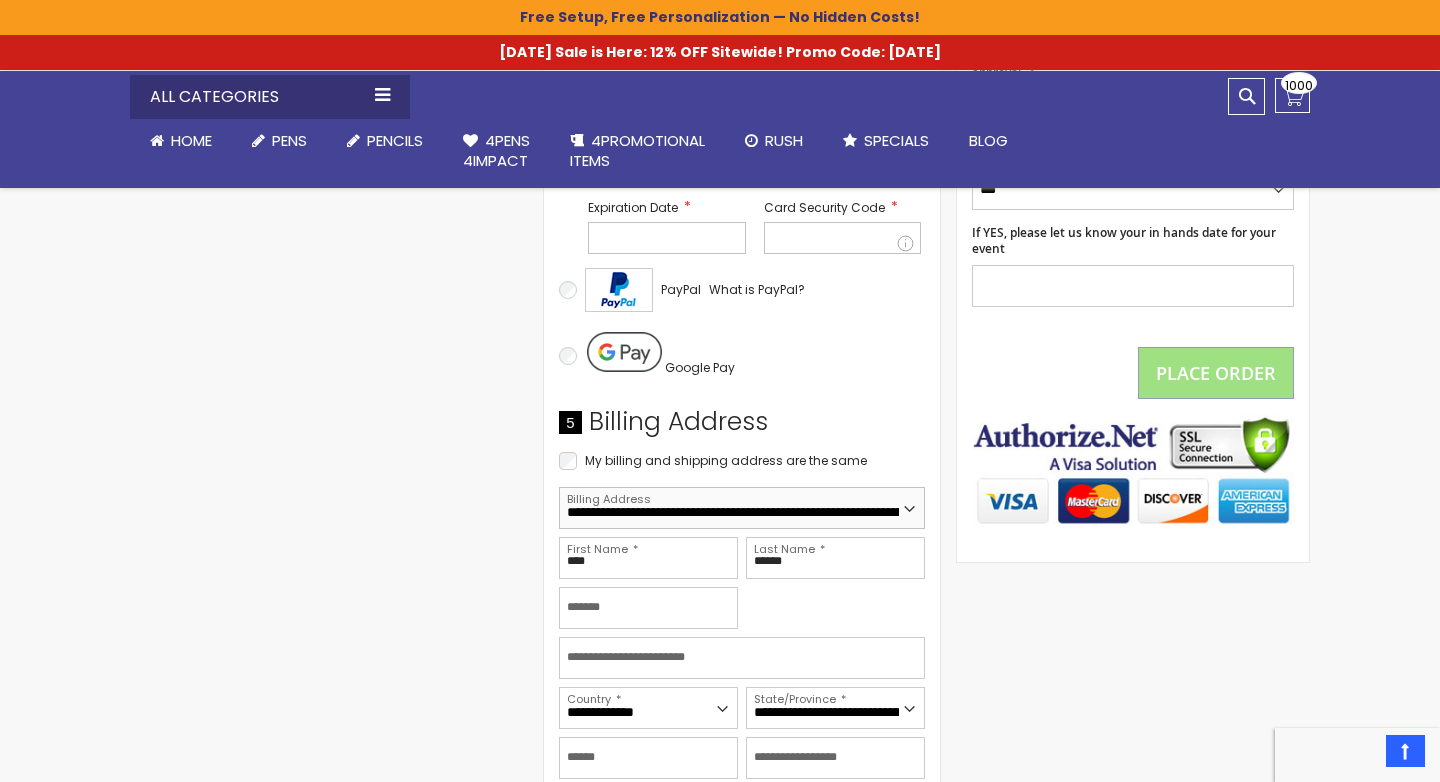 scroll, scrollTop: 1152, scrollLeft: 0, axis: vertical 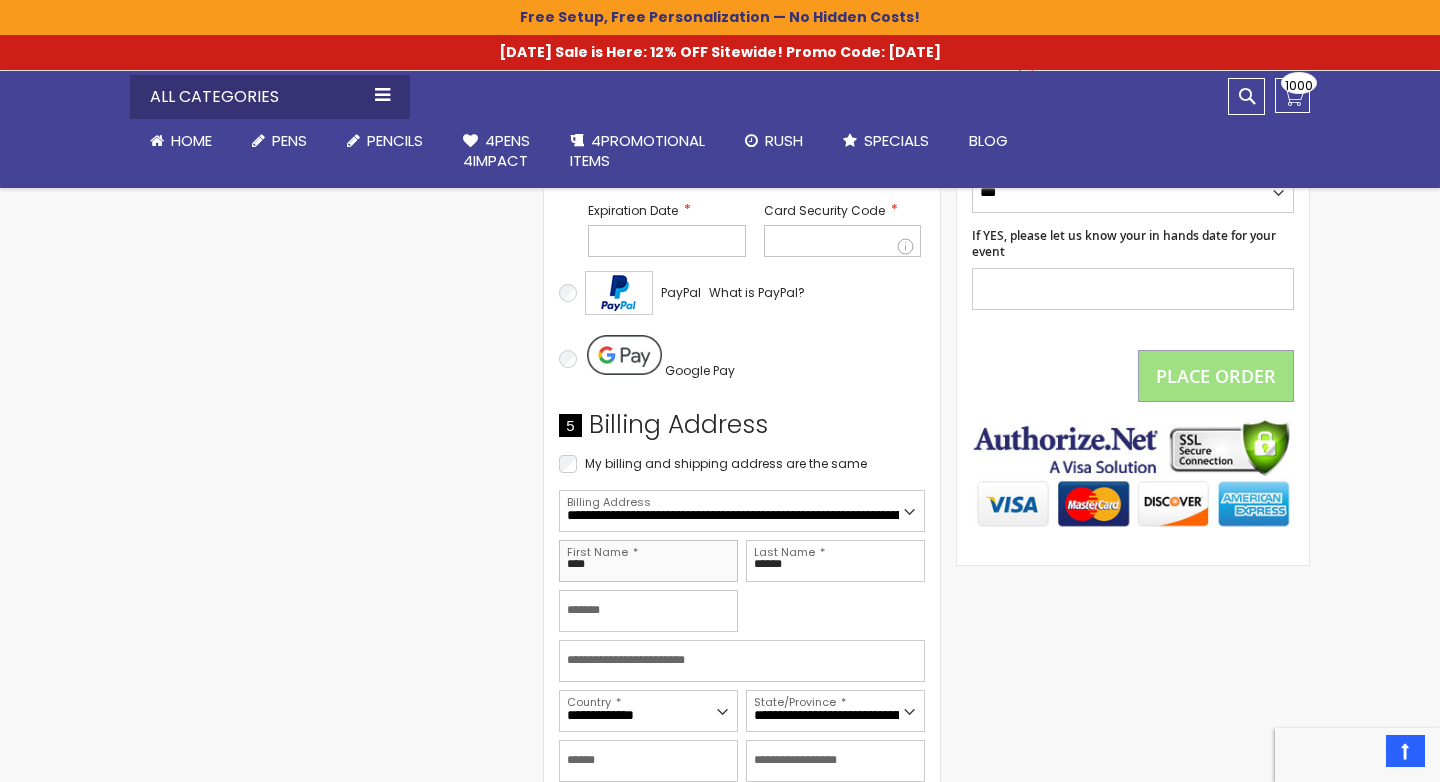 drag, startPoint x: 625, startPoint y: 567, endPoint x: 523, endPoint y: 568, distance: 102.0049 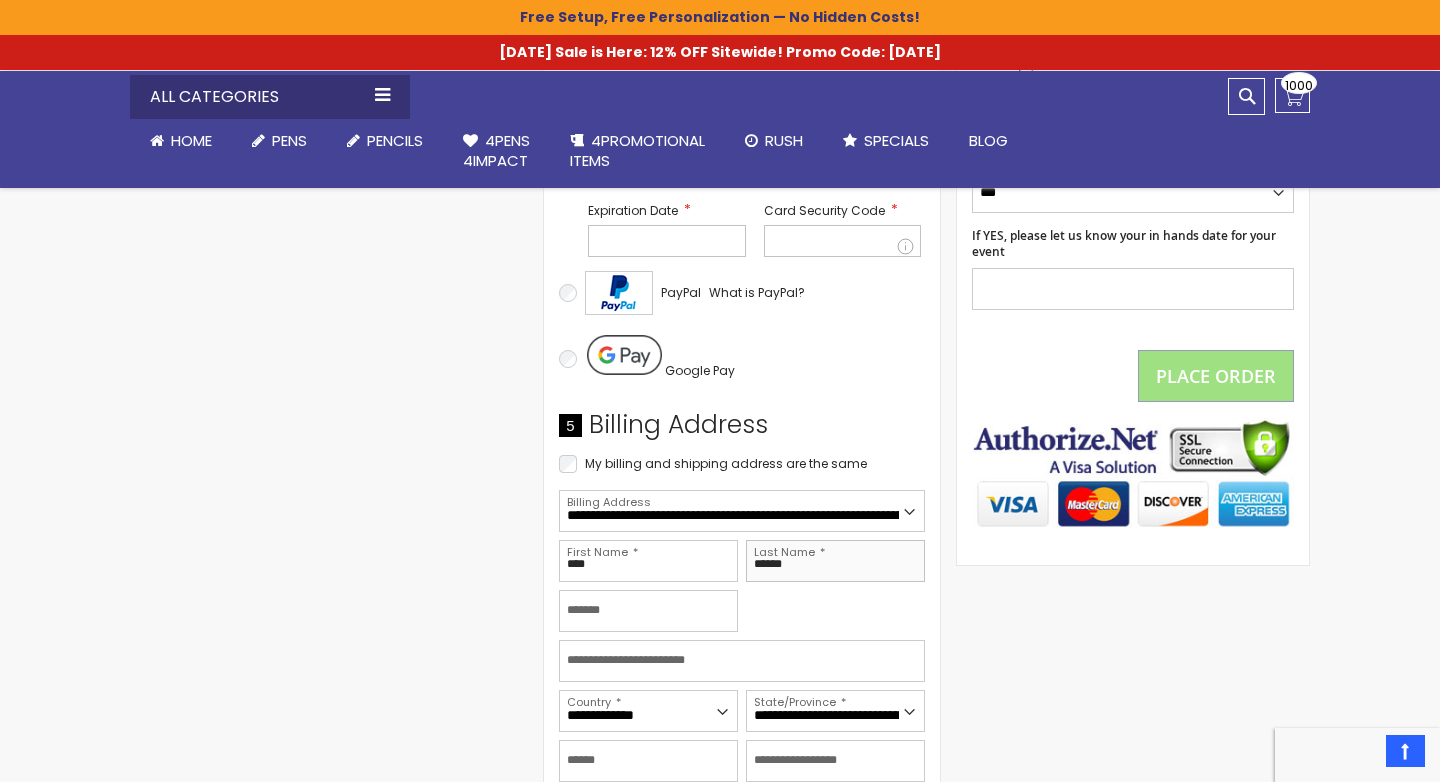 drag, startPoint x: 856, startPoint y: 567, endPoint x: 567, endPoint y: 566, distance: 289.00174 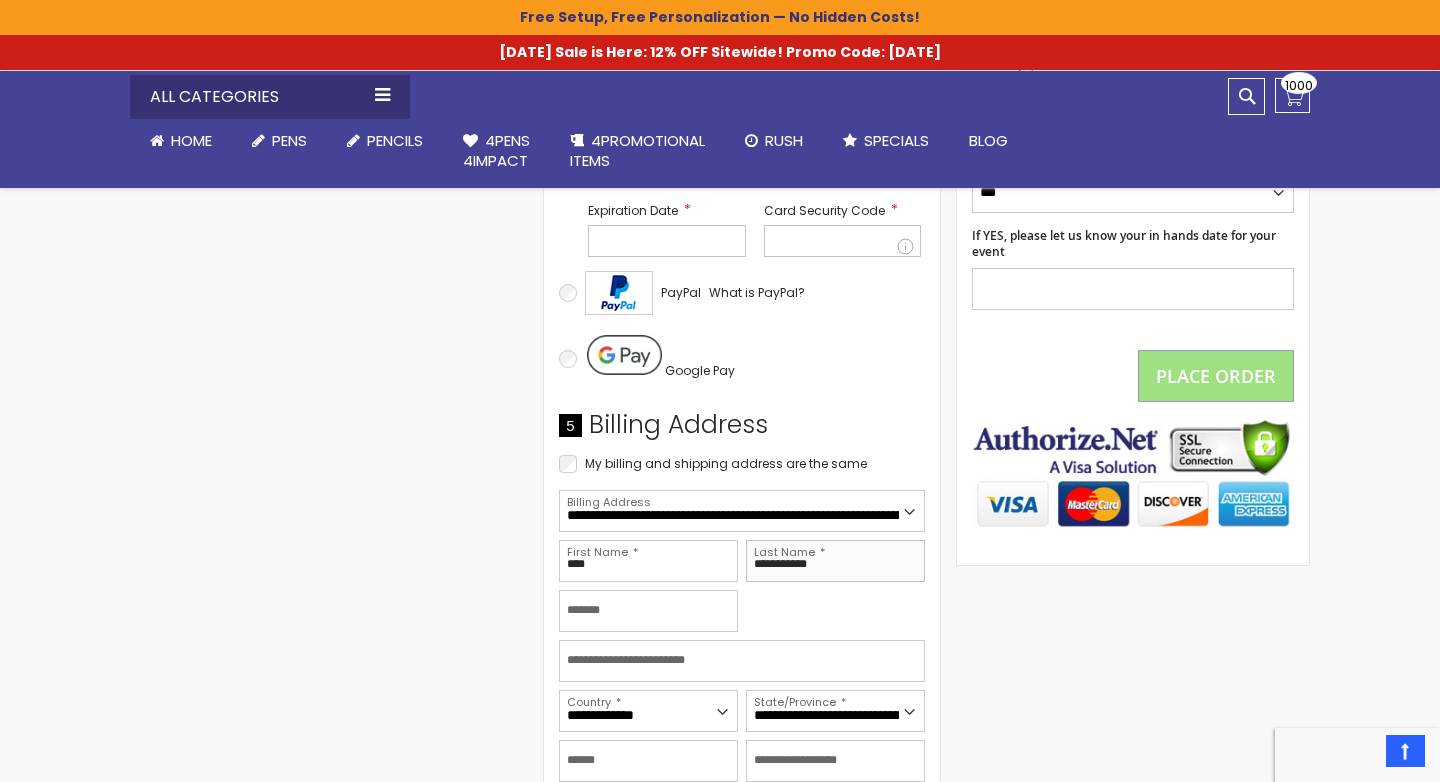 type on "**********" 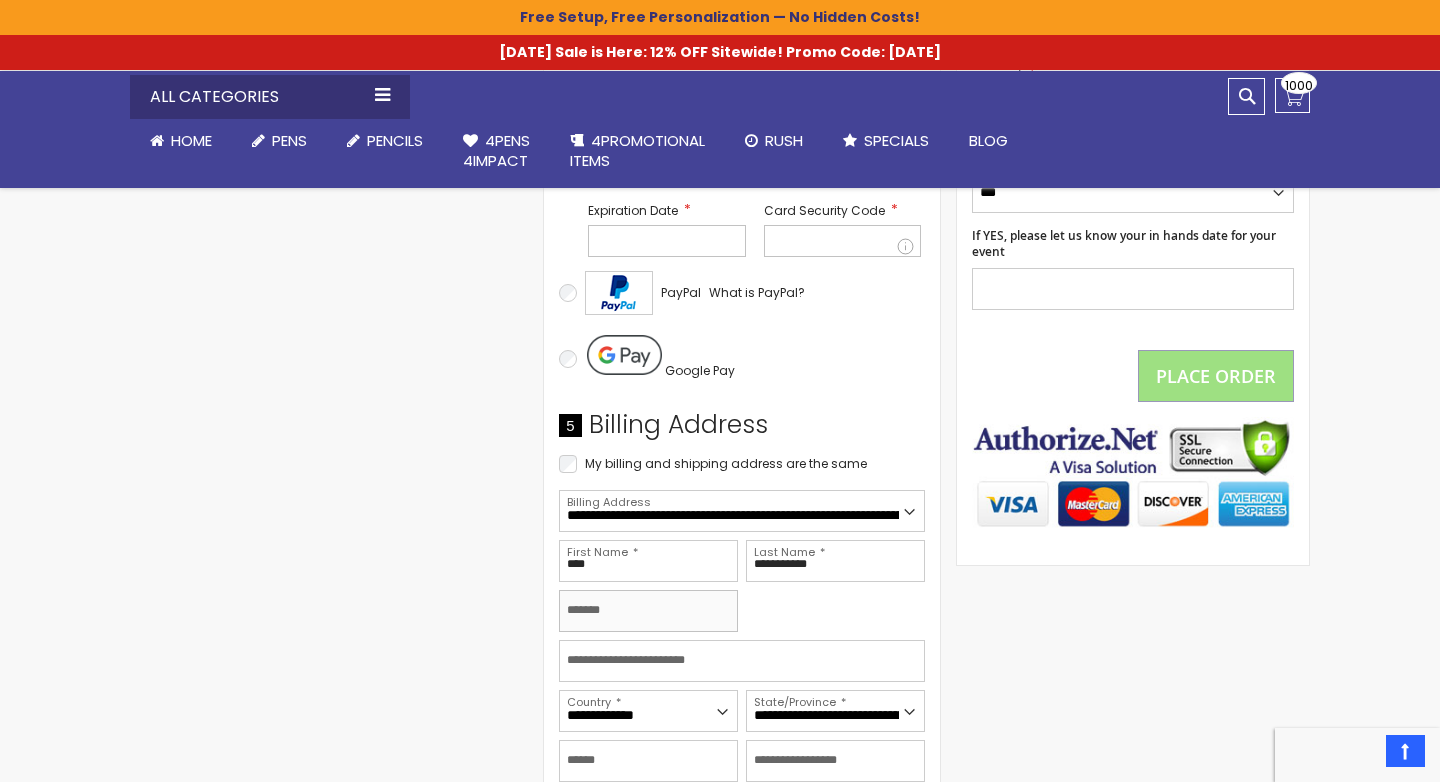 click on "Company" at bounding box center [648, 611] 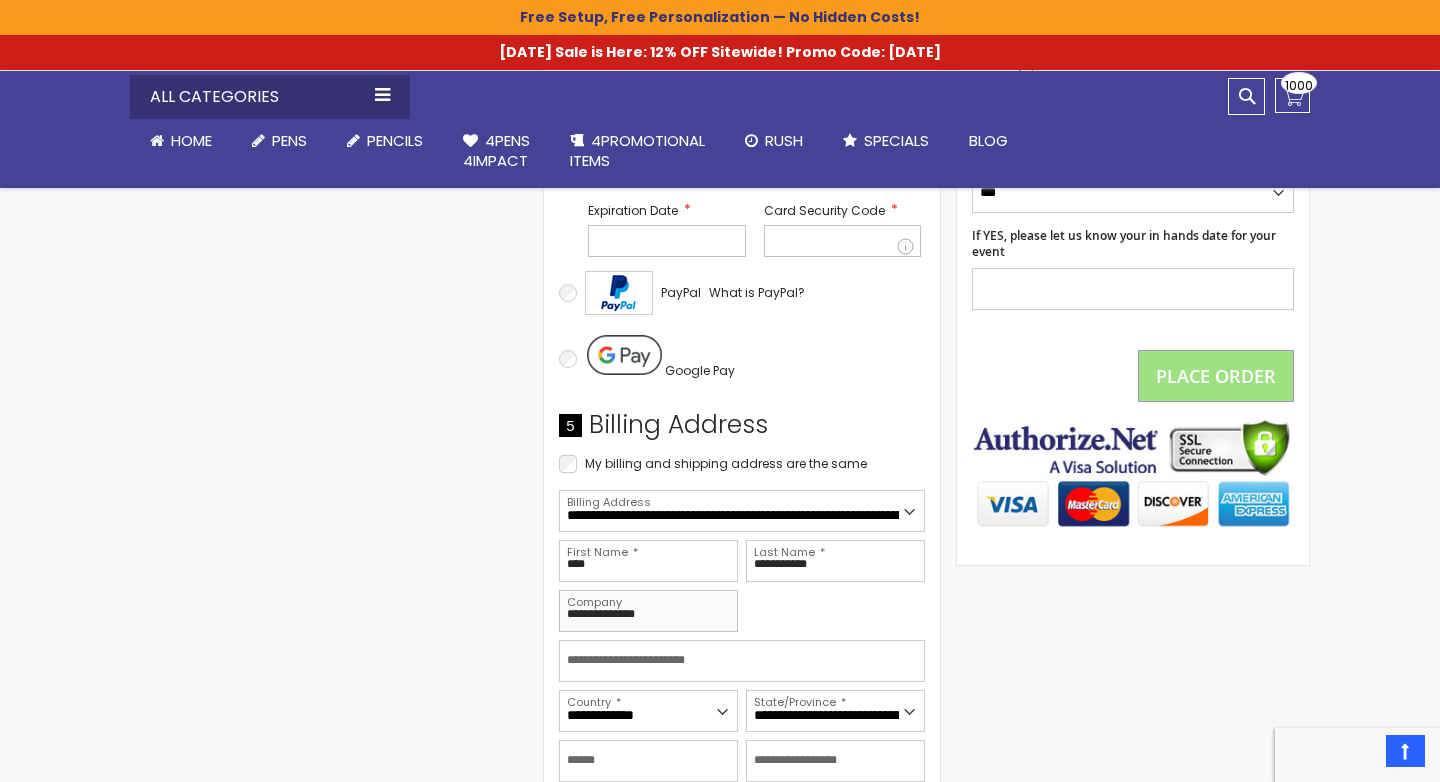 type on "**********" 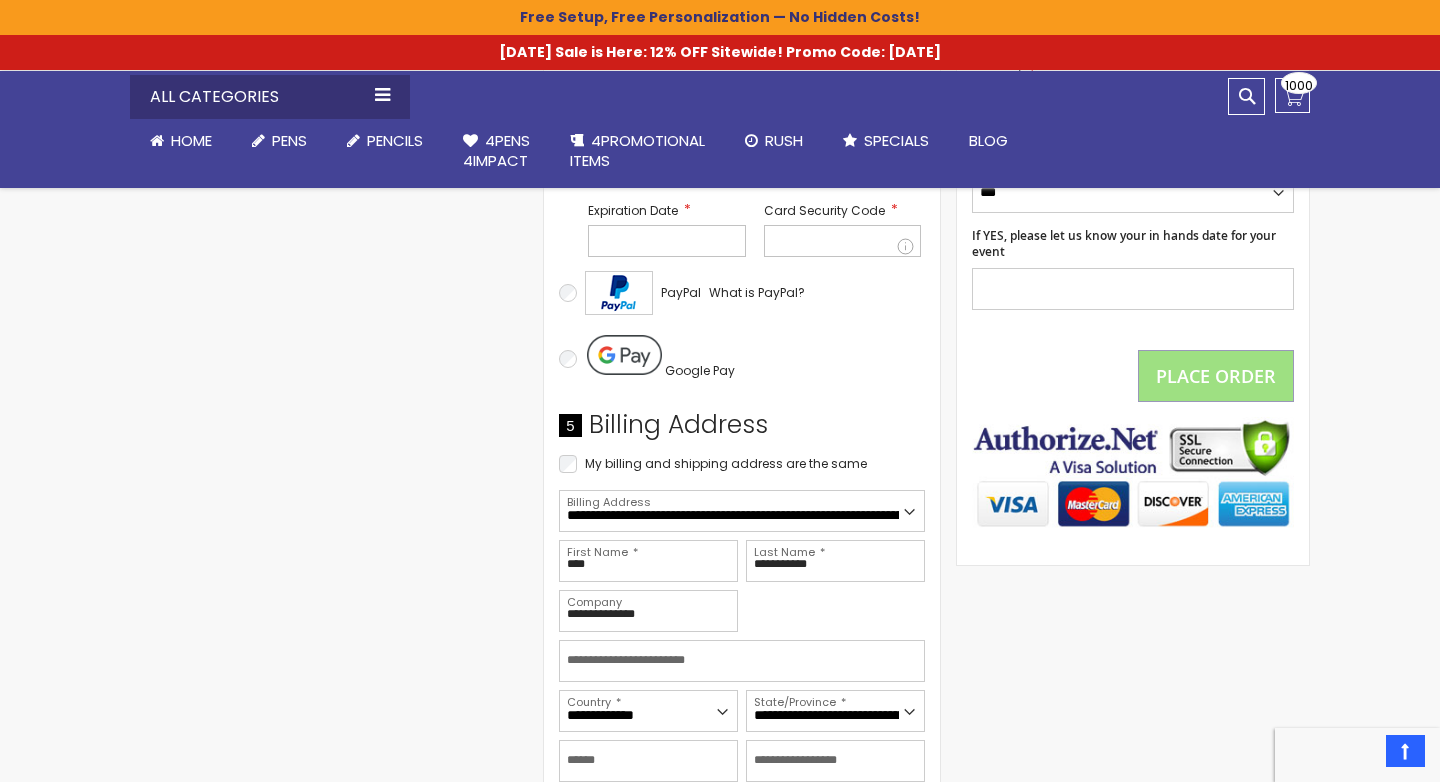 click on "**********" at bounding box center [742, 702] 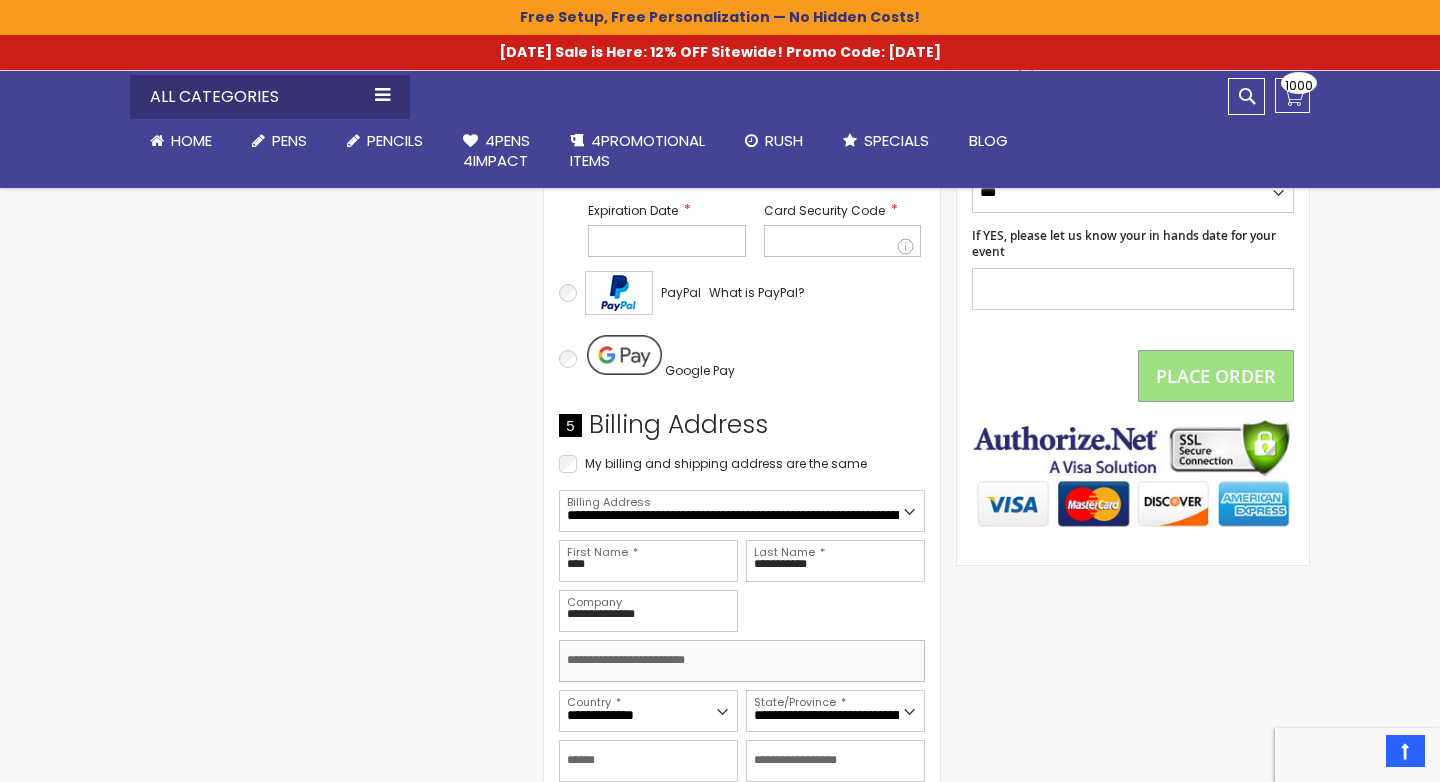 click on "Street Address: Line 1" at bounding box center [742, 661] 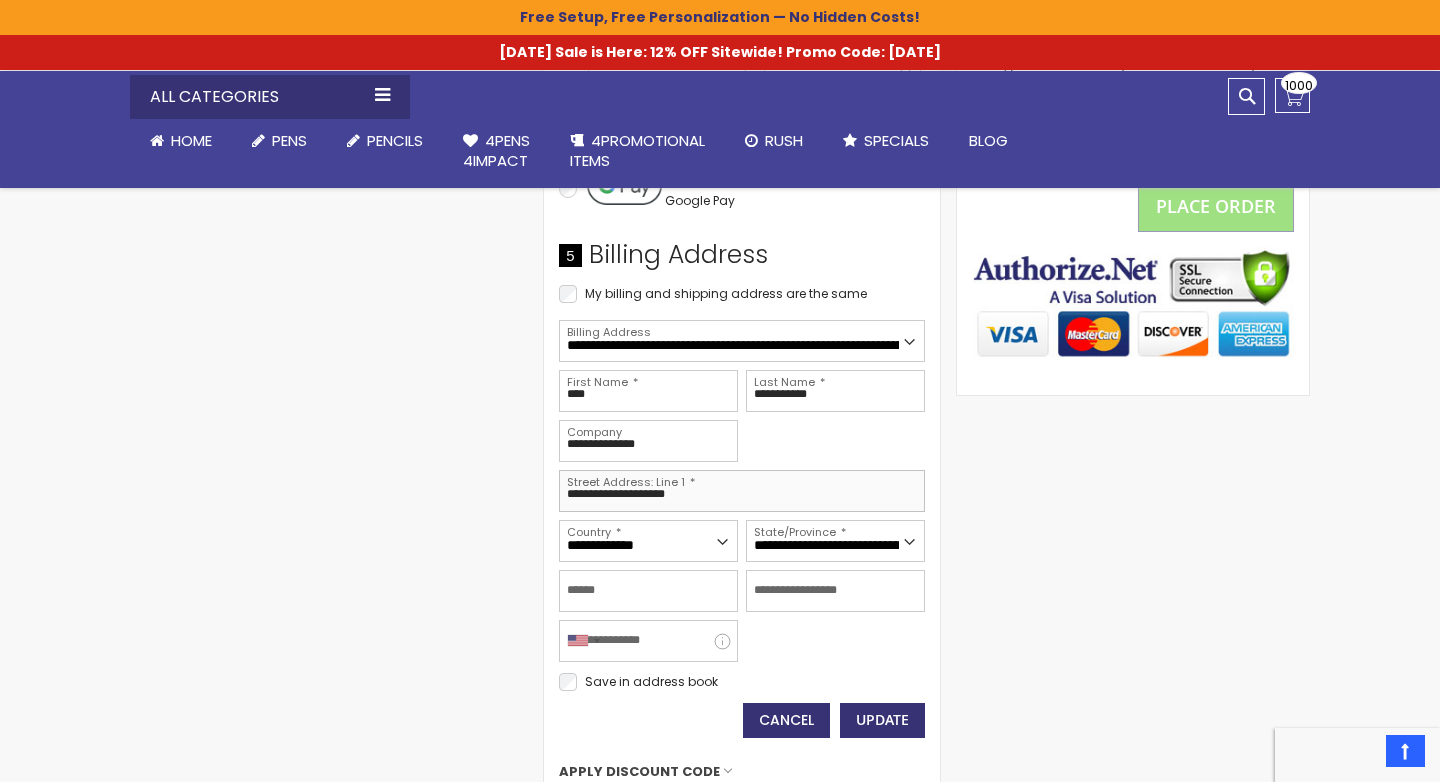 scroll, scrollTop: 1326, scrollLeft: 0, axis: vertical 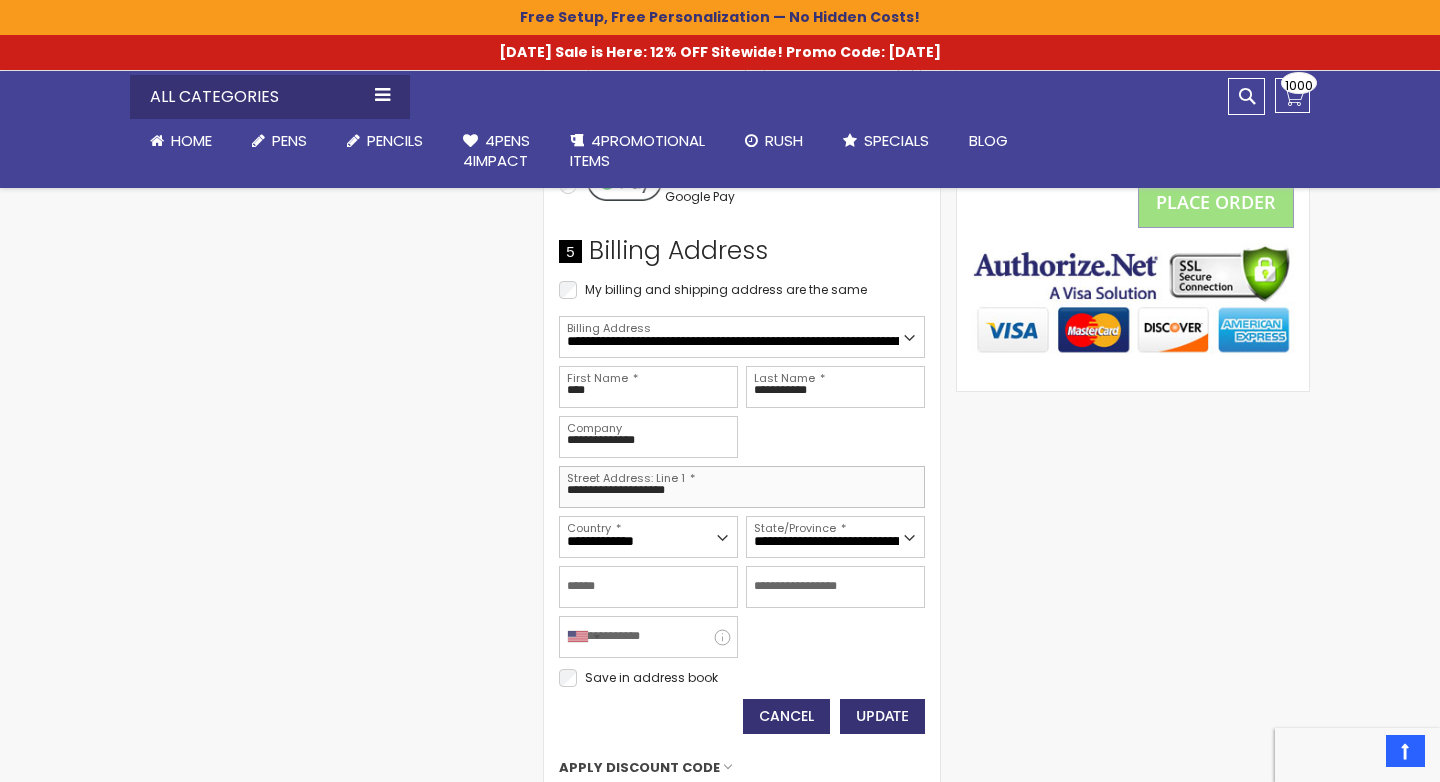type on "**********" 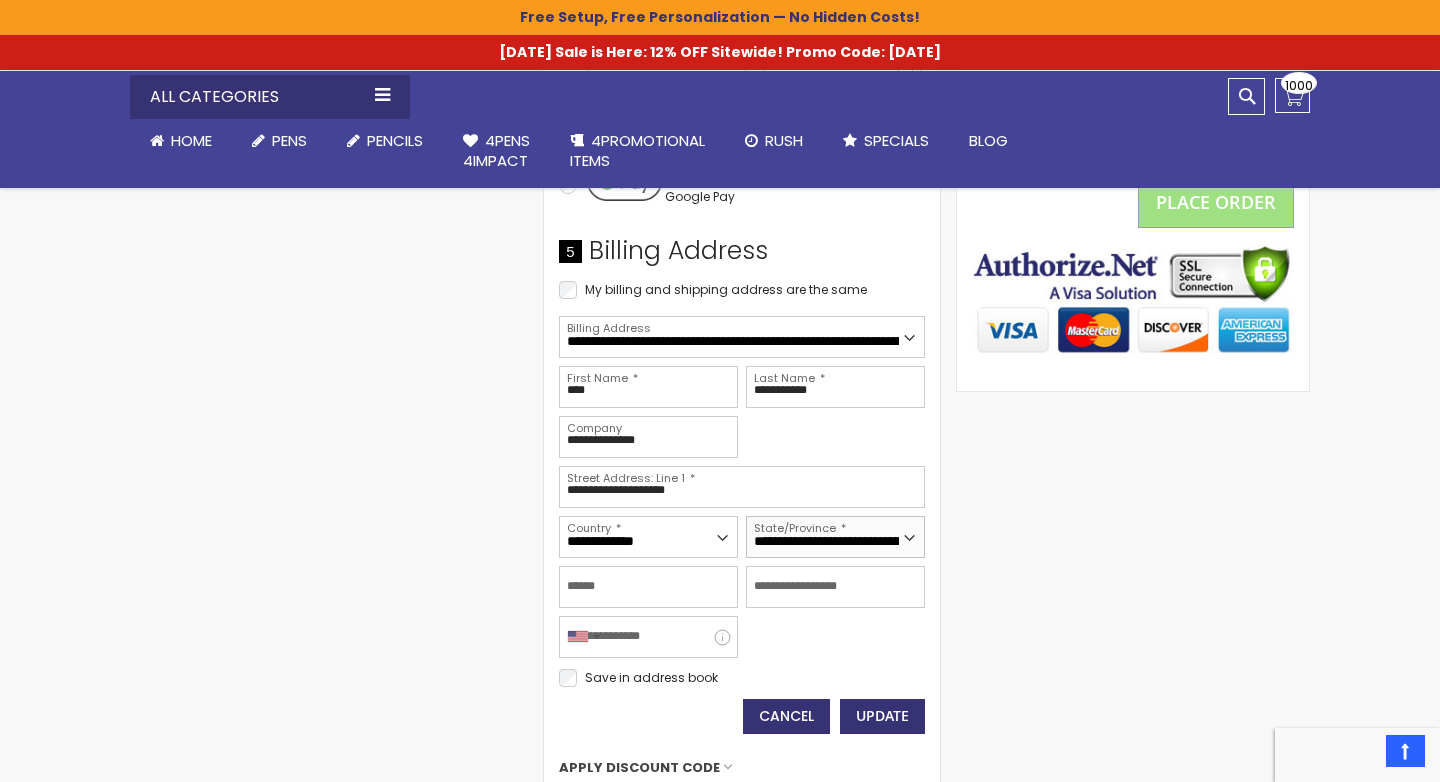 click on "**********" at bounding box center [835, 537] 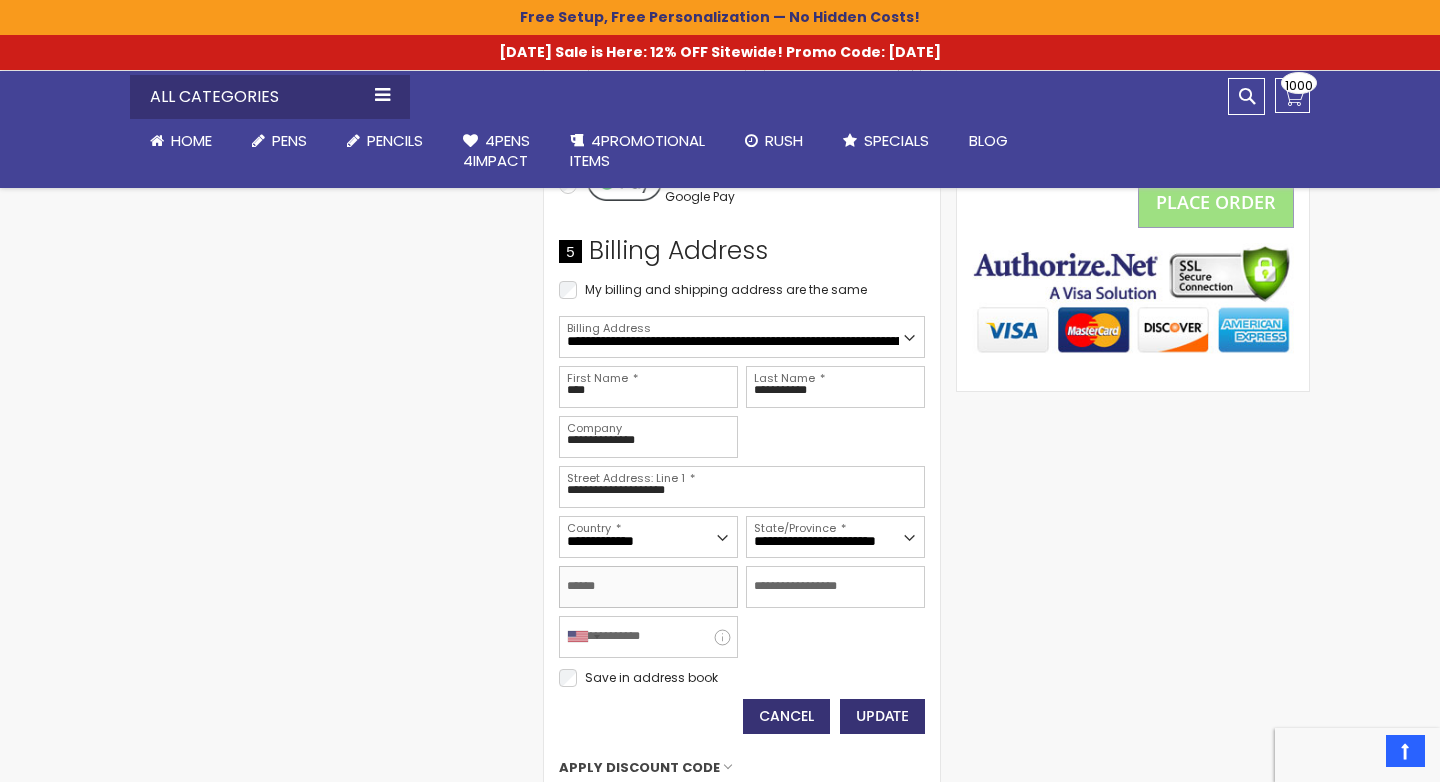 click on "City" at bounding box center (648, 587) 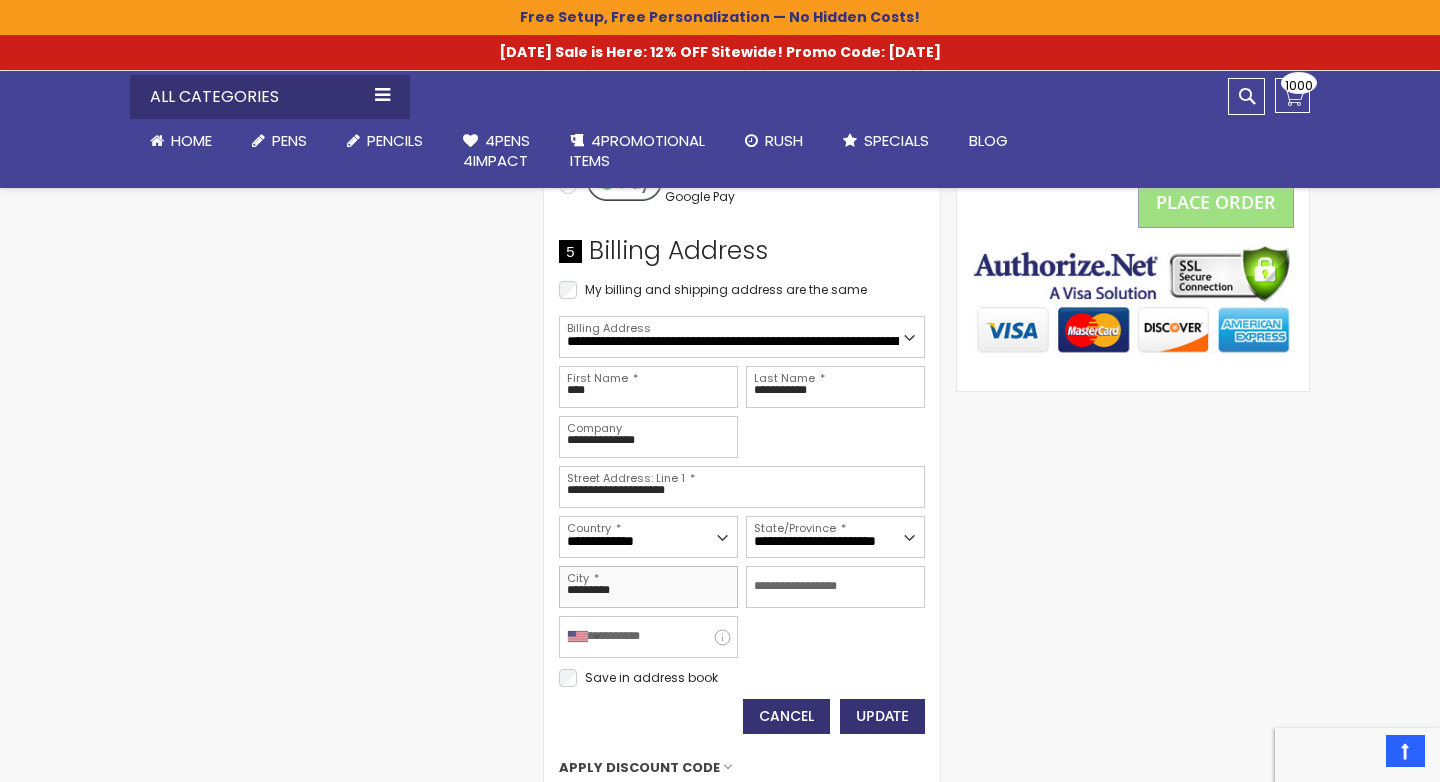 type on "*********" 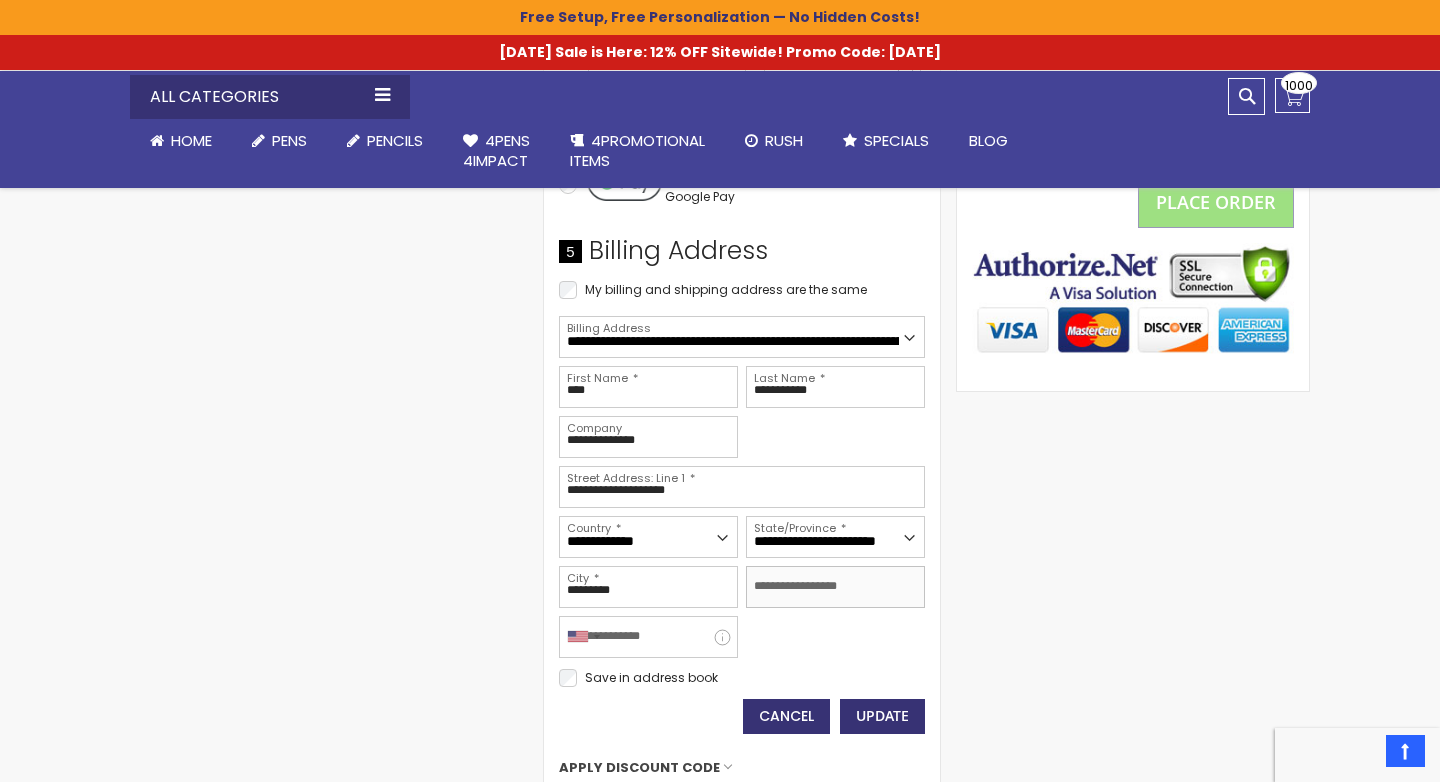 click on "Zip/Postal Code" at bounding box center [835, 587] 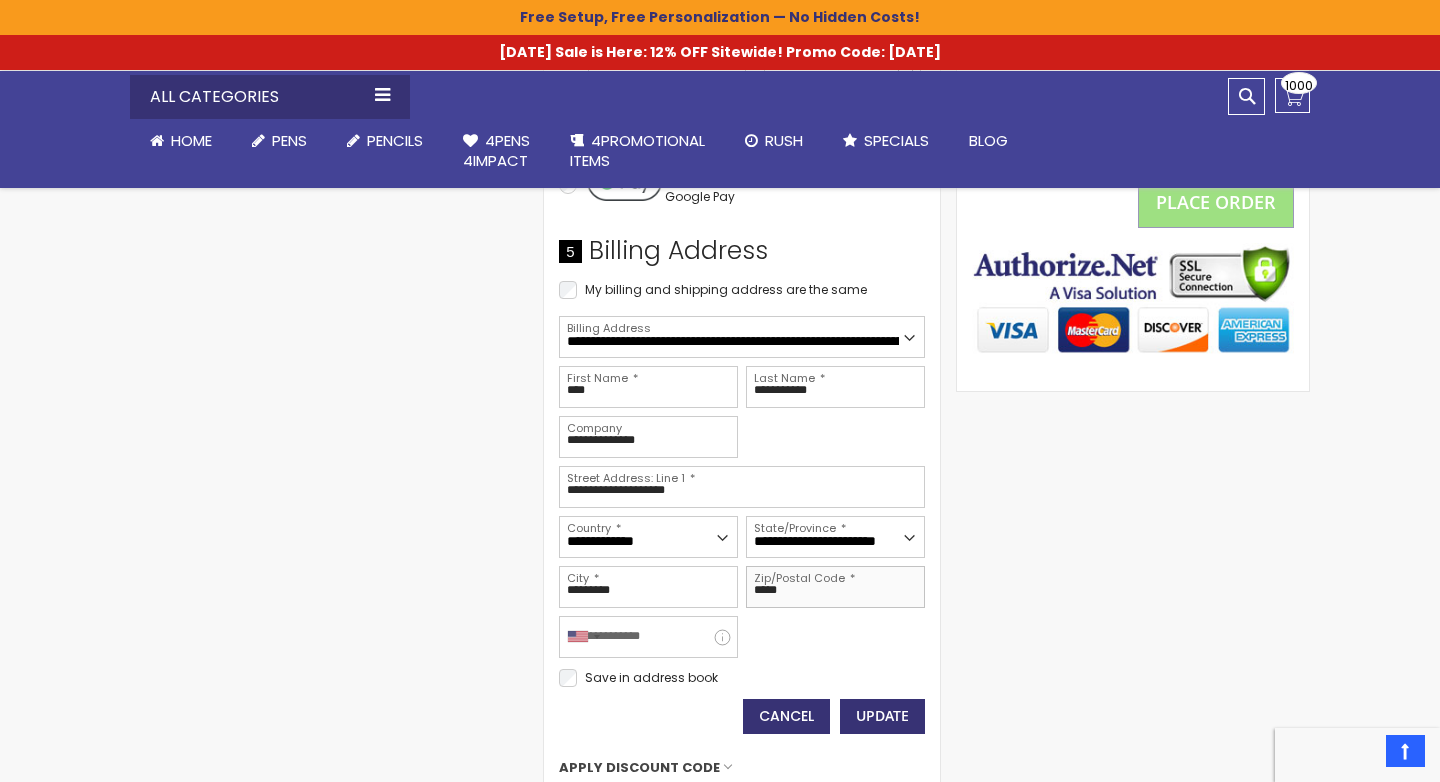 type on "*****" 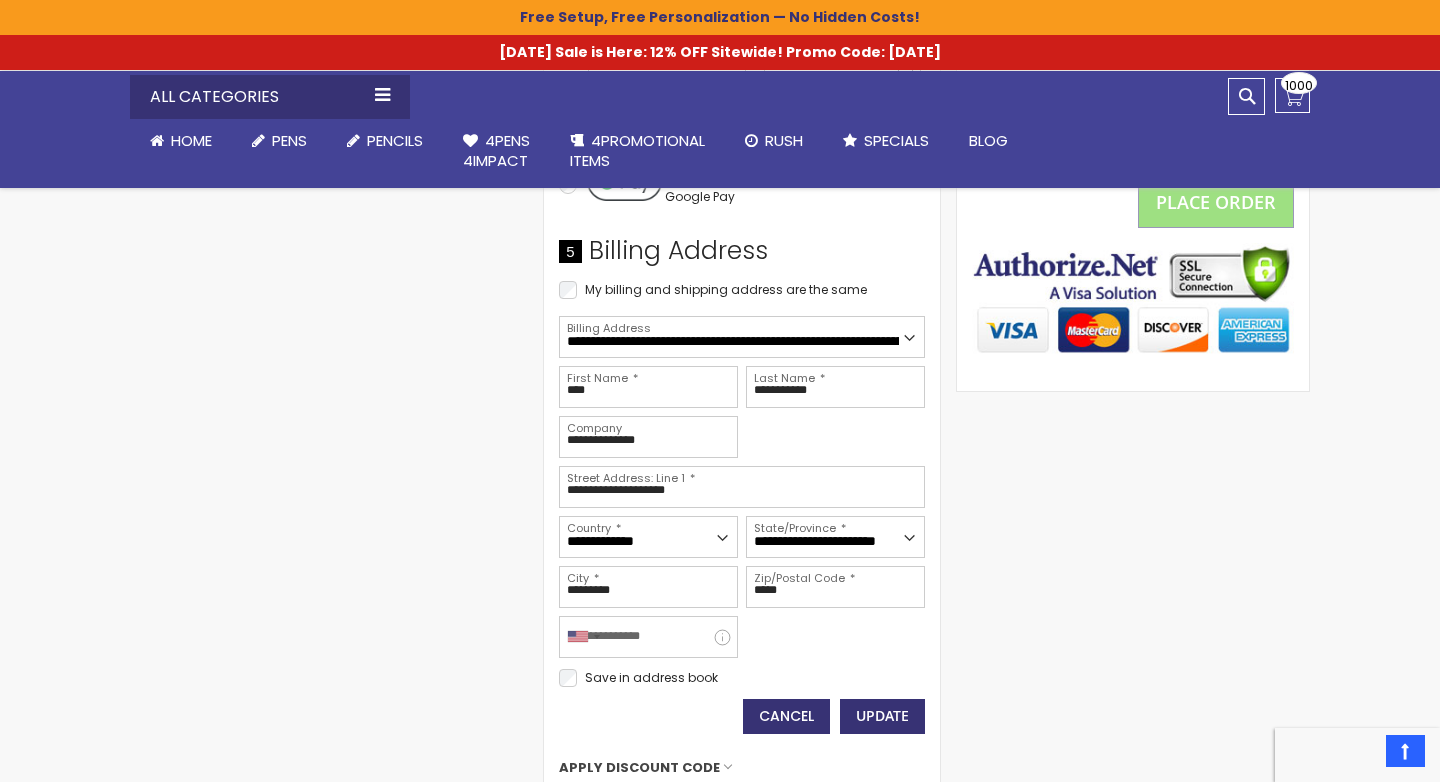 click on "Shipping Address
Lexi
Poulos
JFL CONSULTING, LLC
5501 Backlick Rd STE 315
Springfield ,  Virginia   22151
United States
+13139198864
Edit
New Address
First Name
****
Last Name
******
Company" at bounding box center (720, 15) 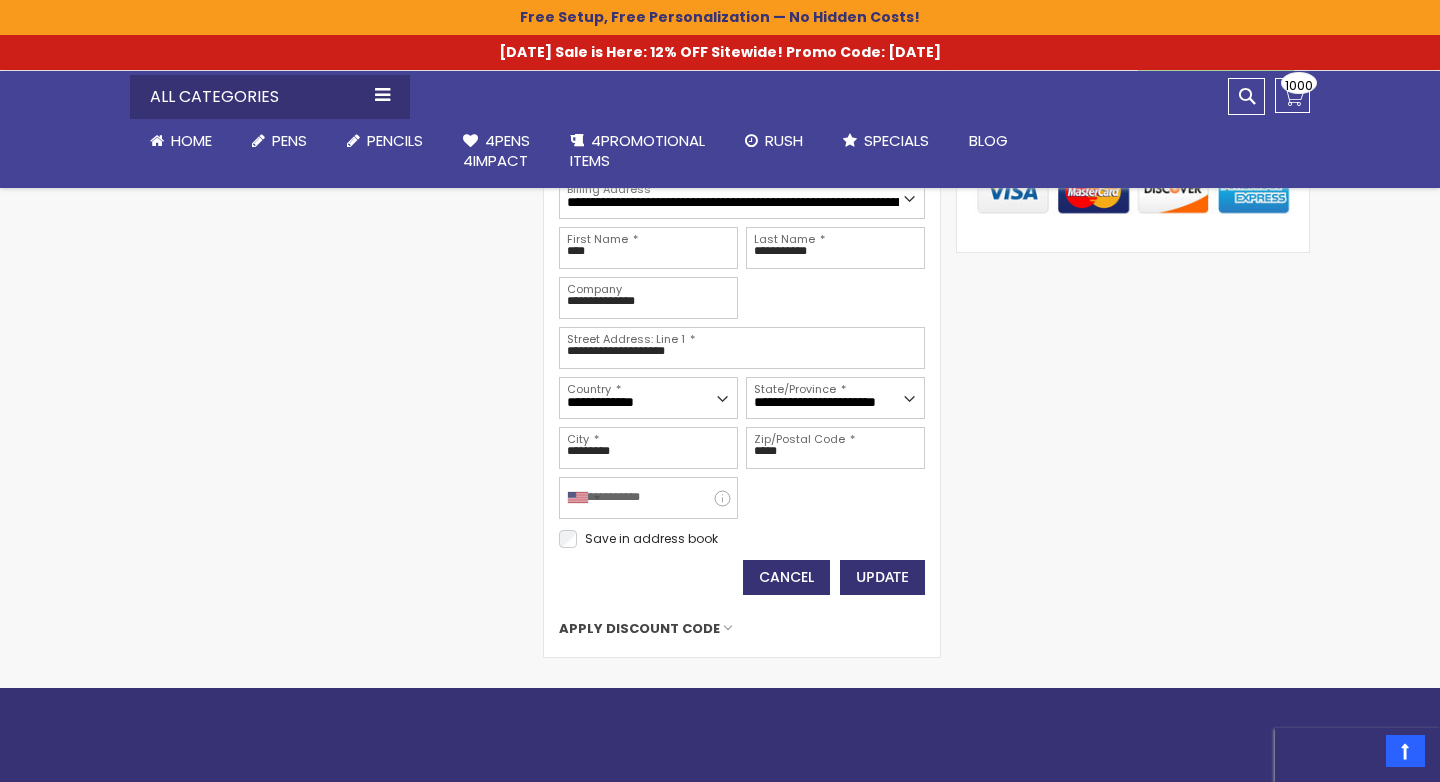 scroll, scrollTop: 1466, scrollLeft: 0, axis: vertical 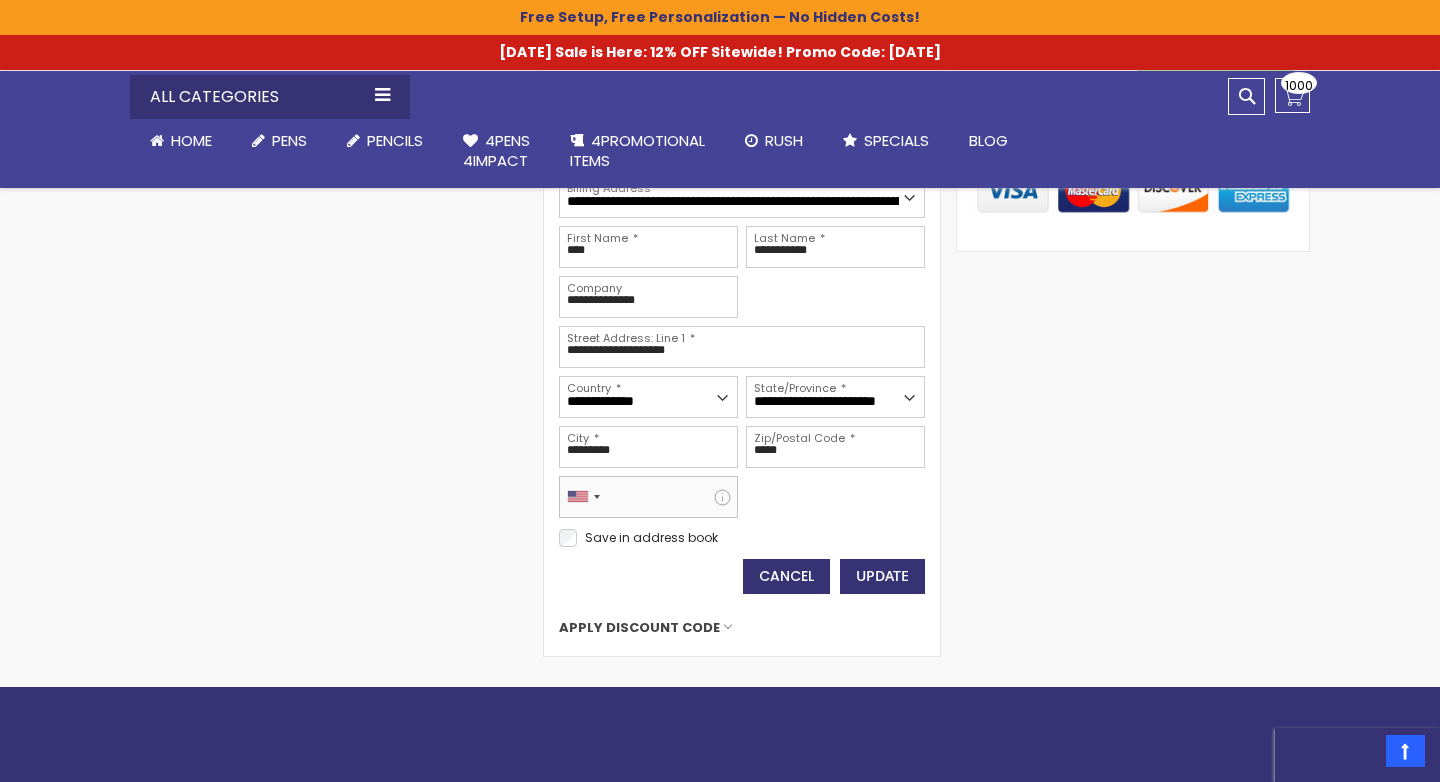 click on "**" at bounding box center [648, 497] 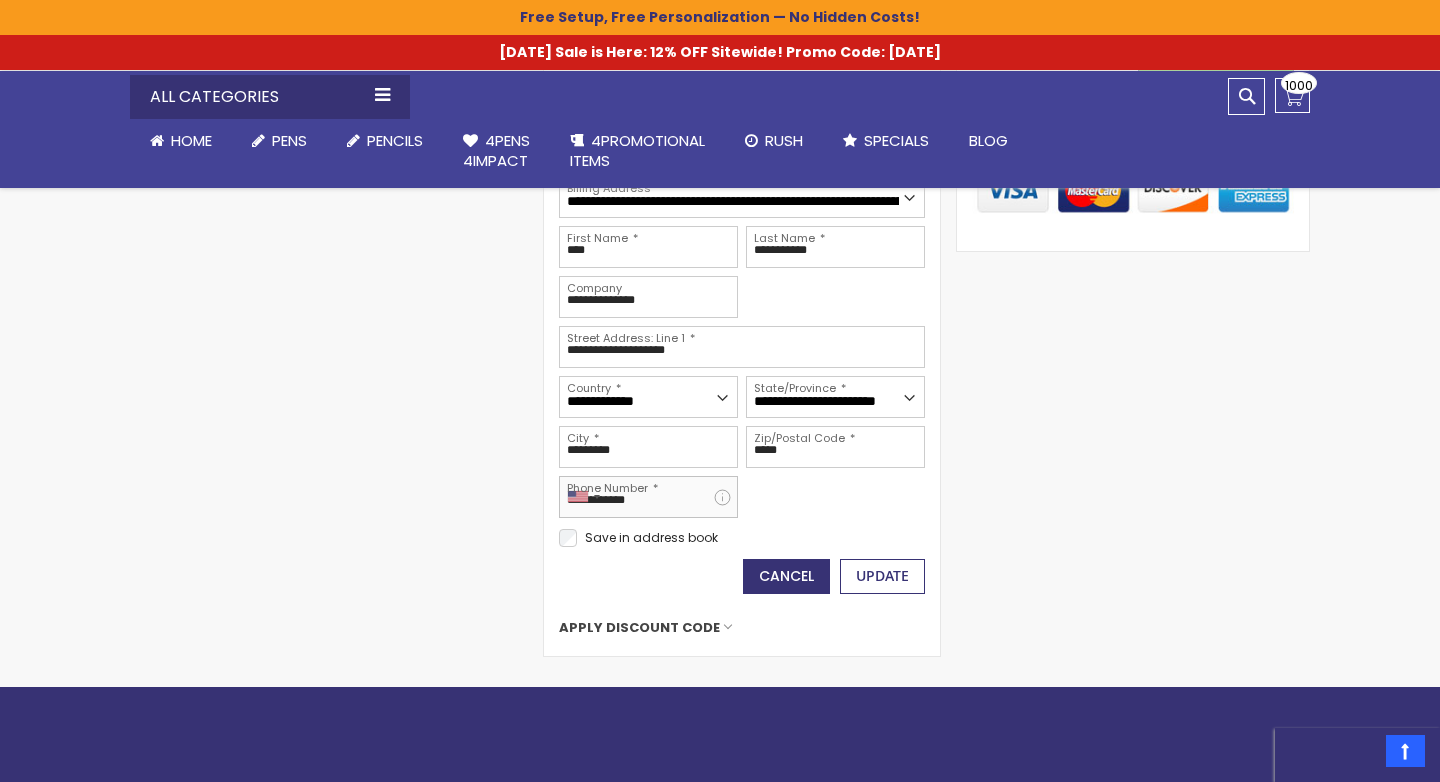 type on "**********" 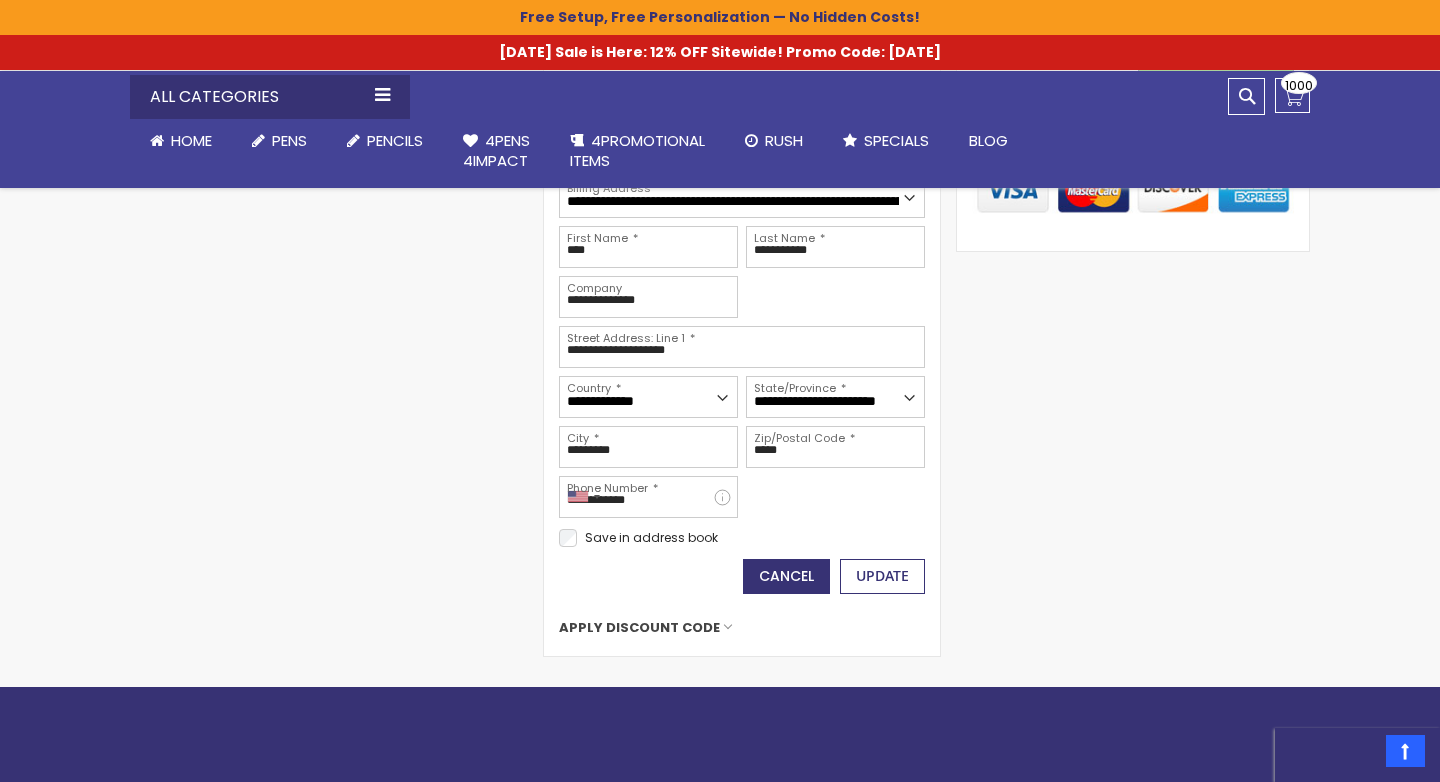 click on "Update" at bounding box center (882, 576) 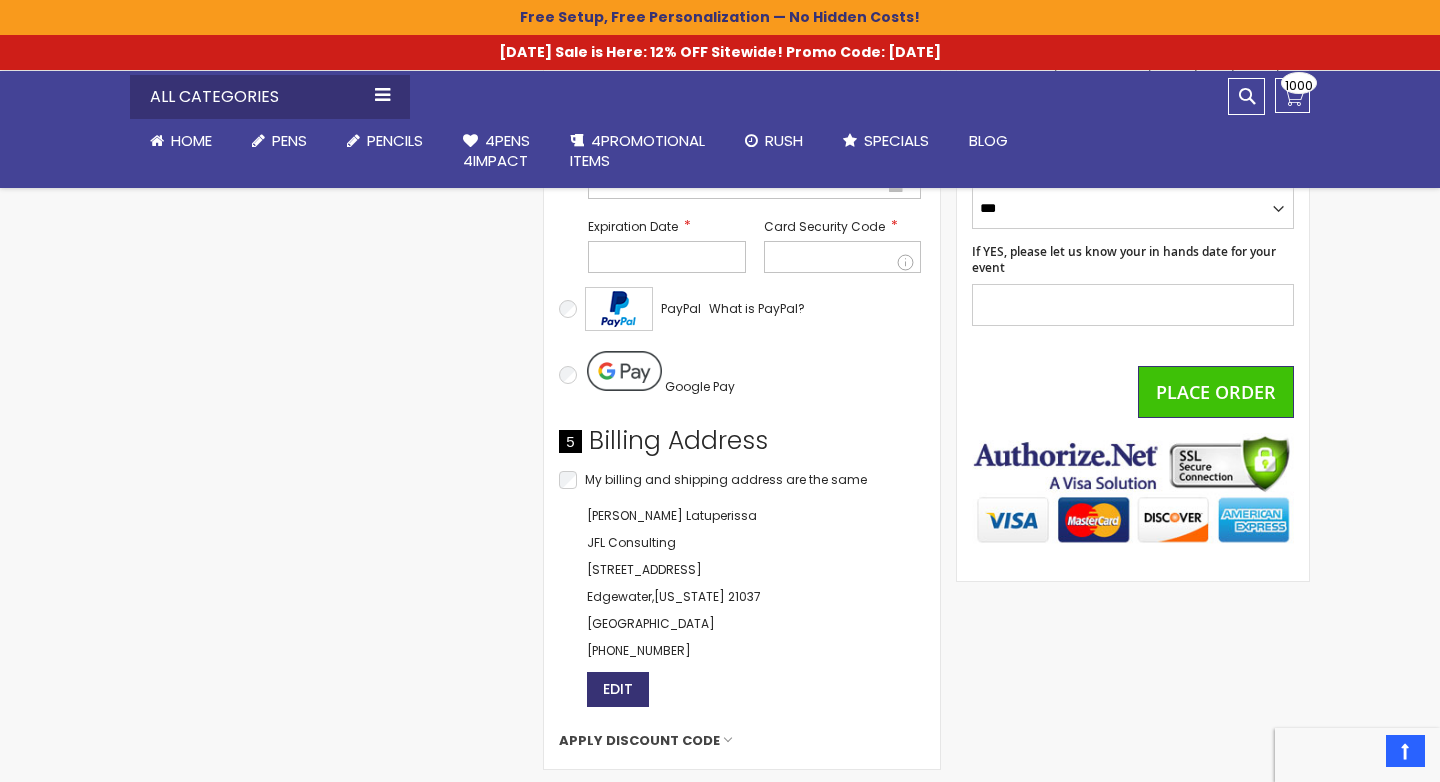 scroll, scrollTop: 1146, scrollLeft: 0, axis: vertical 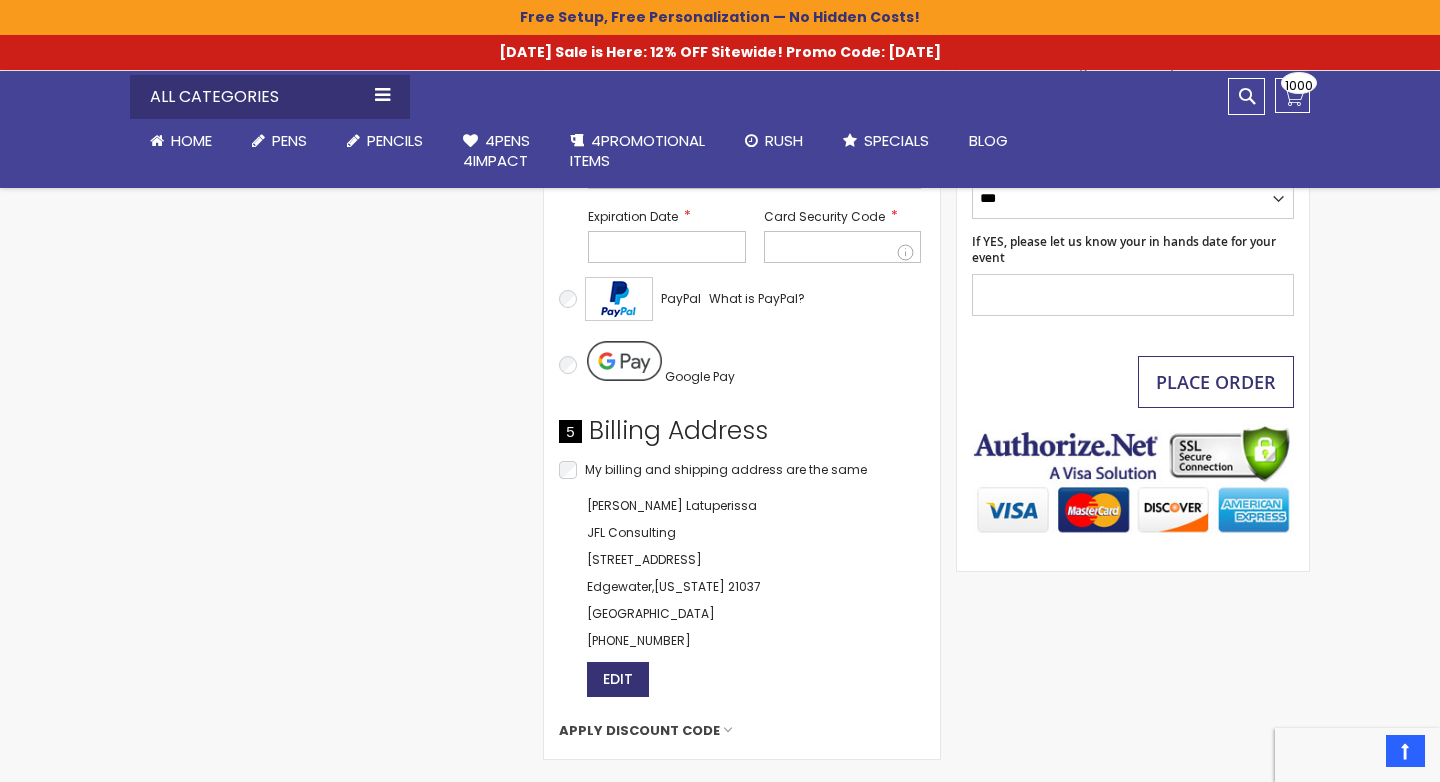 click on "Place Order" at bounding box center [1216, 382] 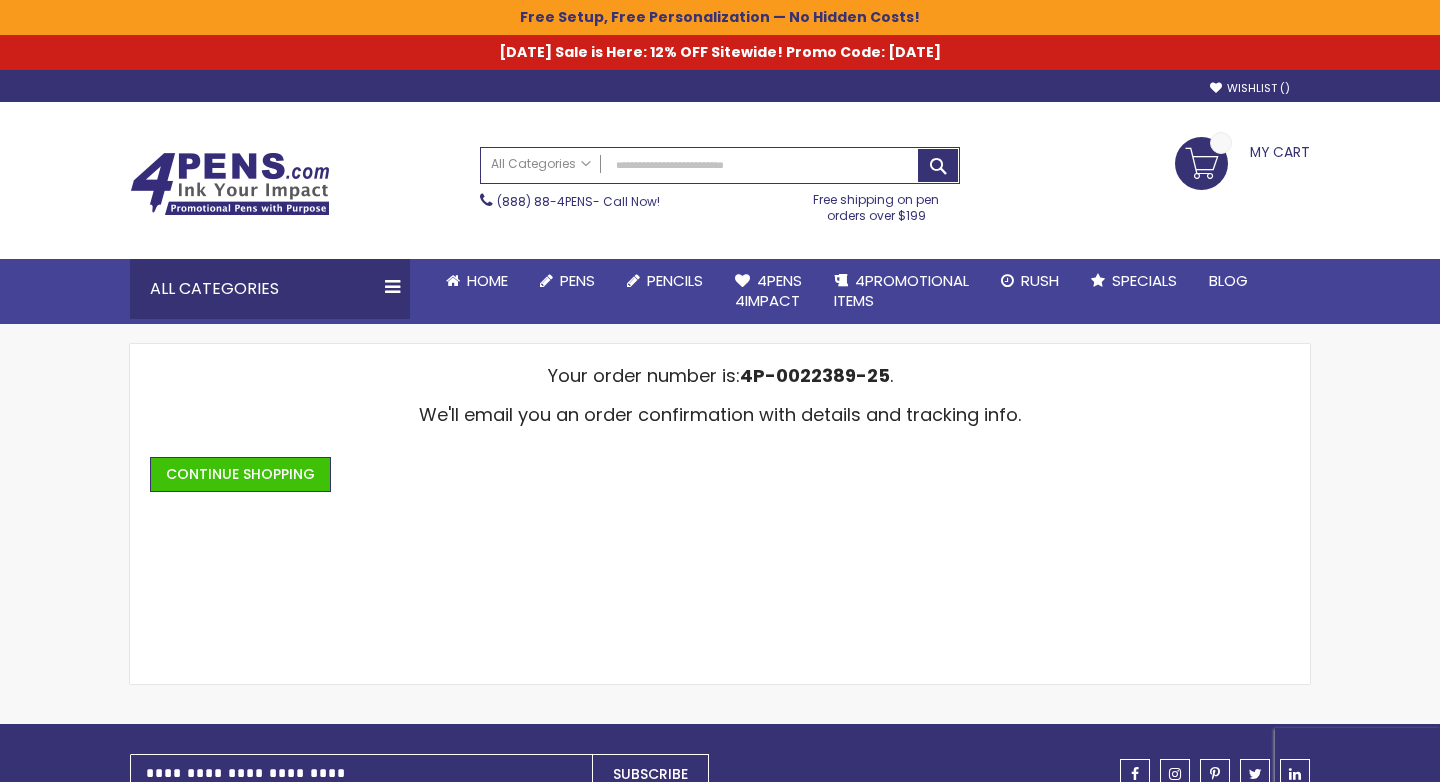 scroll, scrollTop: 0, scrollLeft: 0, axis: both 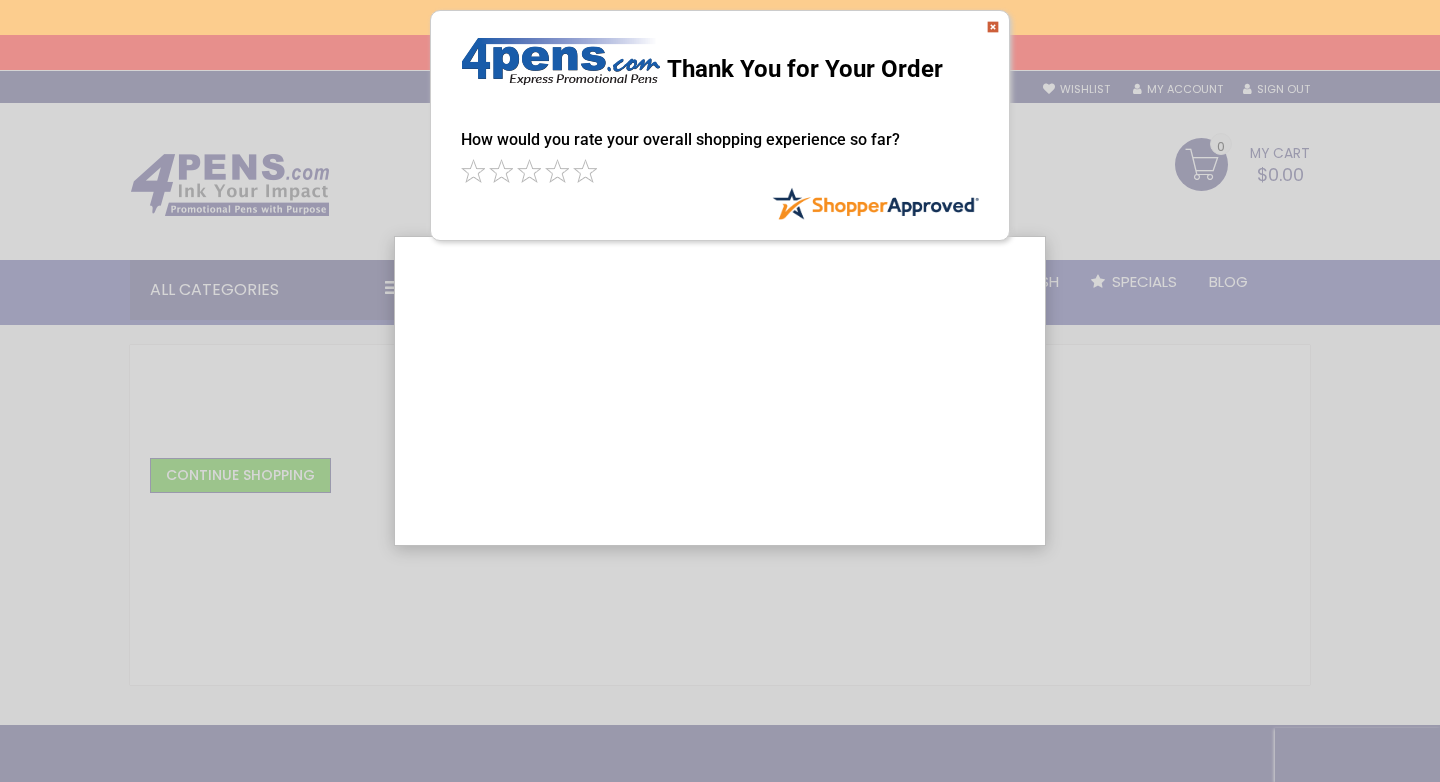 click at bounding box center [993, 27] 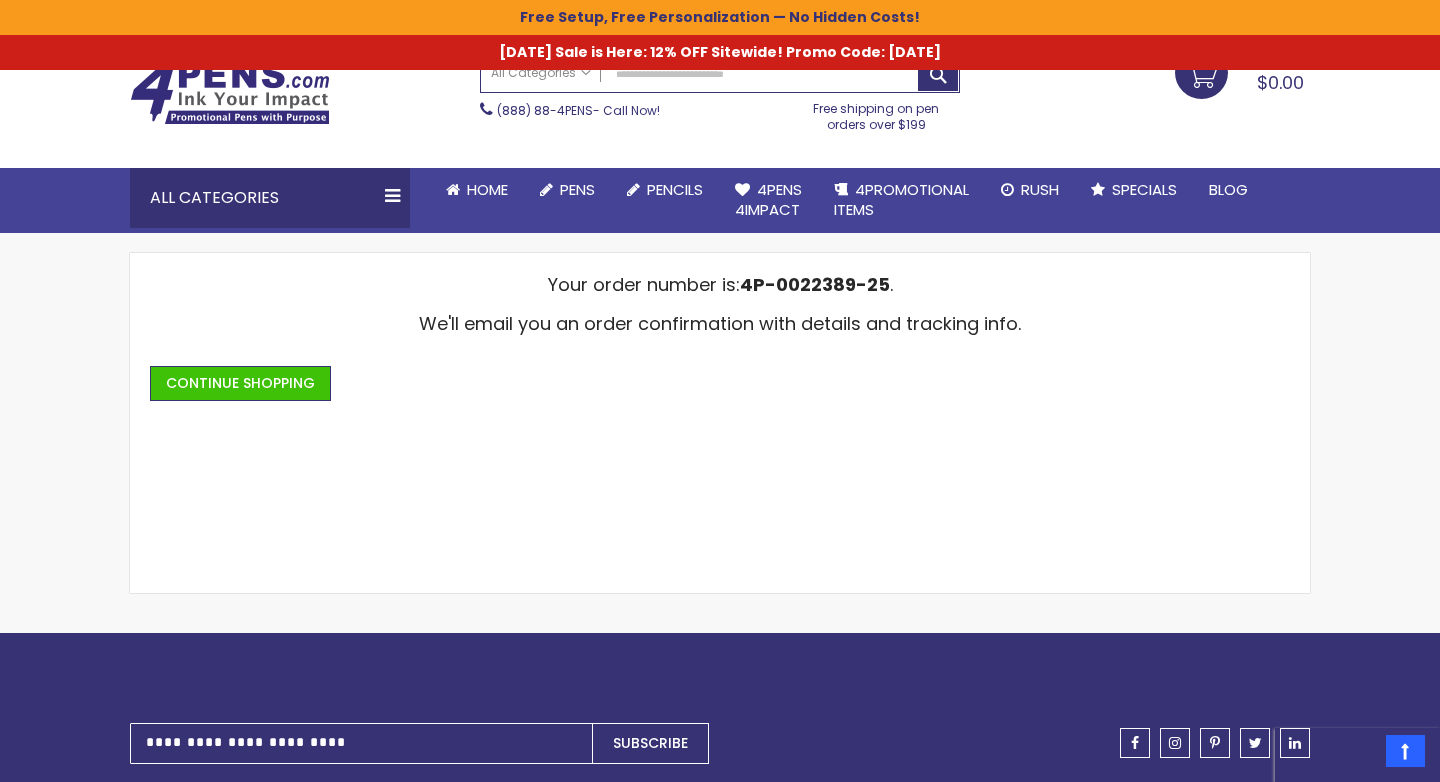 scroll, scrollTop: 0, scrollLeft: 0, axis: both 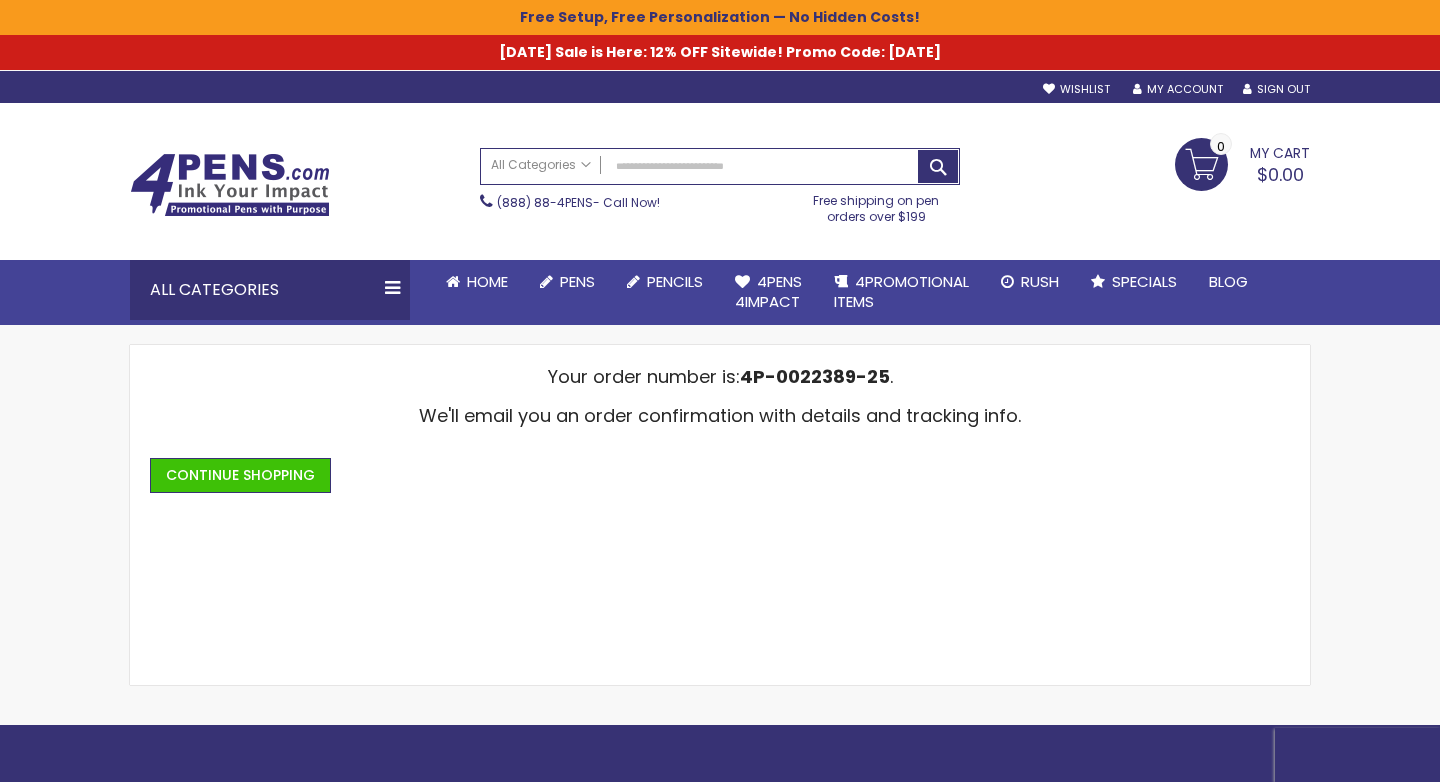 click on "**********" at bounding box center (720, 87) 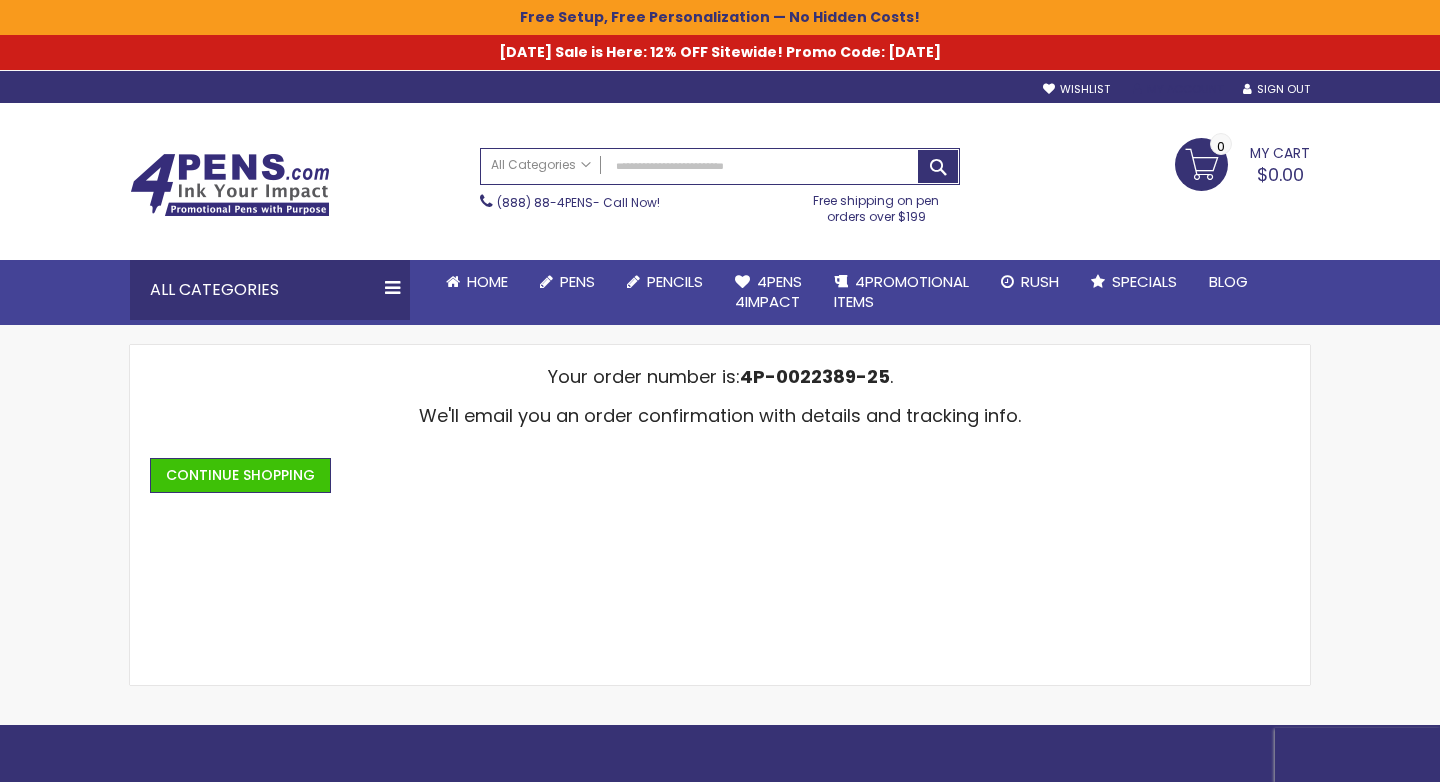 click on "My Account" at bounding box center (1178, 89) 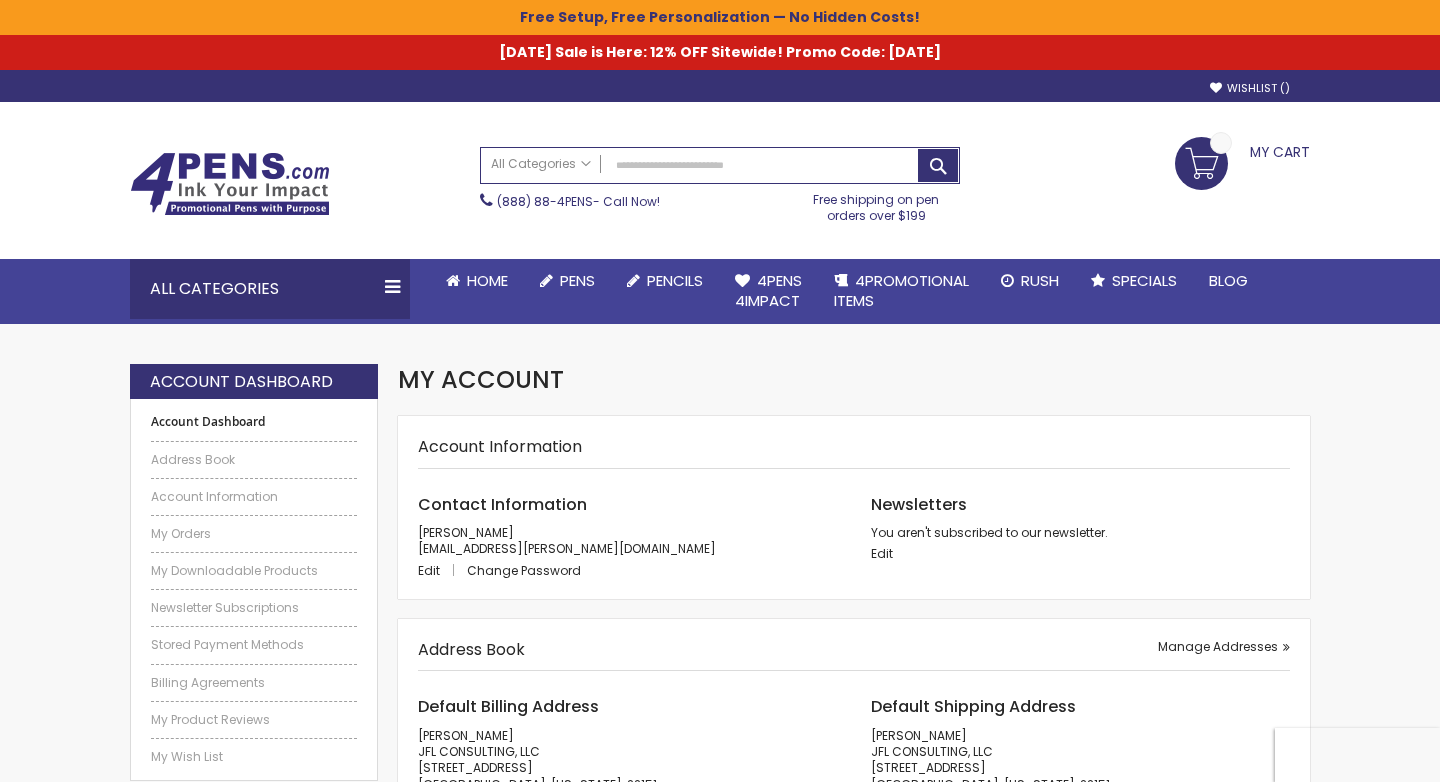 scroll, scrollTop: 0, scrollLeft: 0, axis: both 